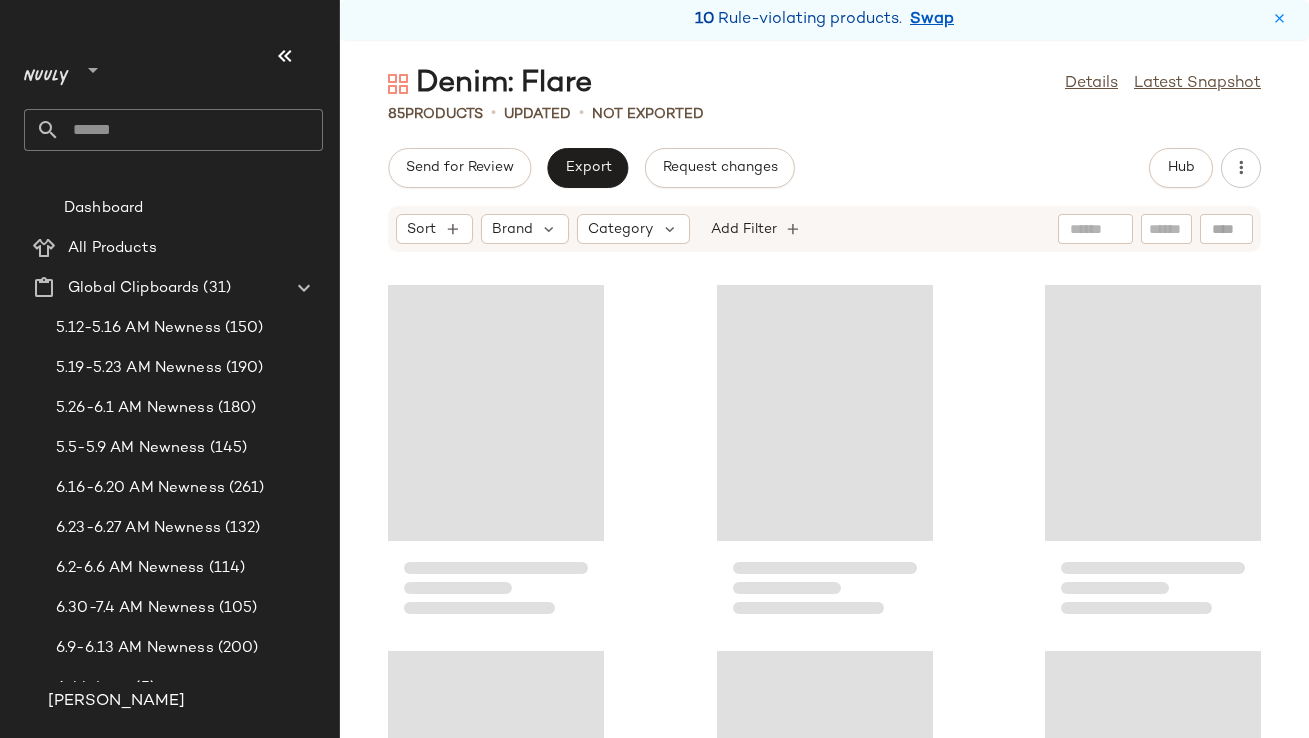scroll, scrollTop: 0, scrollLeft: 0, axis: both 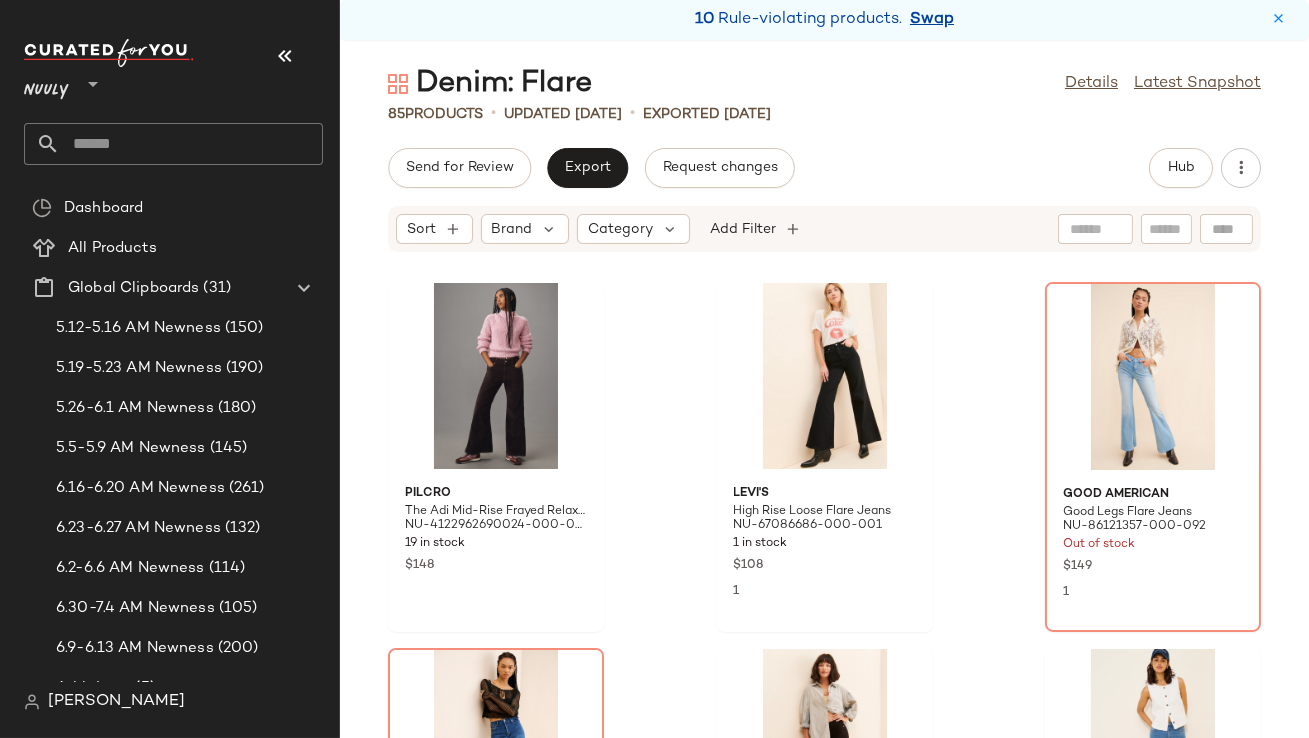 click on "Swap" at bounding box center [932, 20] 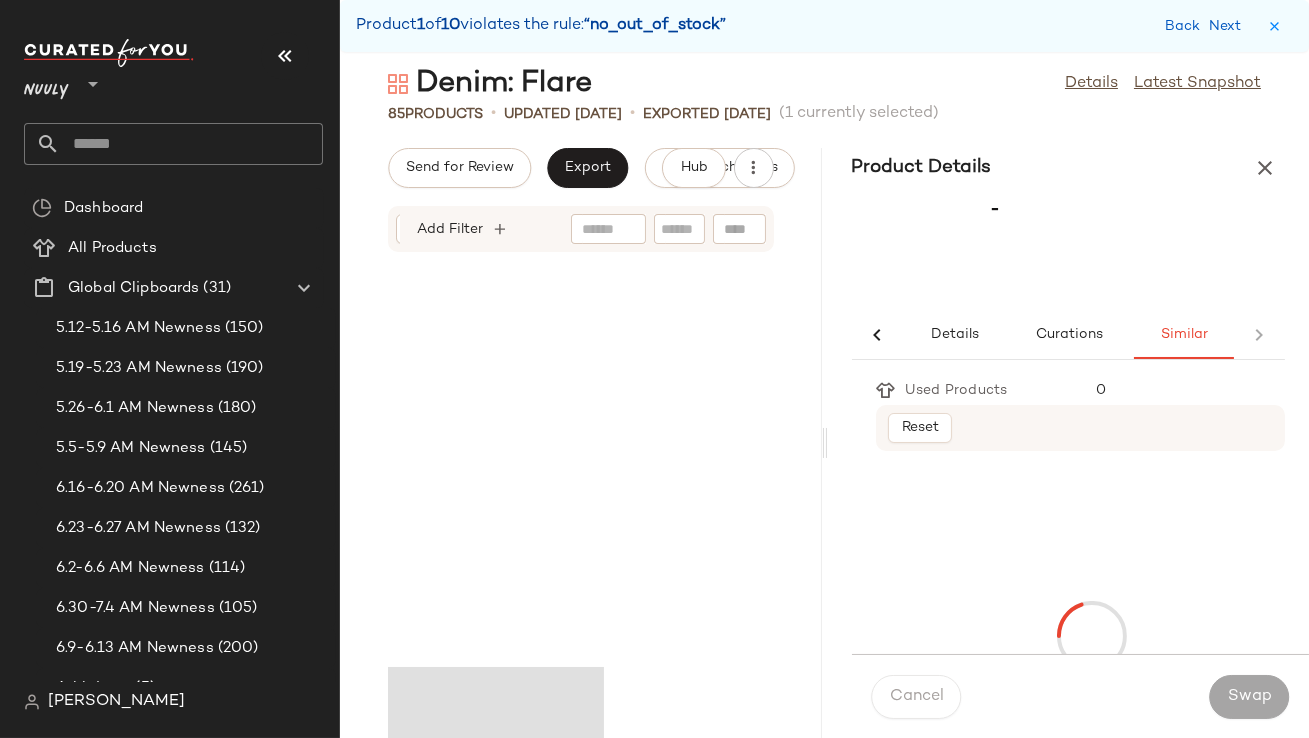 scroll, scrollTop: 0, scrollLeft: 0, axis: both 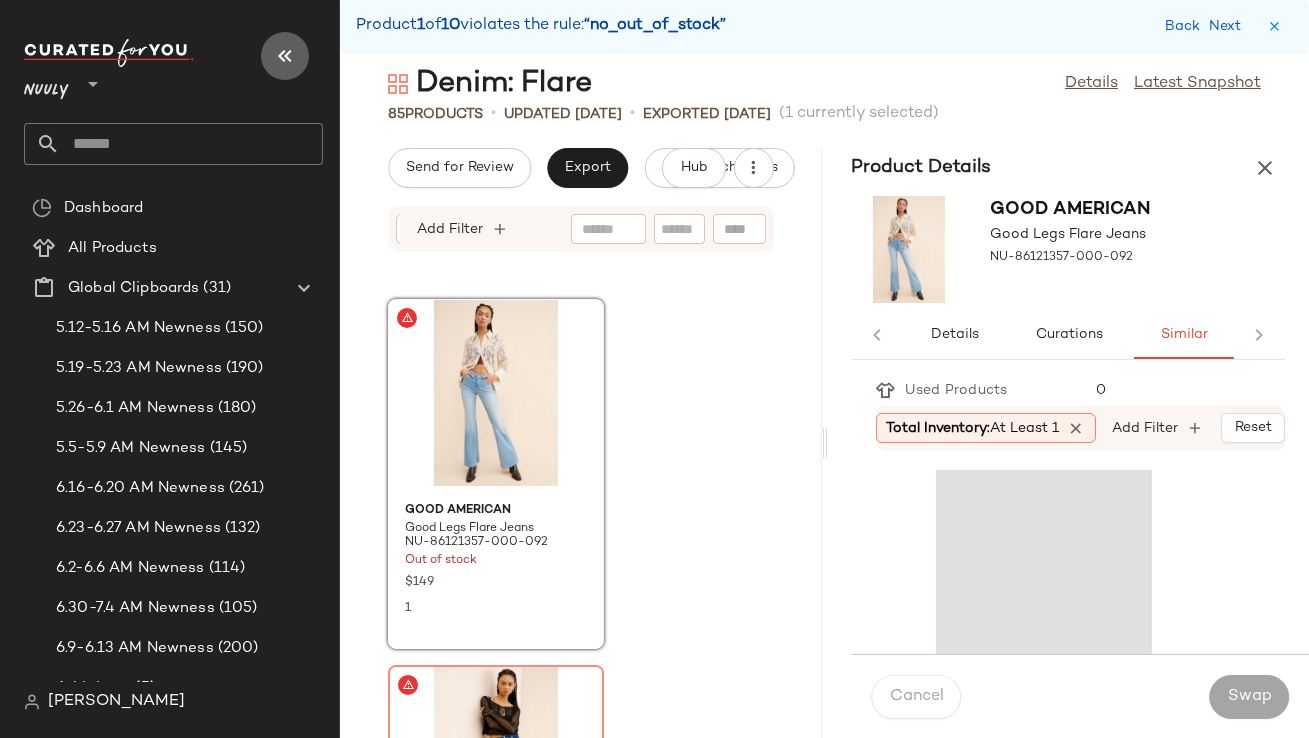 click at bounding box center [285, 56] 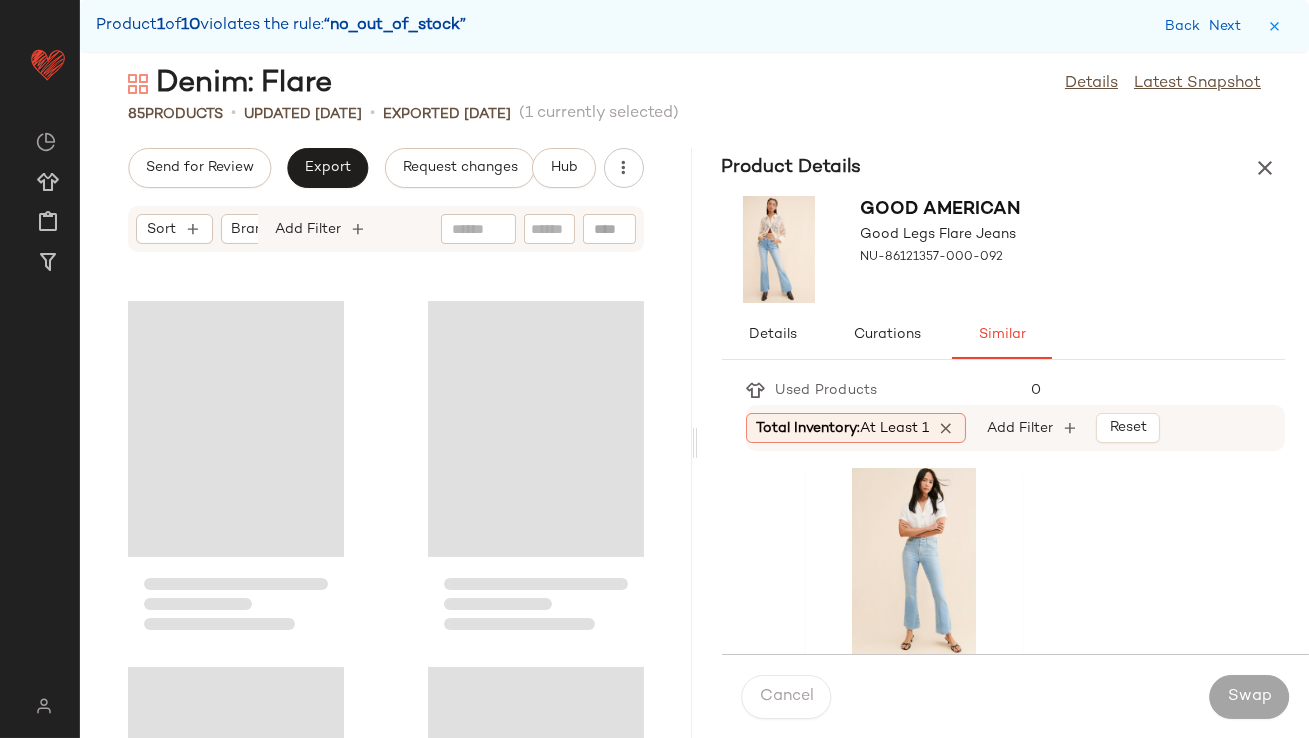 scroll, scrollTop: 381, scrollLeft: 0, axis: vertical 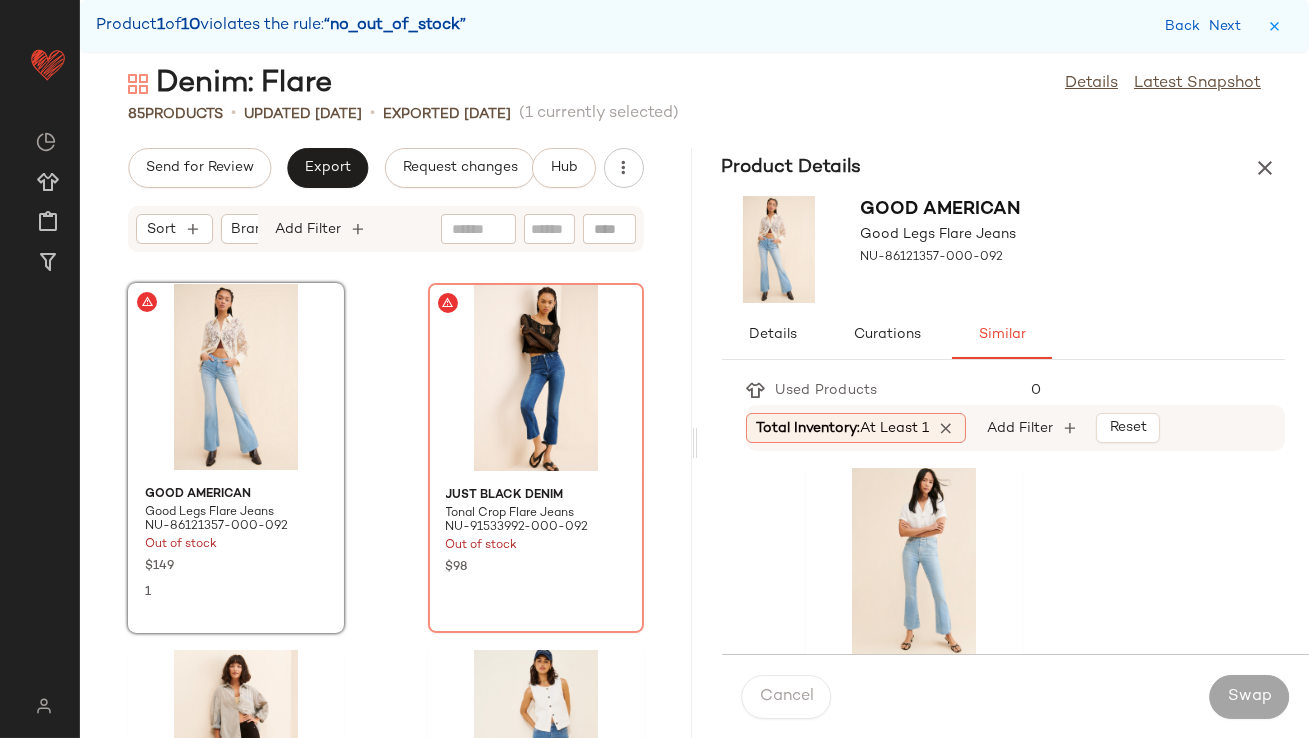 click on "Total Inventory:   At least 1" at bounding box center [843, 428] 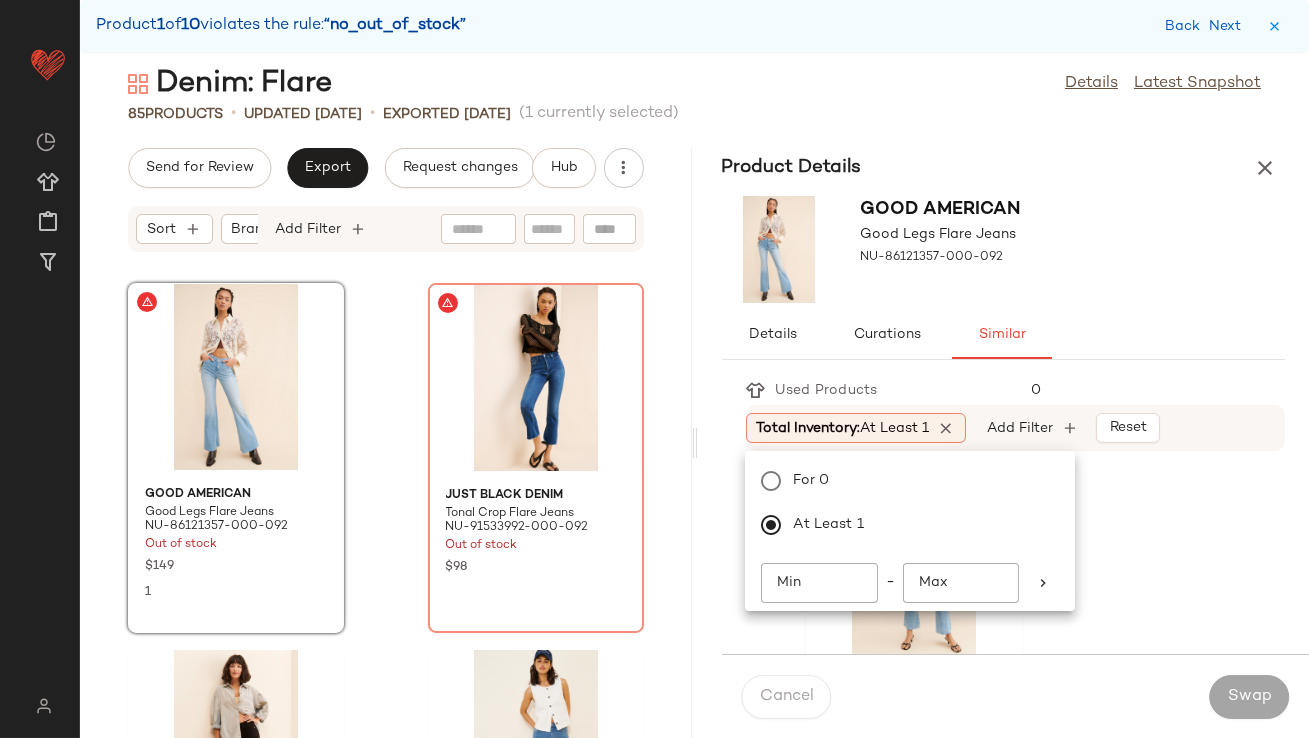 click on "Min" 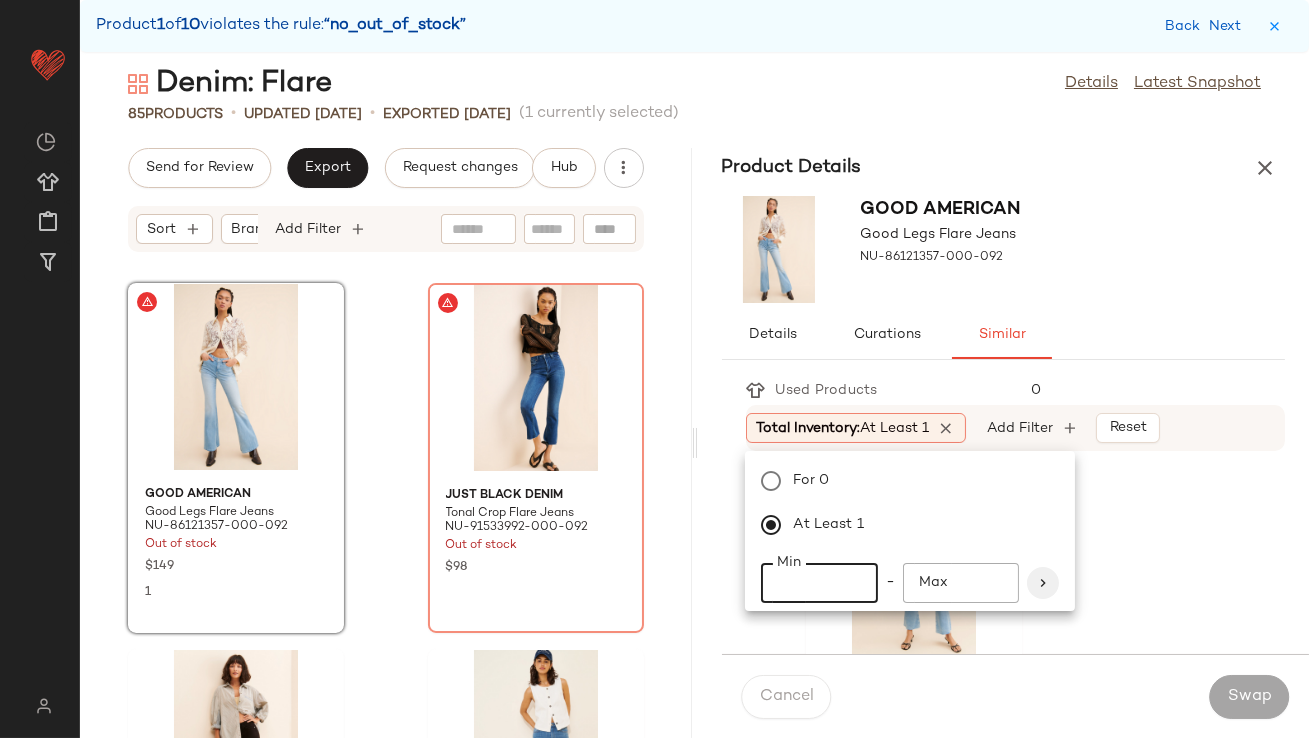 type on "**" 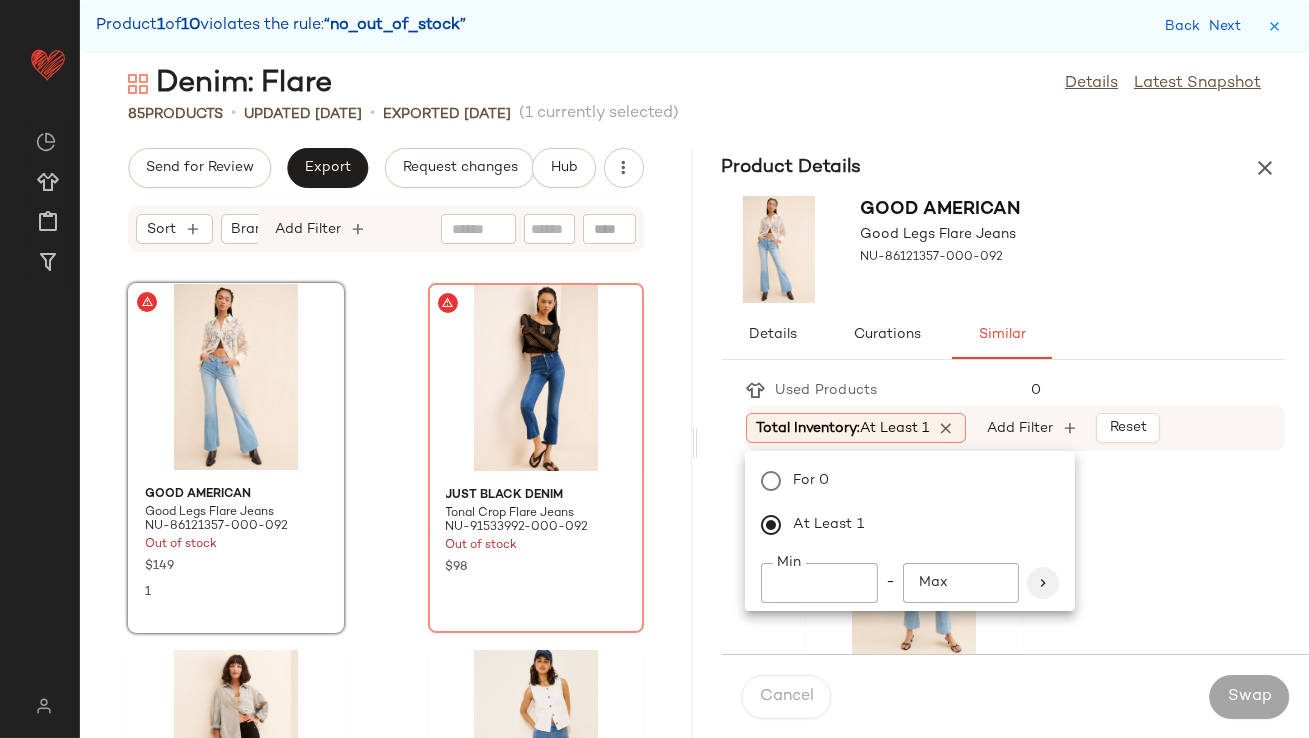 click at bounding box center [1043, 583] 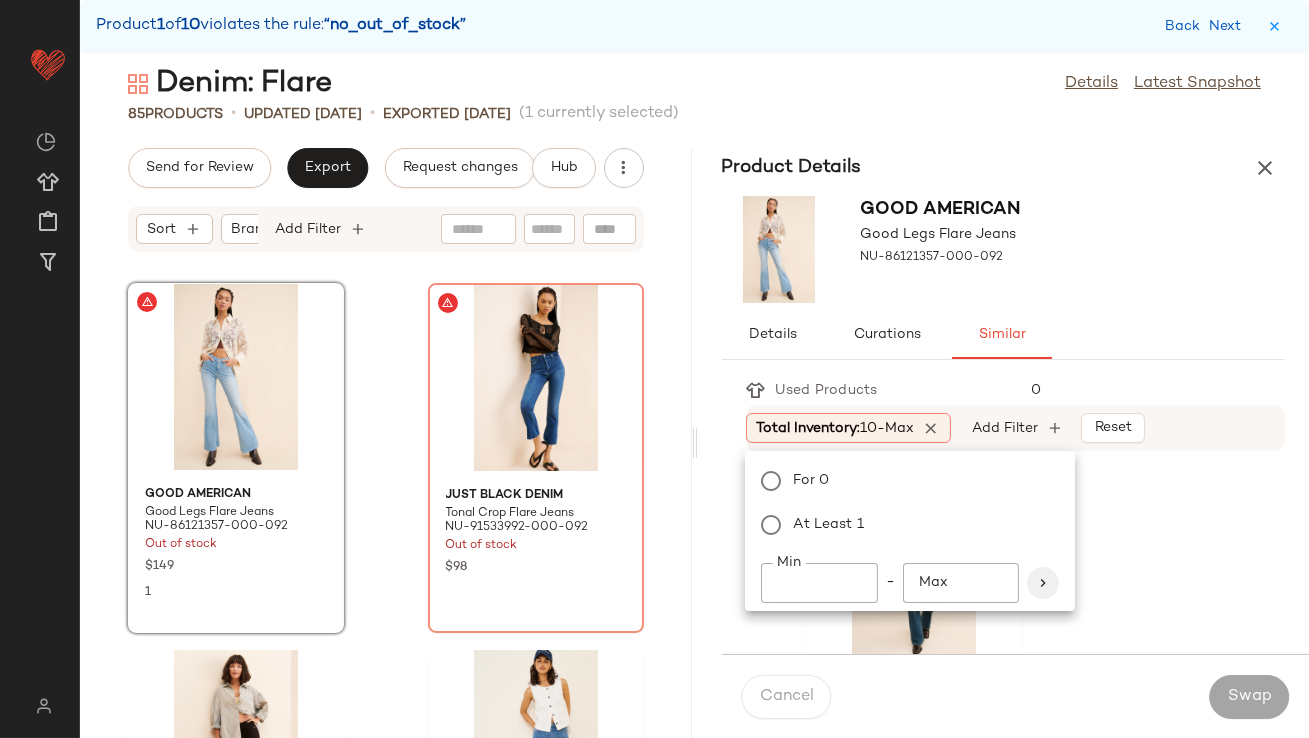scroll, scrollTop: 365, scrollLeft: 0, axis: vertical 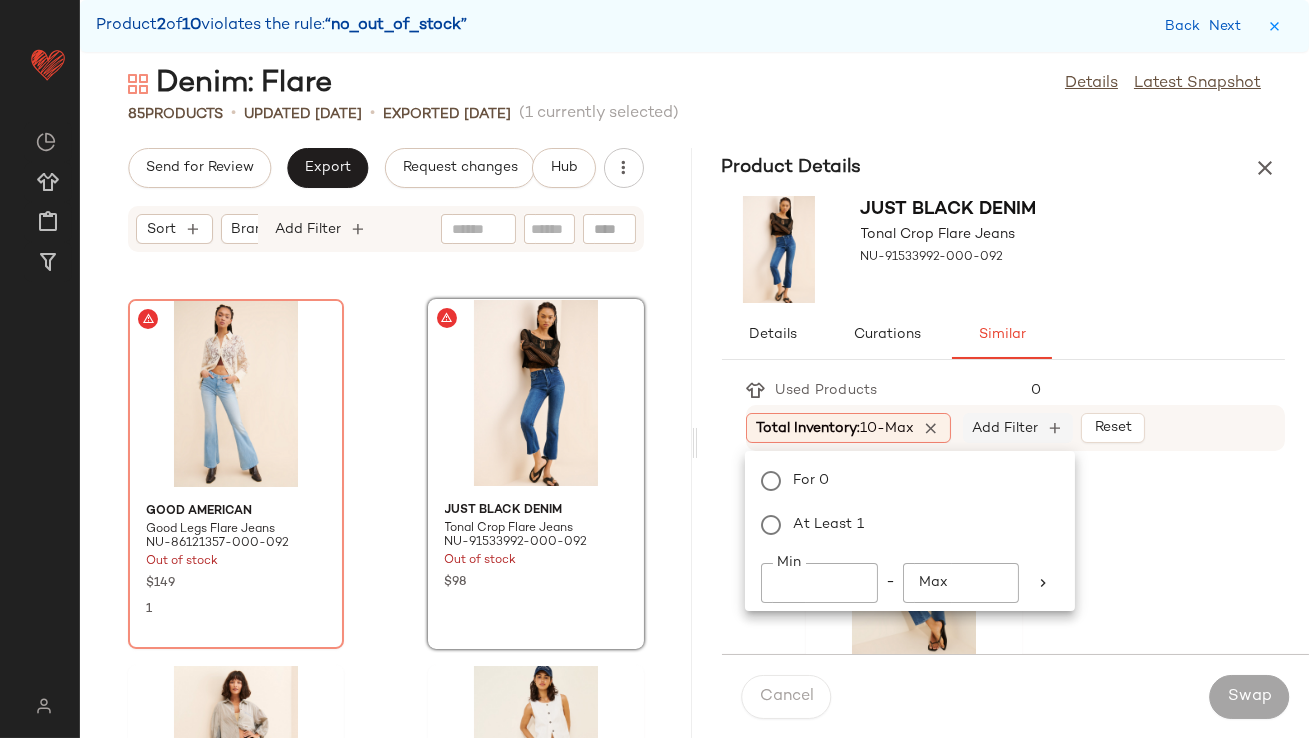 click on "Add Filter" at bounding box center [1005, 428] 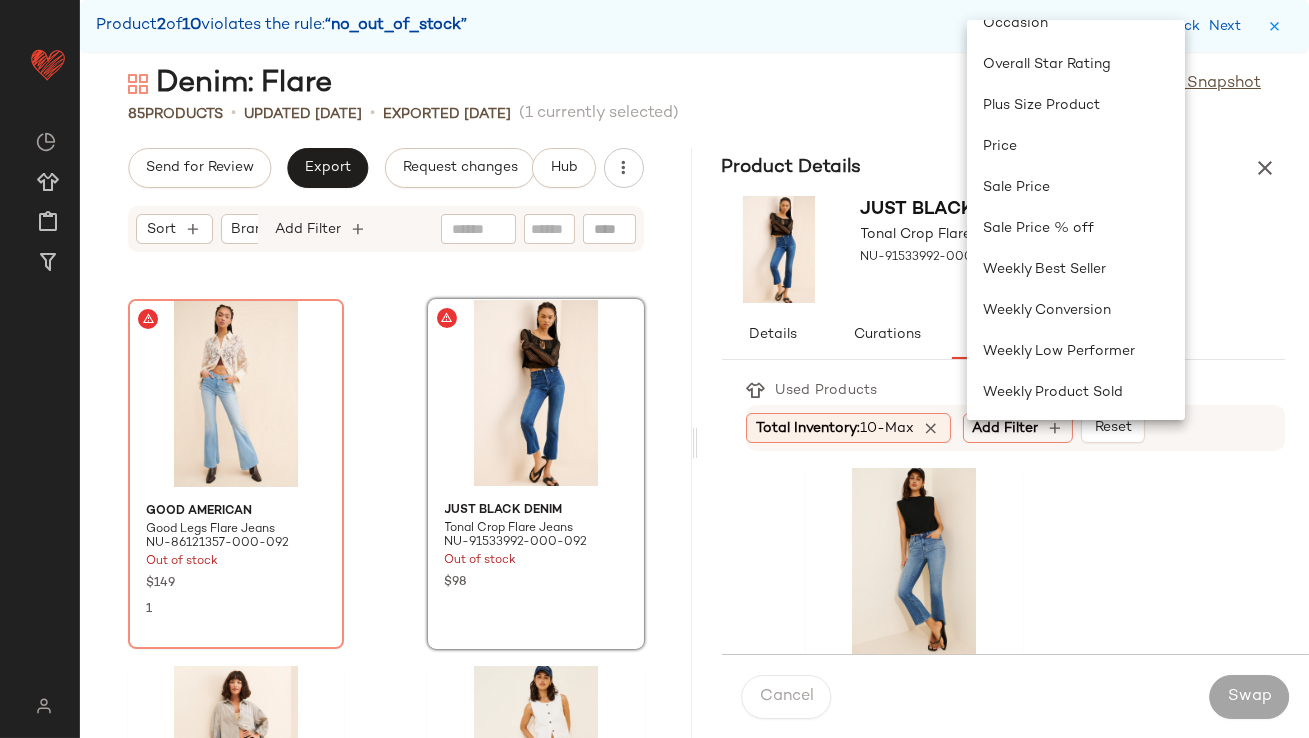 scroll, scrollTop: 722, scrollLeft: 0, axis: vertical 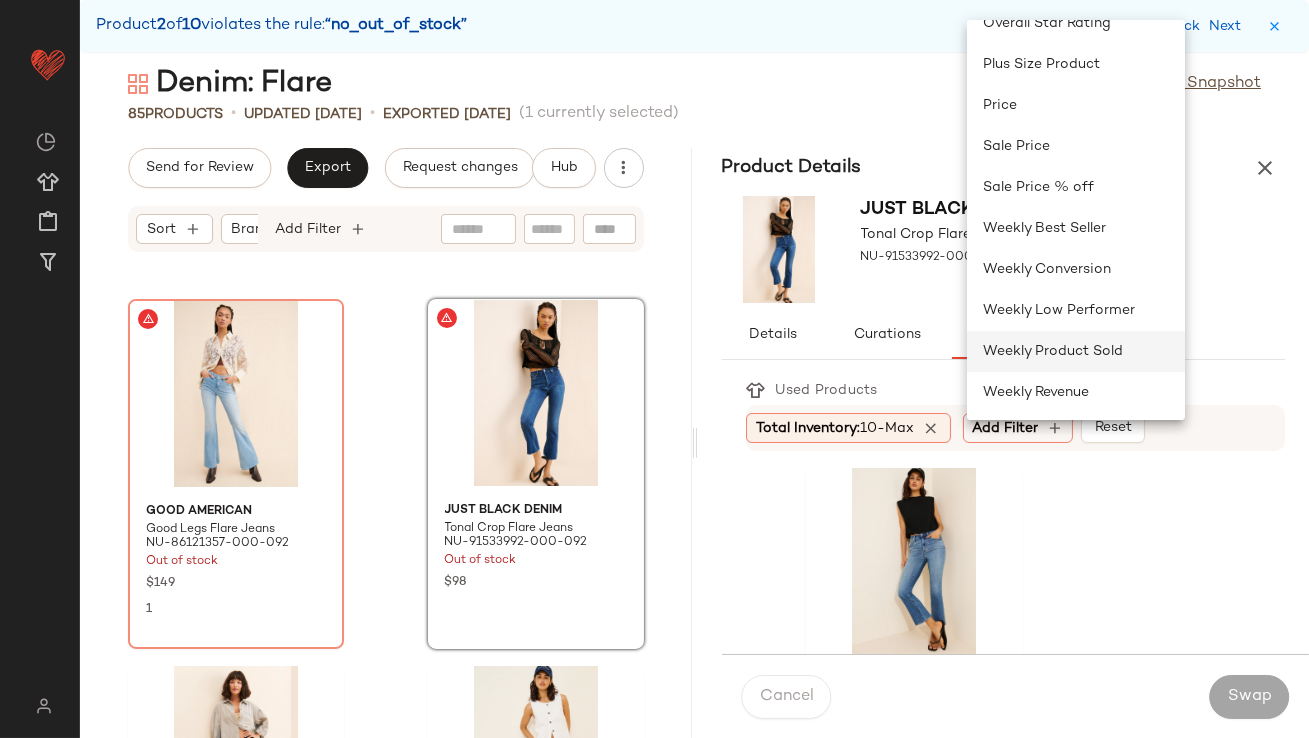 click on "Weekly Product Sold" 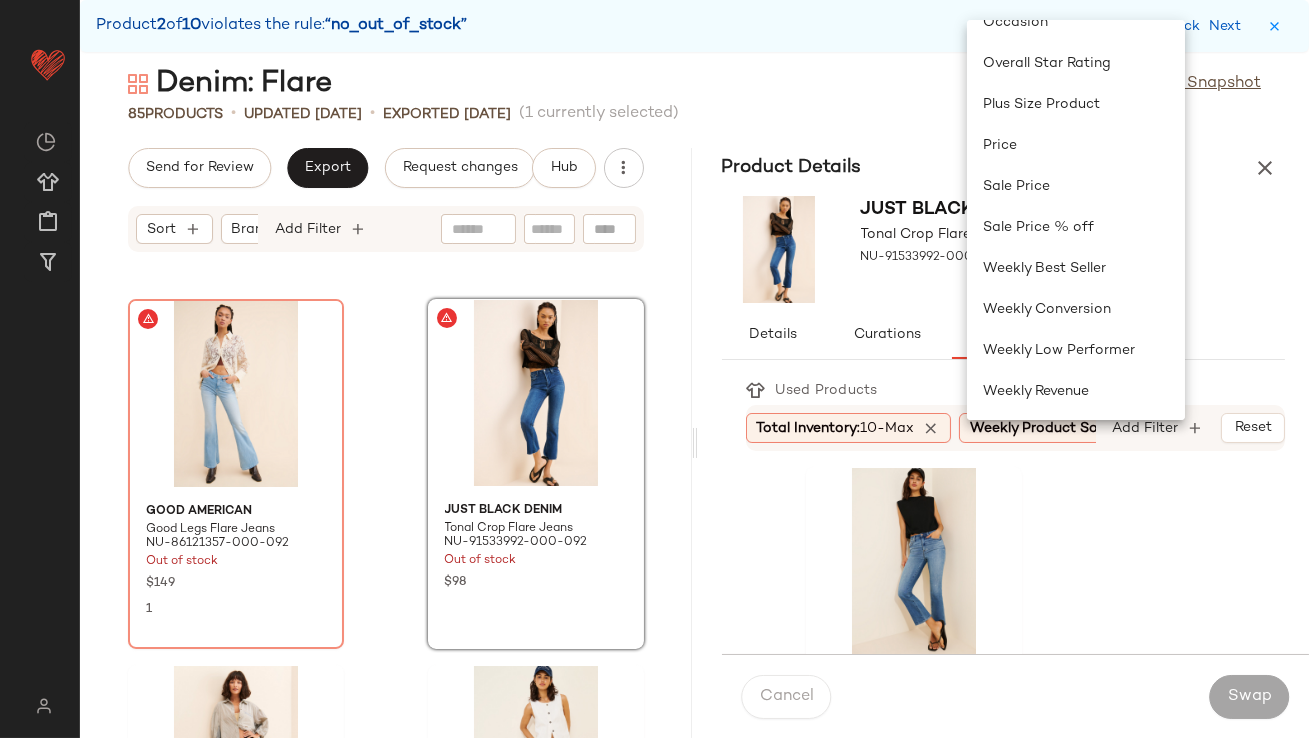 scroll, scrollTop: 681, scrollLeft: 0, axis: vertical 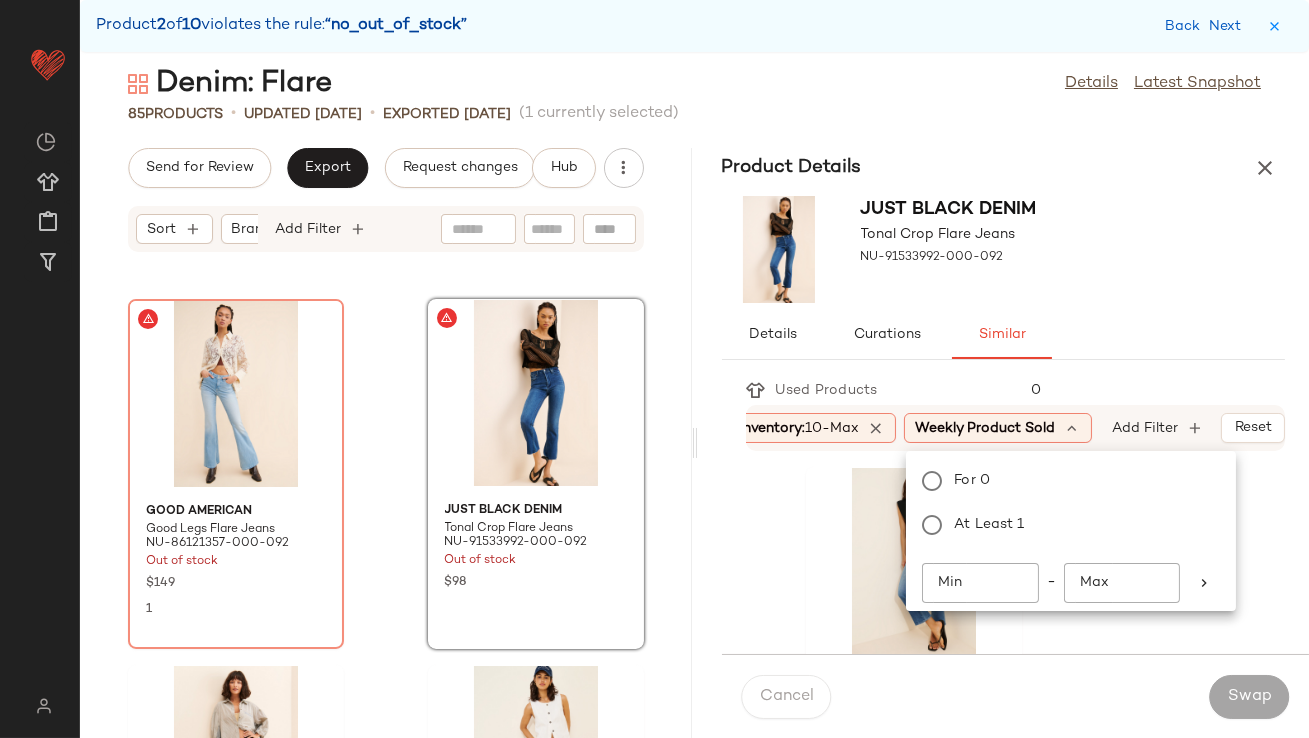 click on "Min" 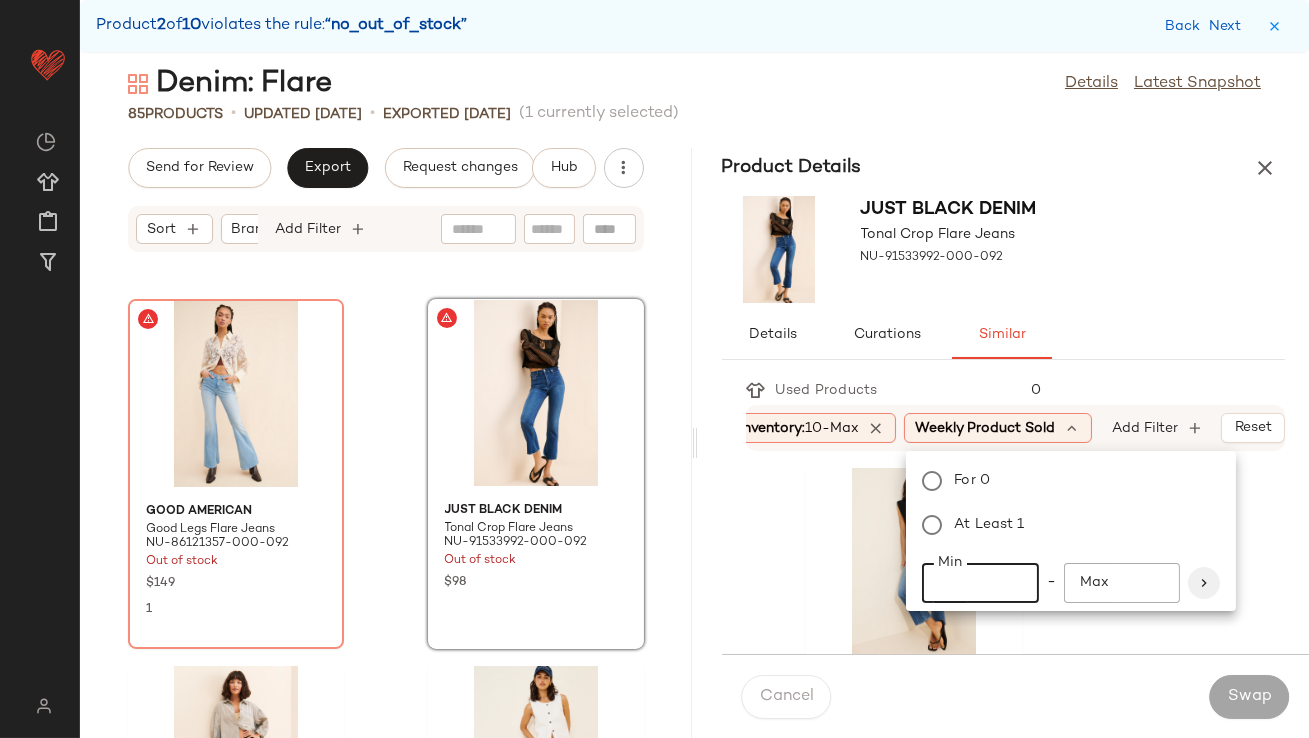 type on "**" 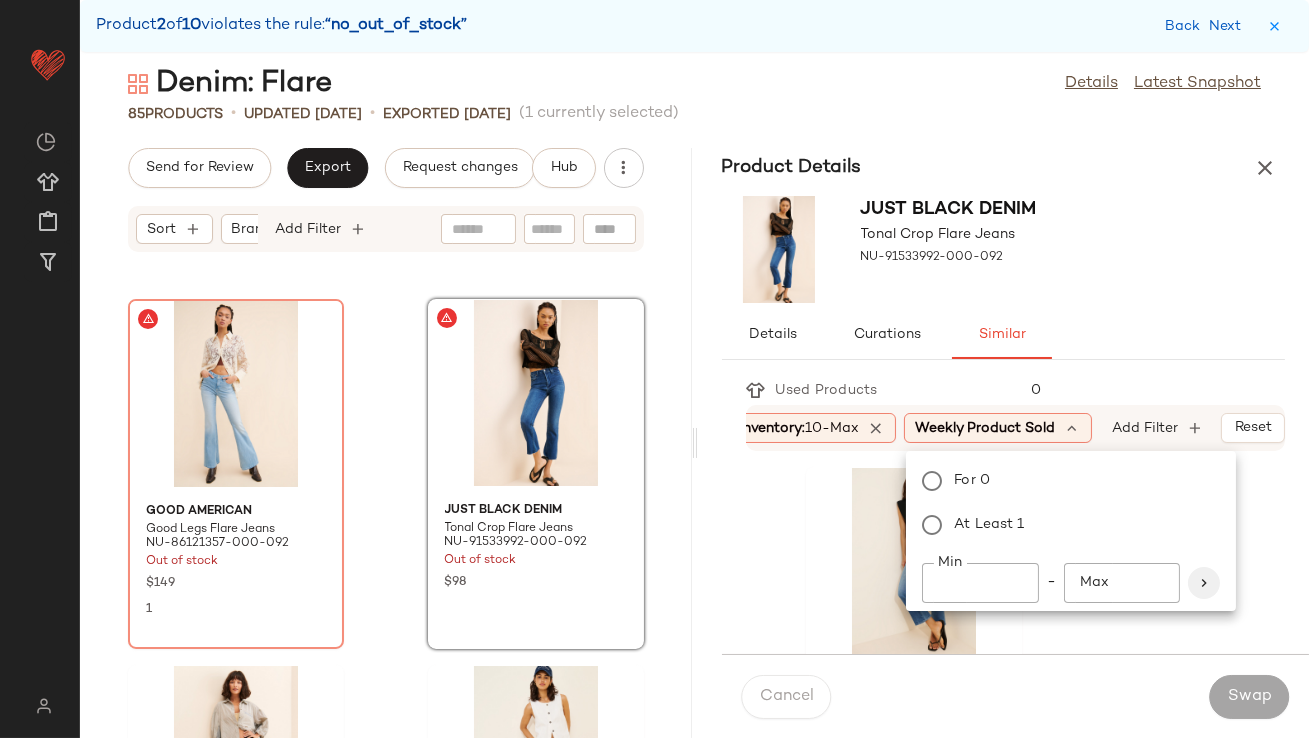 click at bounding box center (1204, 583) 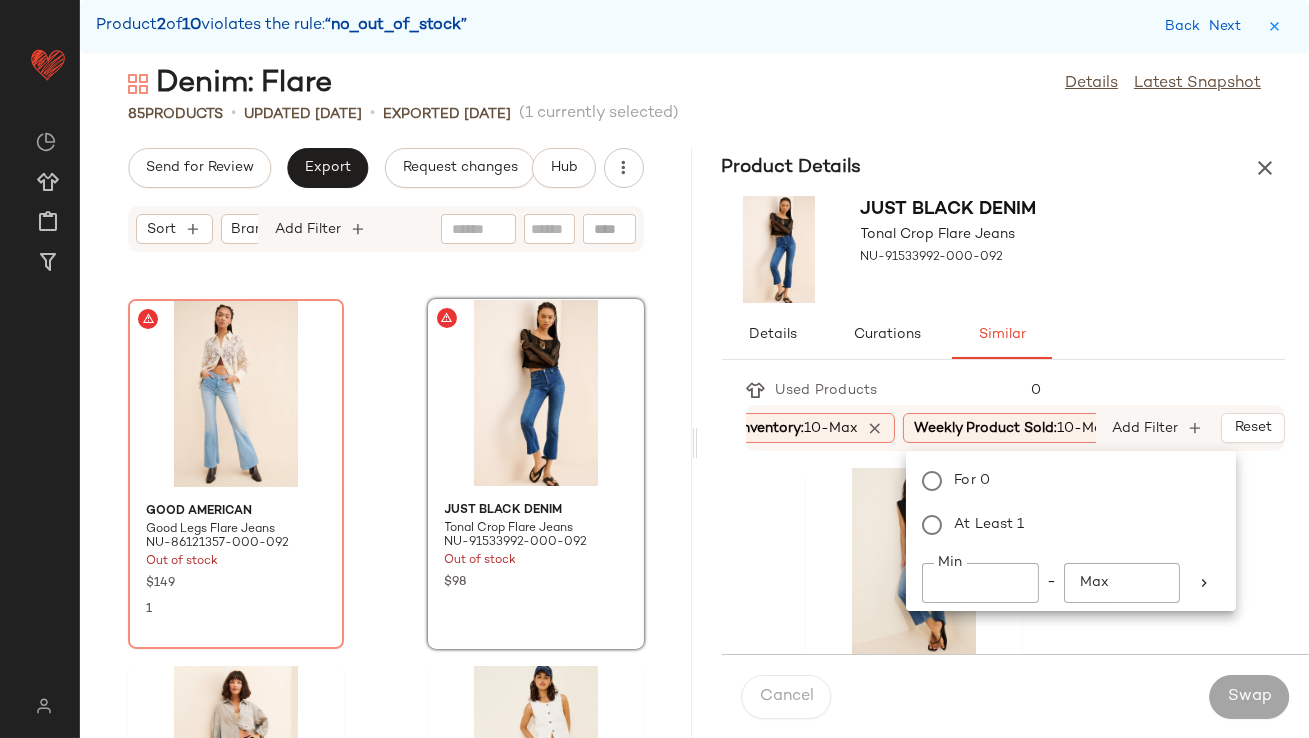 click on "Used Products  0" at bounding box center (1016, 390) 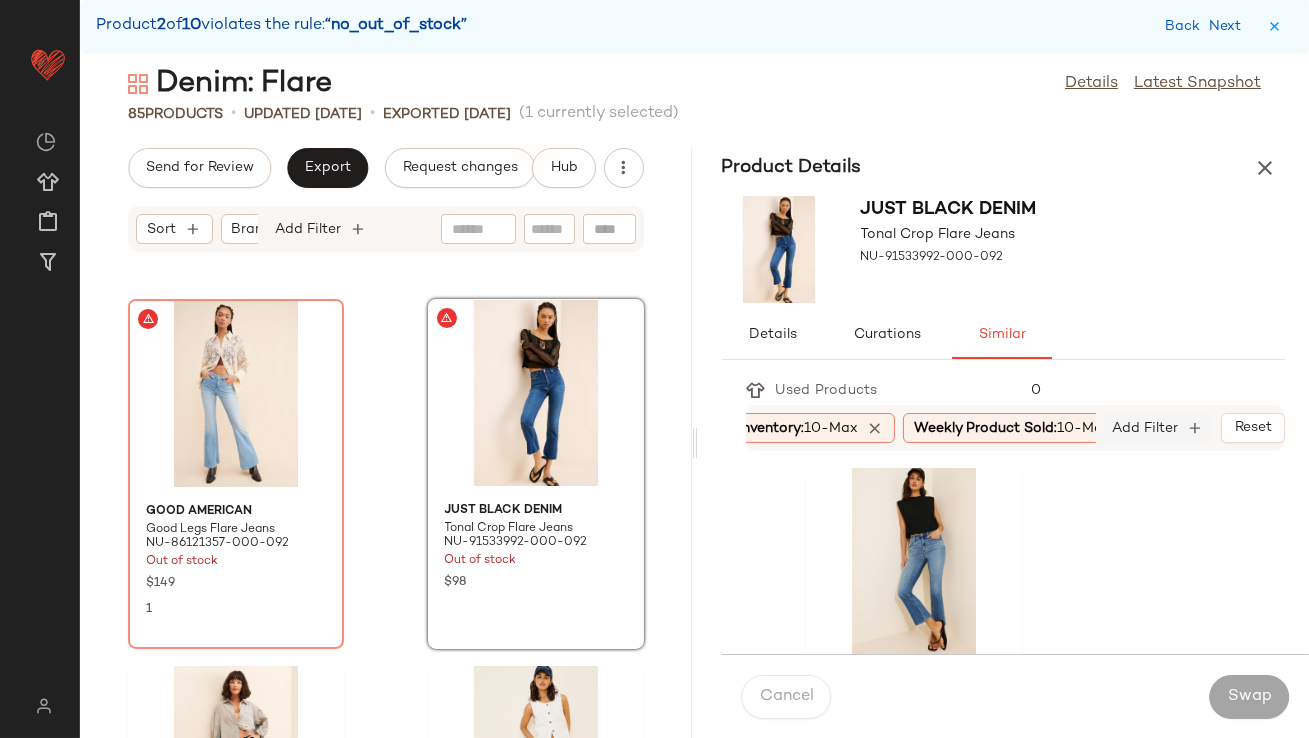 click on "Add Filter" at bounding box center (1146, 428) 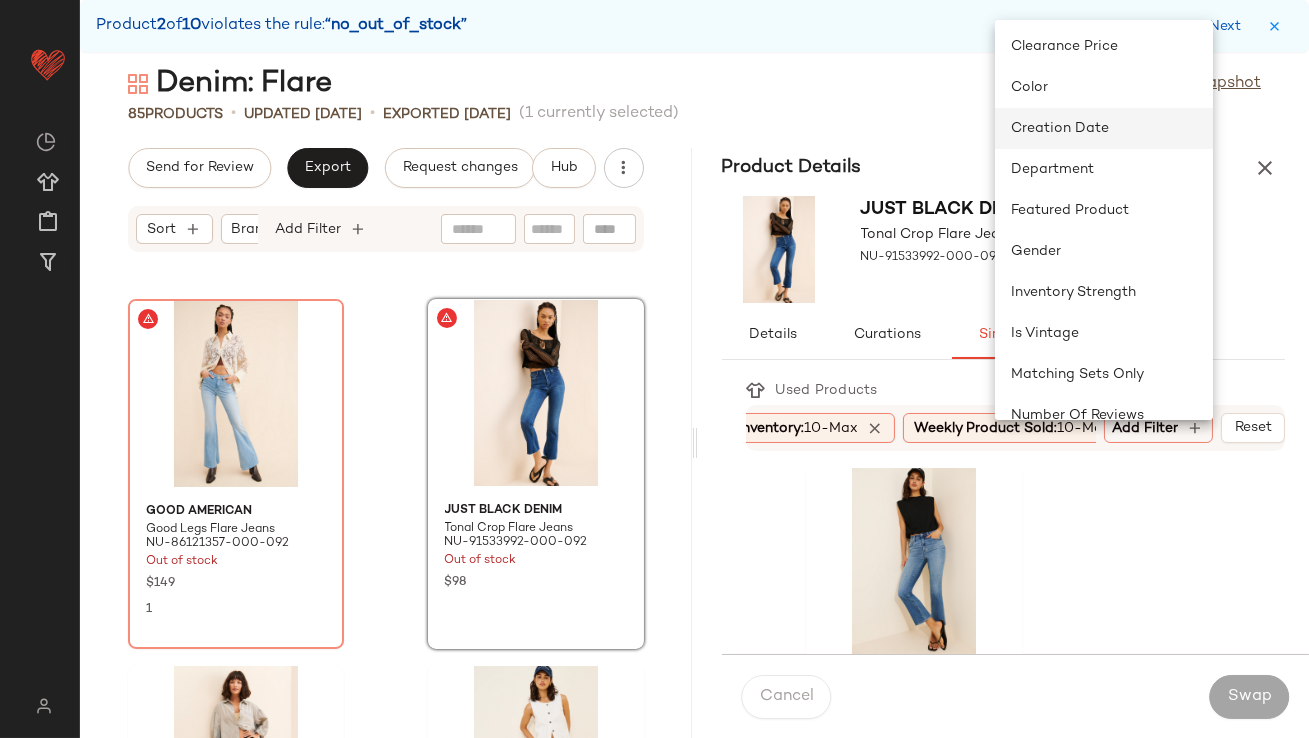 scroll, scrollTop: 251, scrollLeft: 0, axis: vertical 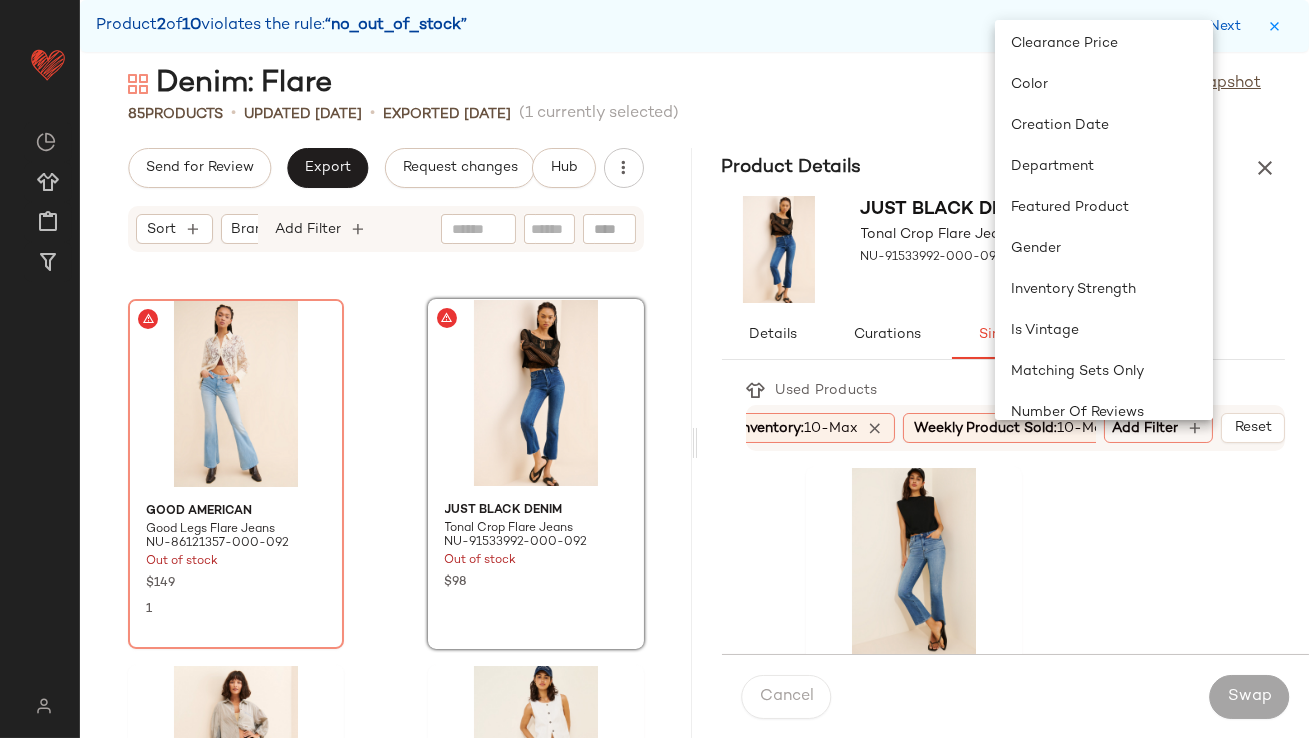 click on "Details   Curations   Similar" at bounding box center [1004, 335] 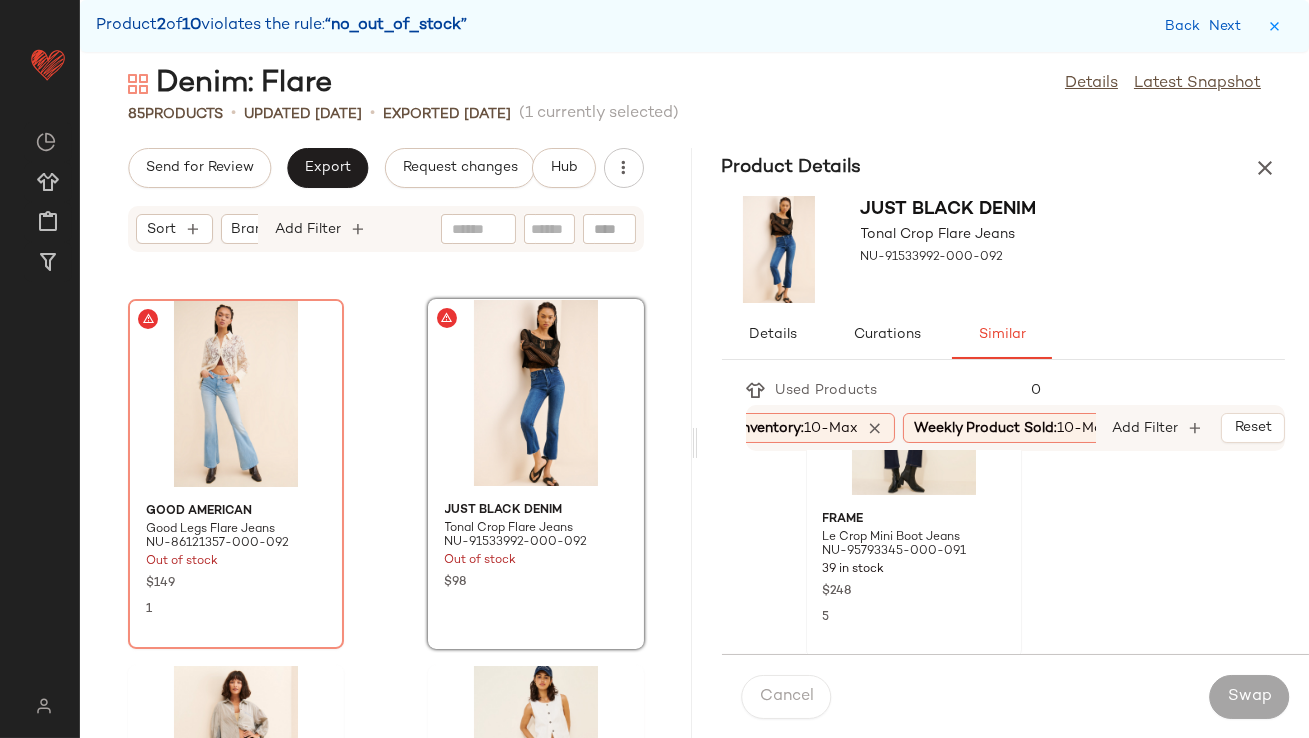 scroll, scrollTop: 470, scrollLeft: 0, axis: vertical 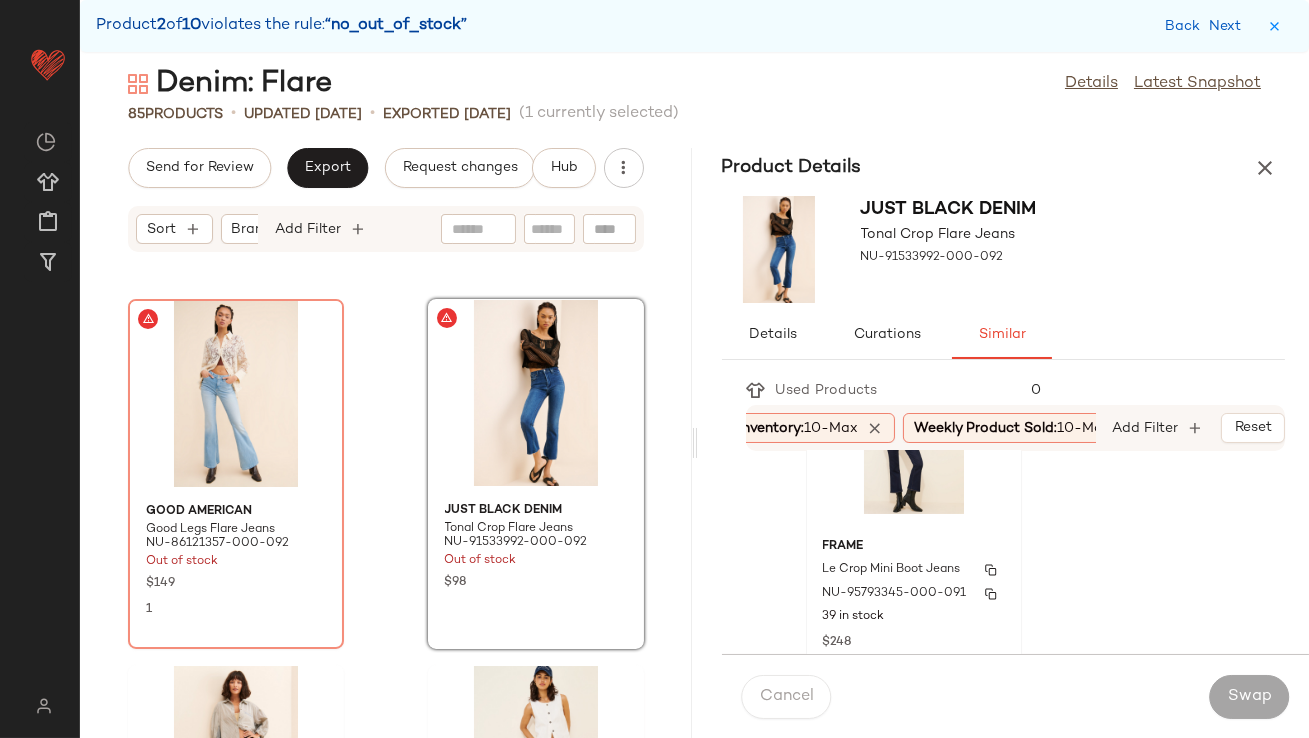 click on "FRAME Le Crop Mini Boot Jeans NU-95793345-000-091 39 in stock $248 5" 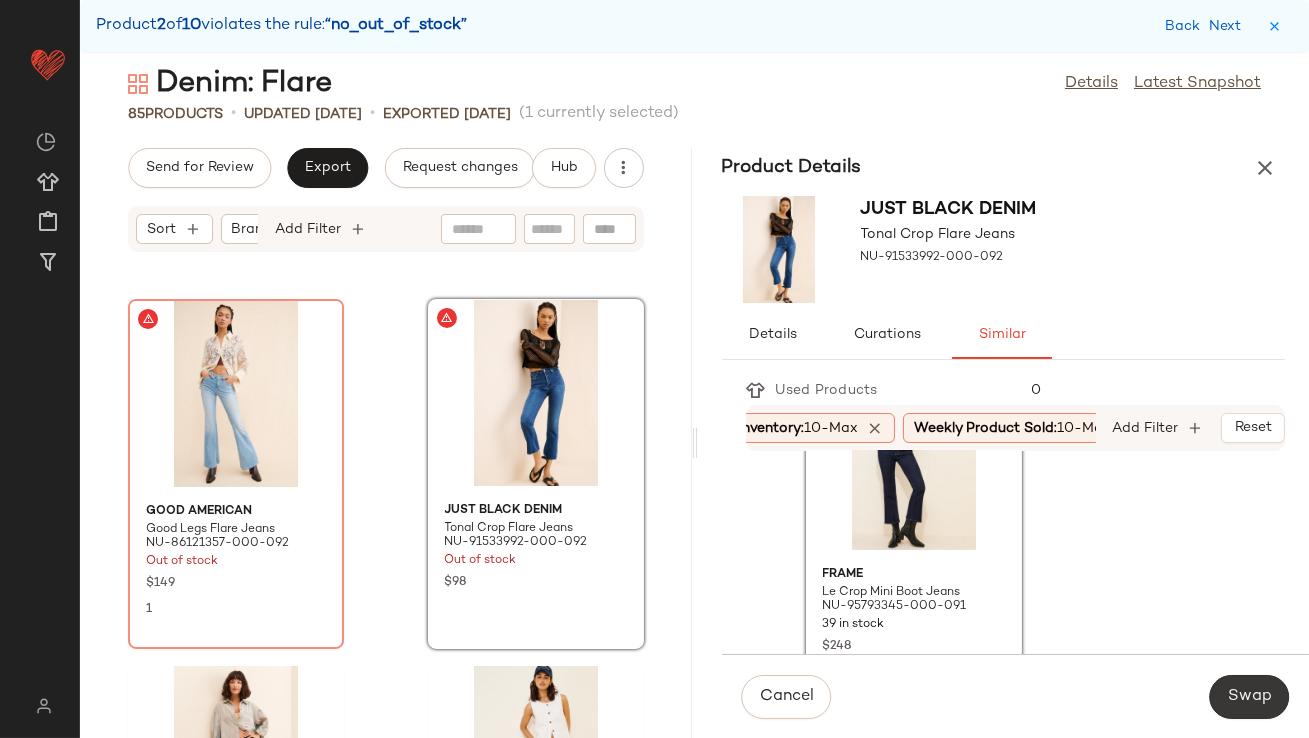 click on "Swap" 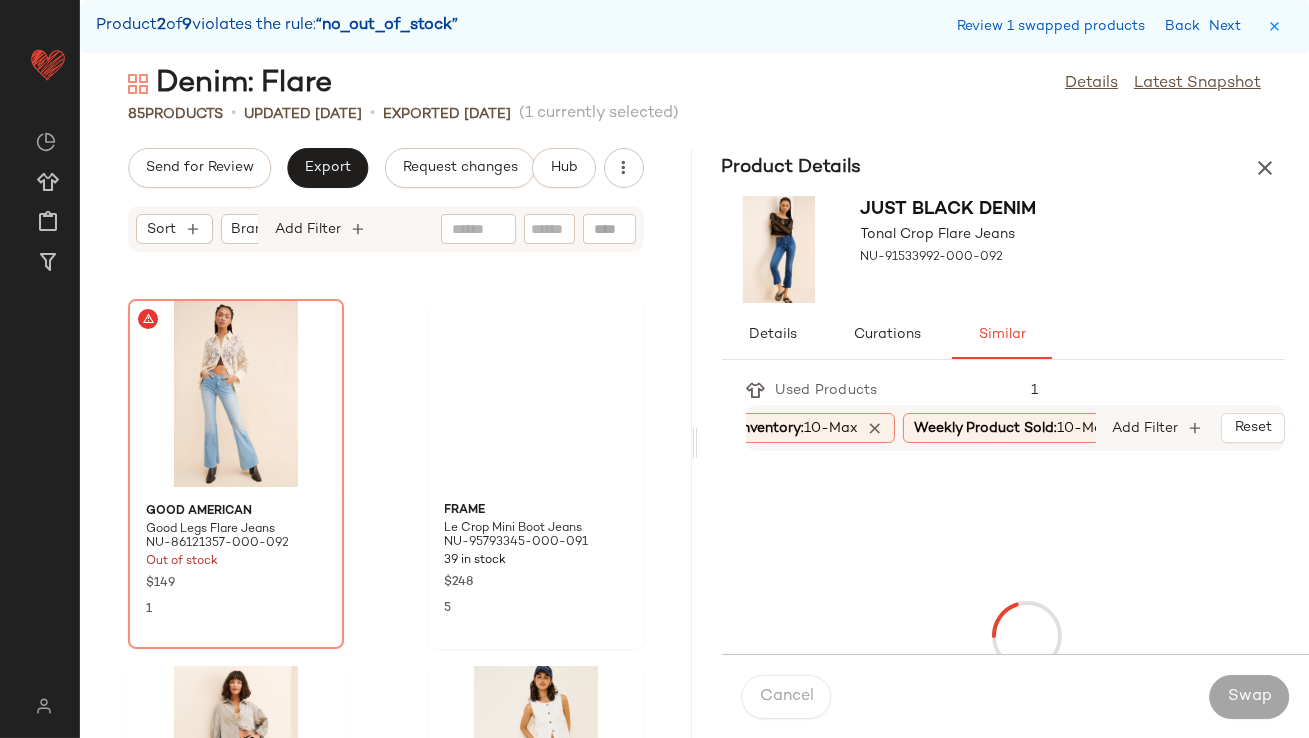 scroll, scrollTop: 2561, scrollLeft: 0, axis: vertical 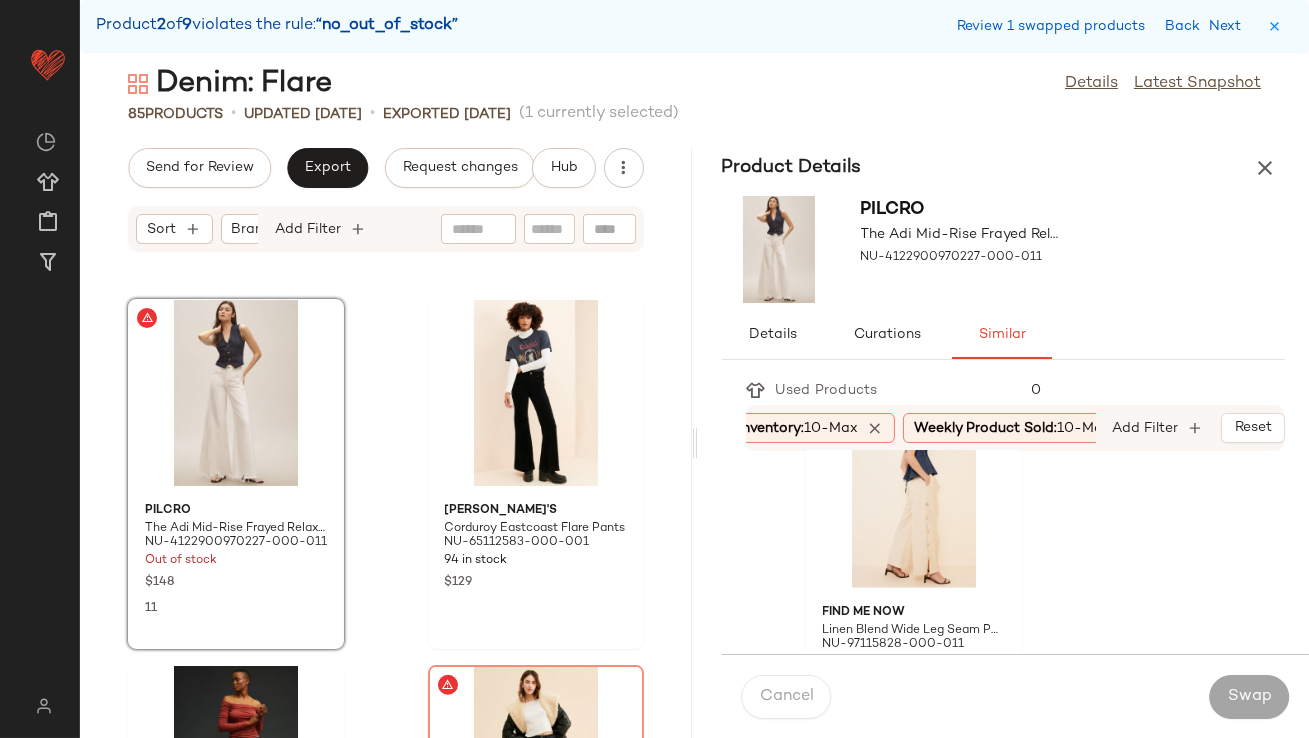 click on "Anthropologie The Colette Cropped Wide-Leg Pants: Contrast-Stitch Linen Edition NU-4123650590352-000-041 31 in stock $138 11 AG Jeans Jules Pleated Trousers NU-87868097-000-020 57 in stock $235 5 Madewell Avi Denim Top NU-91177758-000-092 12 in stock $88 4 Pilcro Heritage Curve Mid-Rise Barrel Jeans NU-4122951690018-000-011 73 in stock $148 10 Joe's Jeans The Mia Dark Wash High Rise Wide Leg Jeans NU-90670381-000-091 22 in stock $198 2 Madewell The Perfect Vintage Wide Emmett Jeans NU-92414374-000-091 22 in stock $138 5 Hudson James High Rise Wide Leg Jeans NU-80840275-000-066 10 in stock $225 10 Find Me Now Linen Blend Wide Leg Seam Pants NU-97115828-000-011 34 in stock $178 38 Madewell The Harlow Wide Leg Jeans NU-87390316-000-010 29 in stock $118 9 Anthropologie The Colette Cropped Wide-Leg Pants: Dobby Jacquard Edition NU-4123609130154-000-049 36 in stock $148 18 Pilcro The Leni Mid-Rise Tapered Barrel Jeans NU-4122900970205-000-093 29 in stock $138 8 Tomorrow Denim Ellen Wide Leg Pants 40 in stock $239 7" 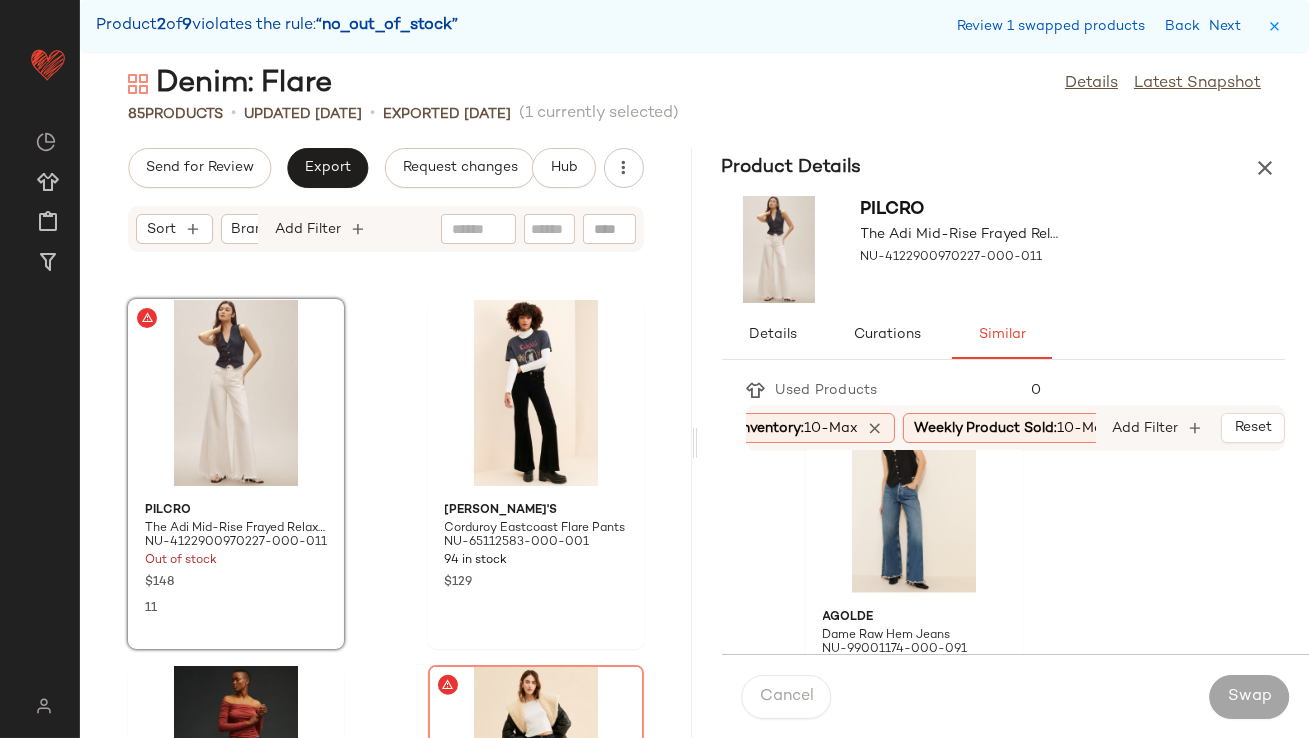 scroll, scrollTop: 5184, scrollLeft: 0, axis: vertical 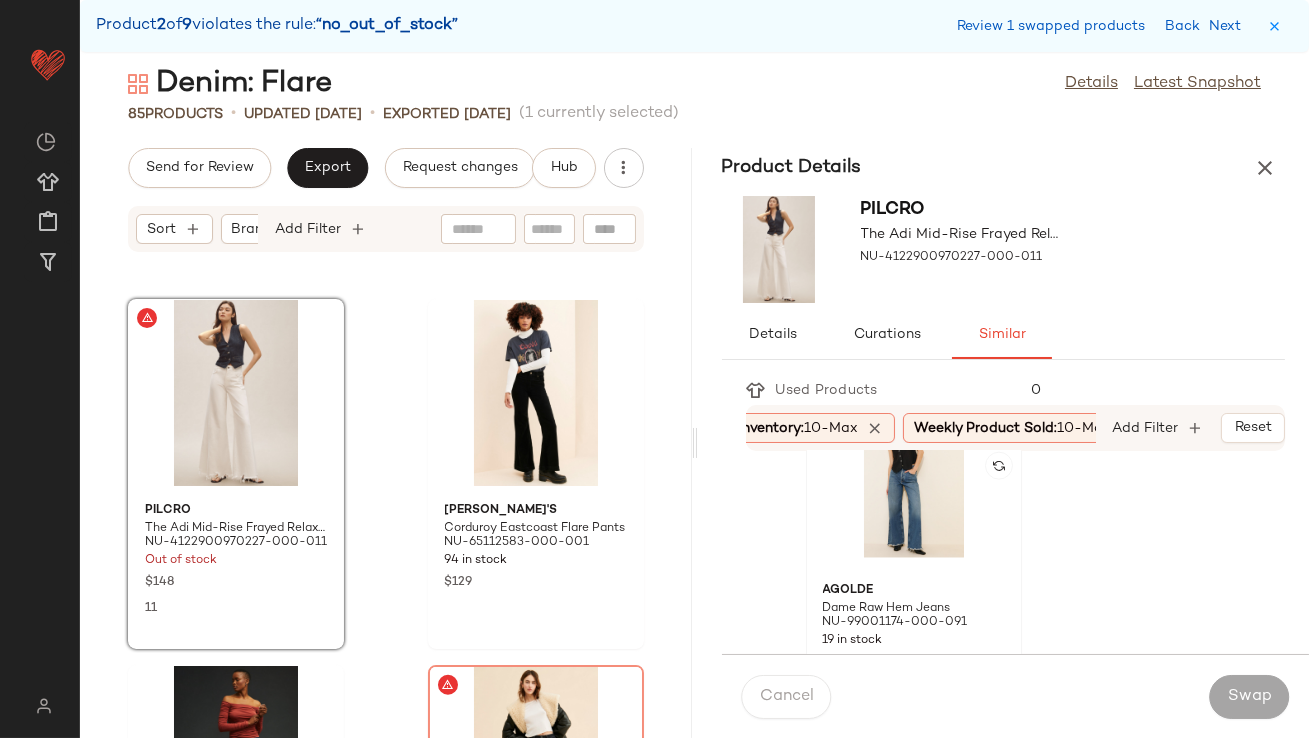 click 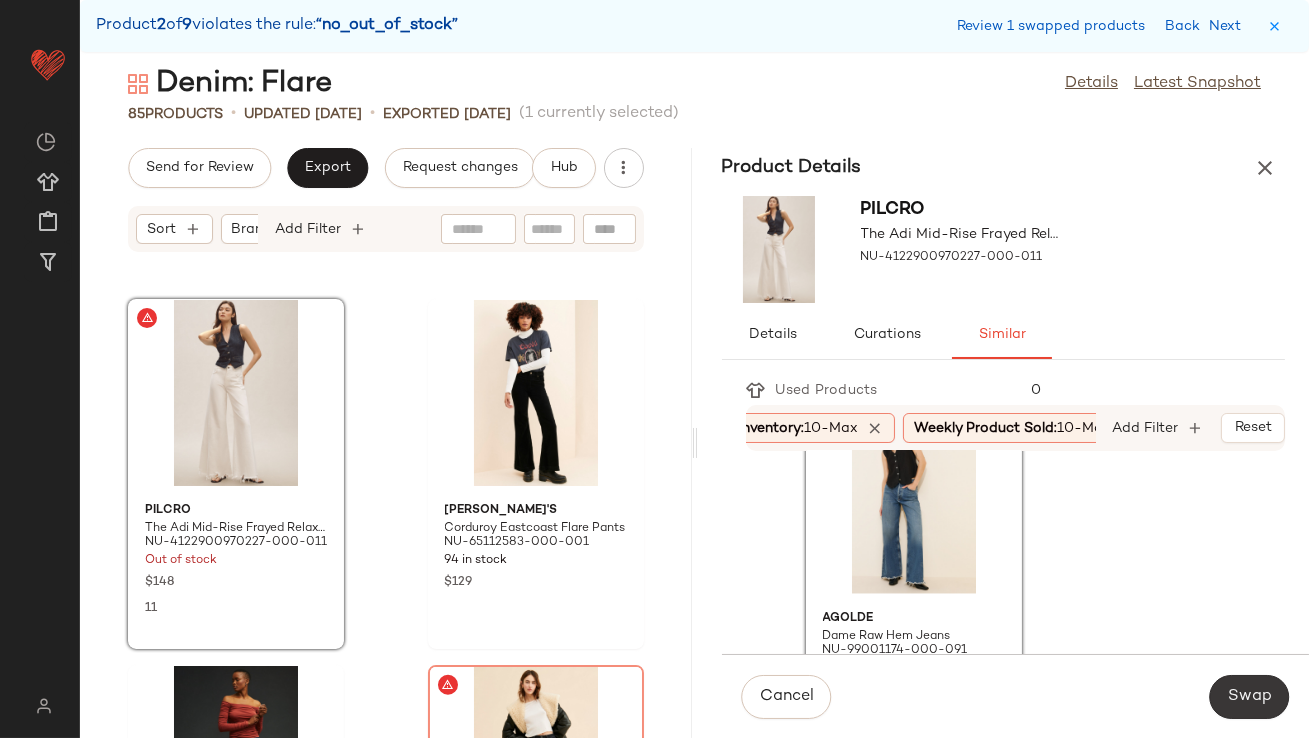 click on "Swap" 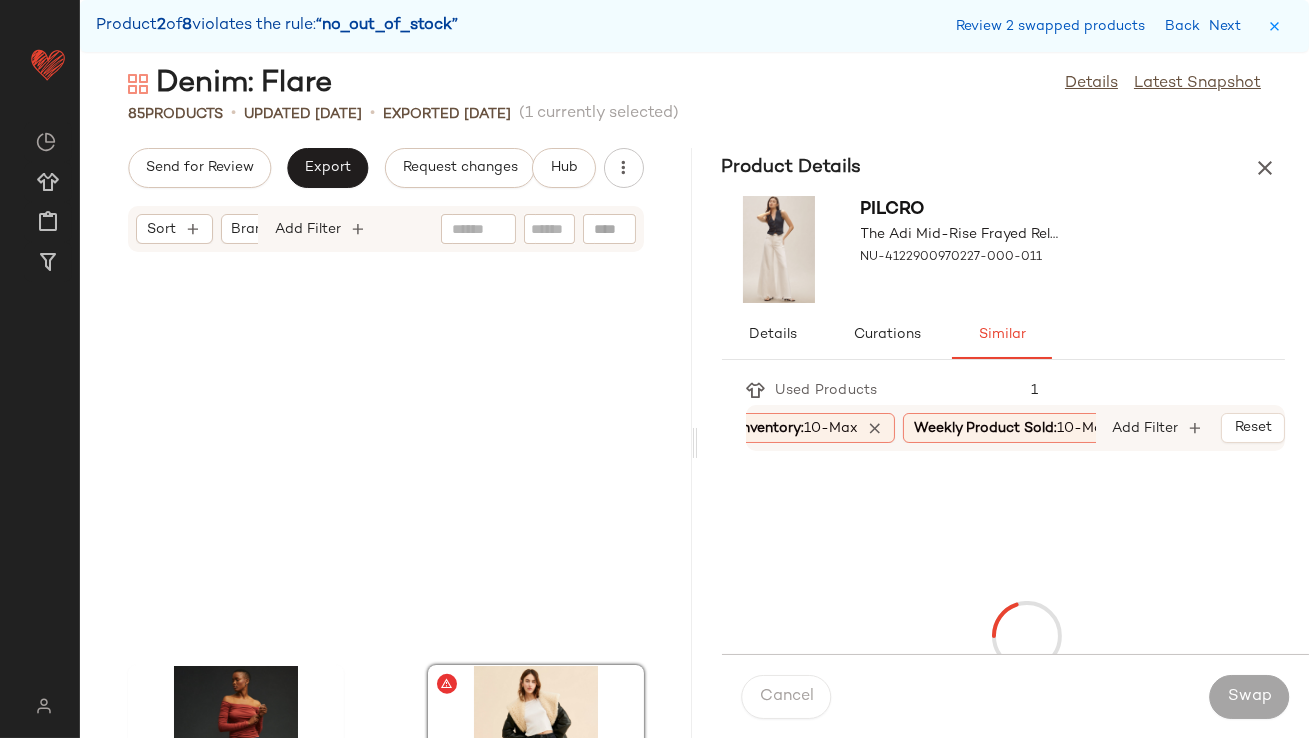 scroll, scrollTop: 2928, scrollLeft: 0, axis: vertical 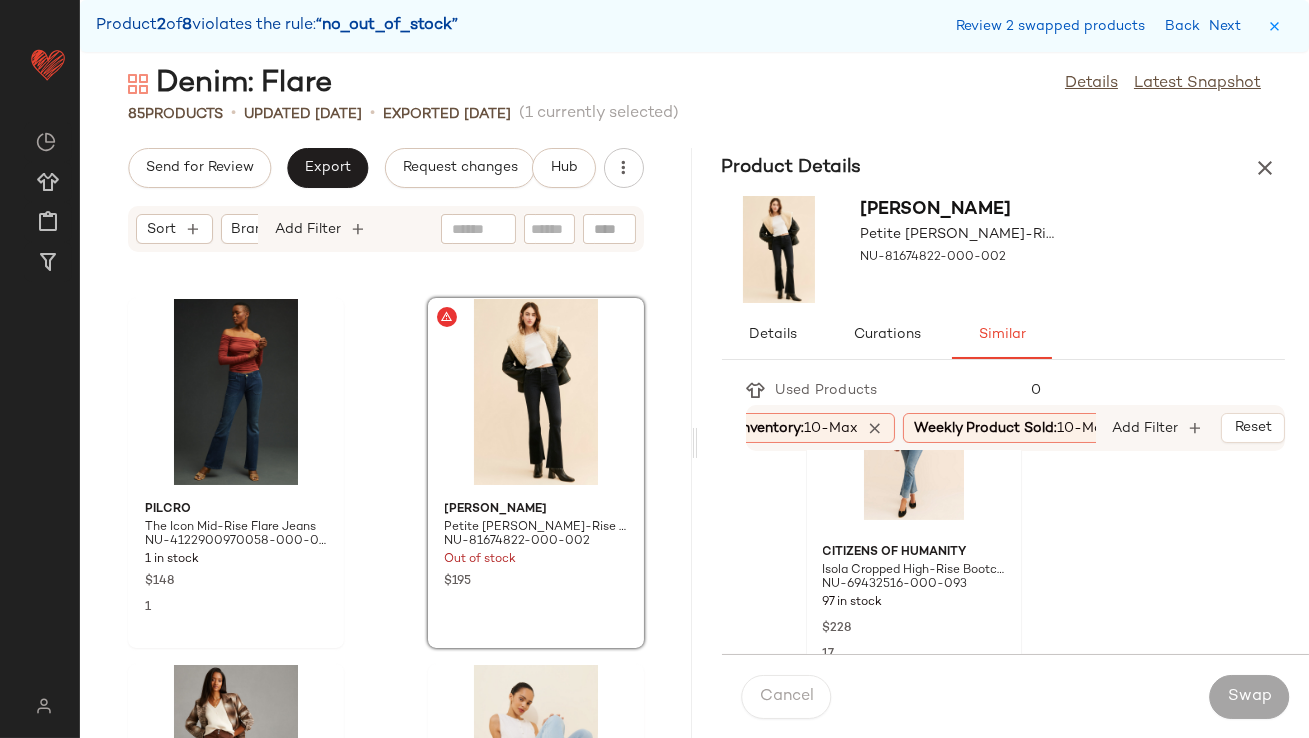 click 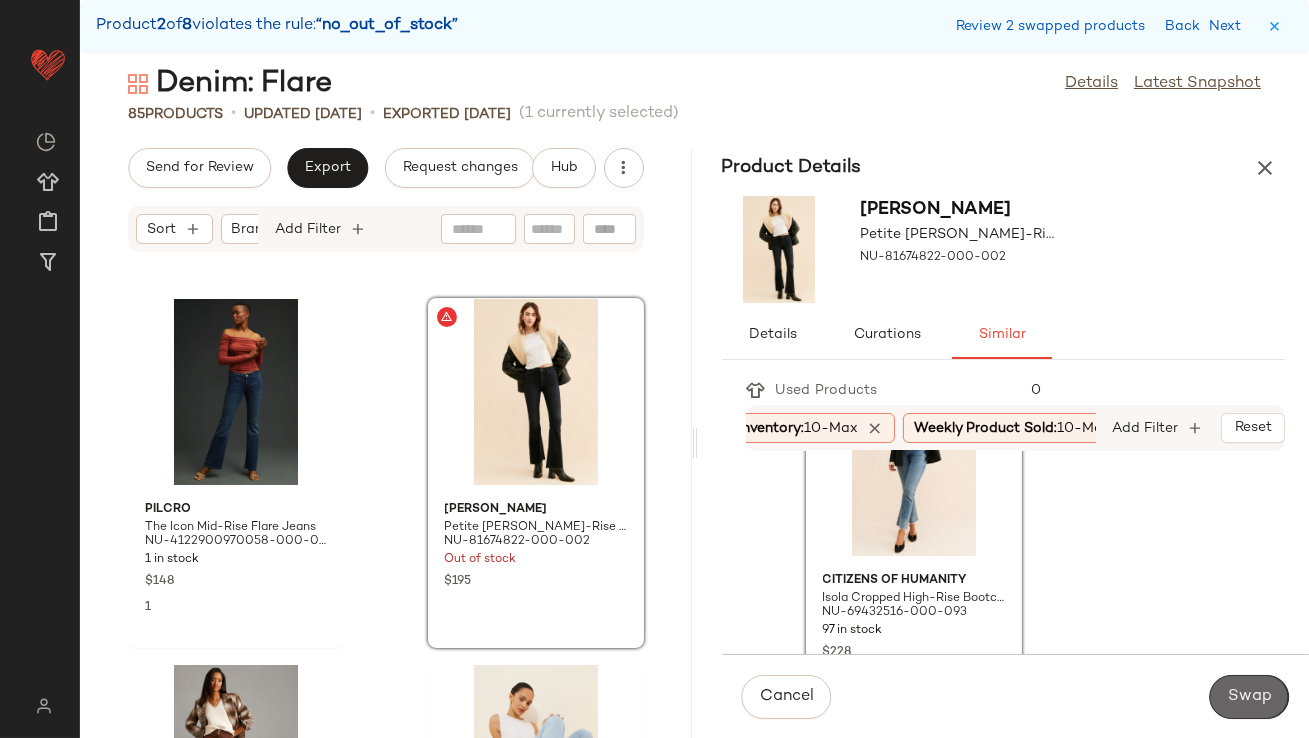 click on "Swap" 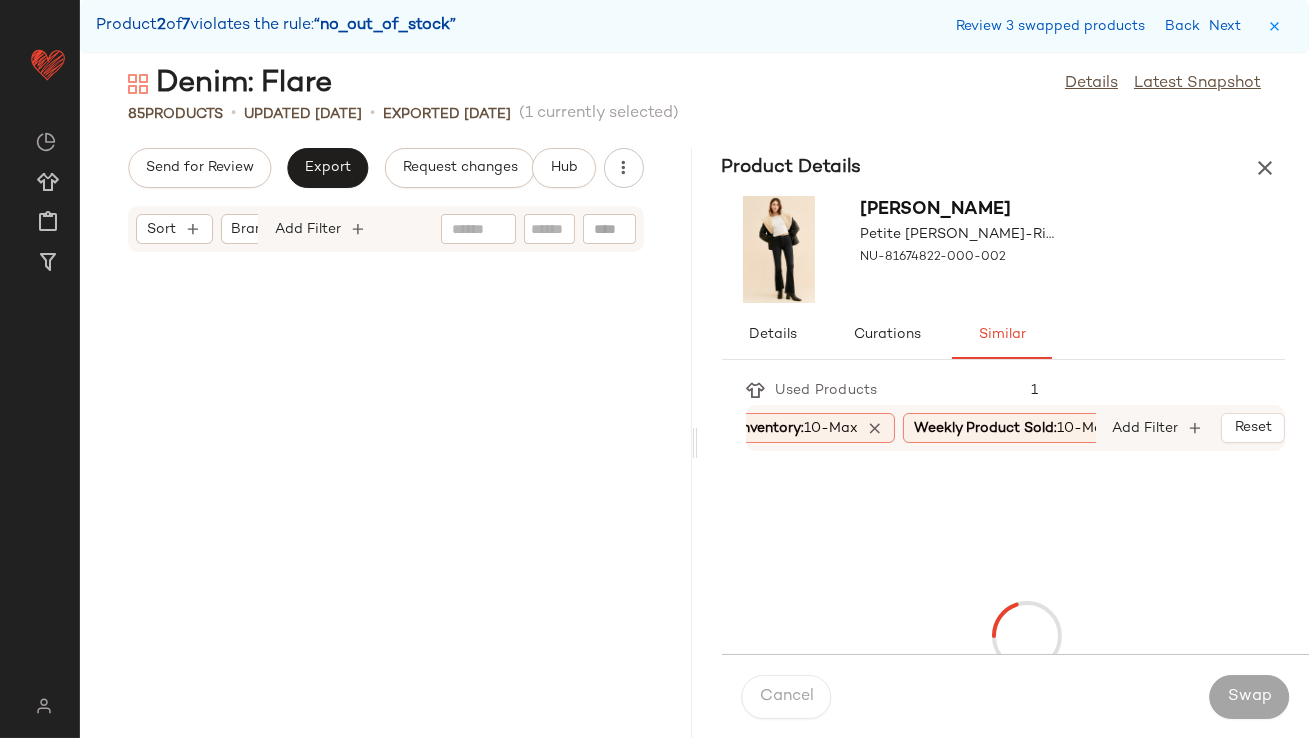 scroll, scrollTop: 5124, scrollLeft: 0, axis: vertical 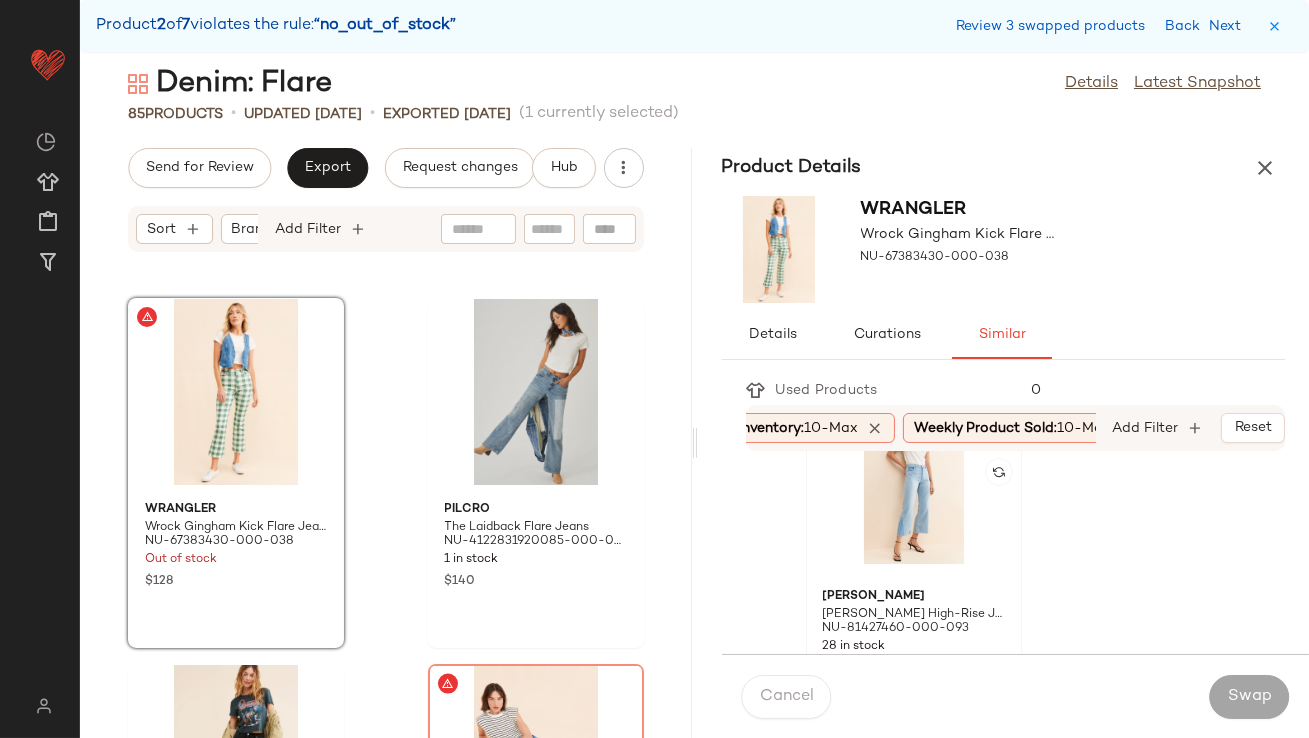 click 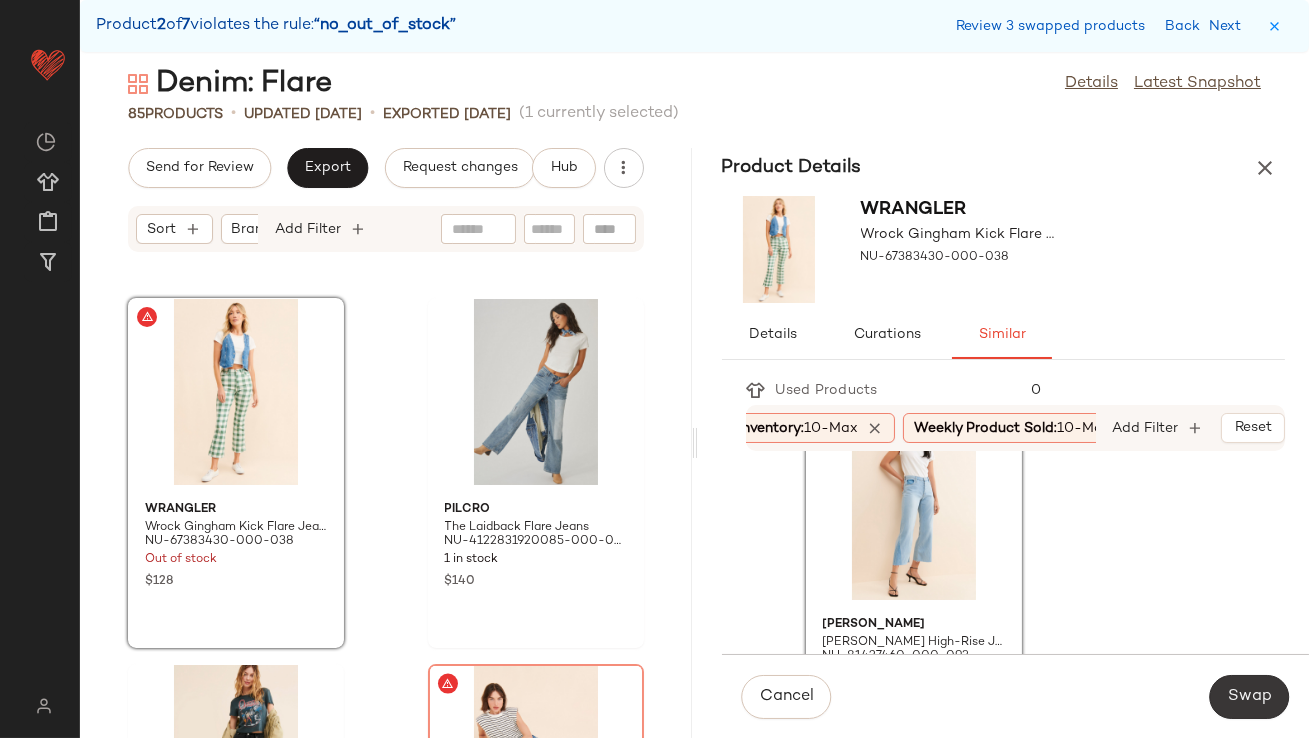 click on "Swap" 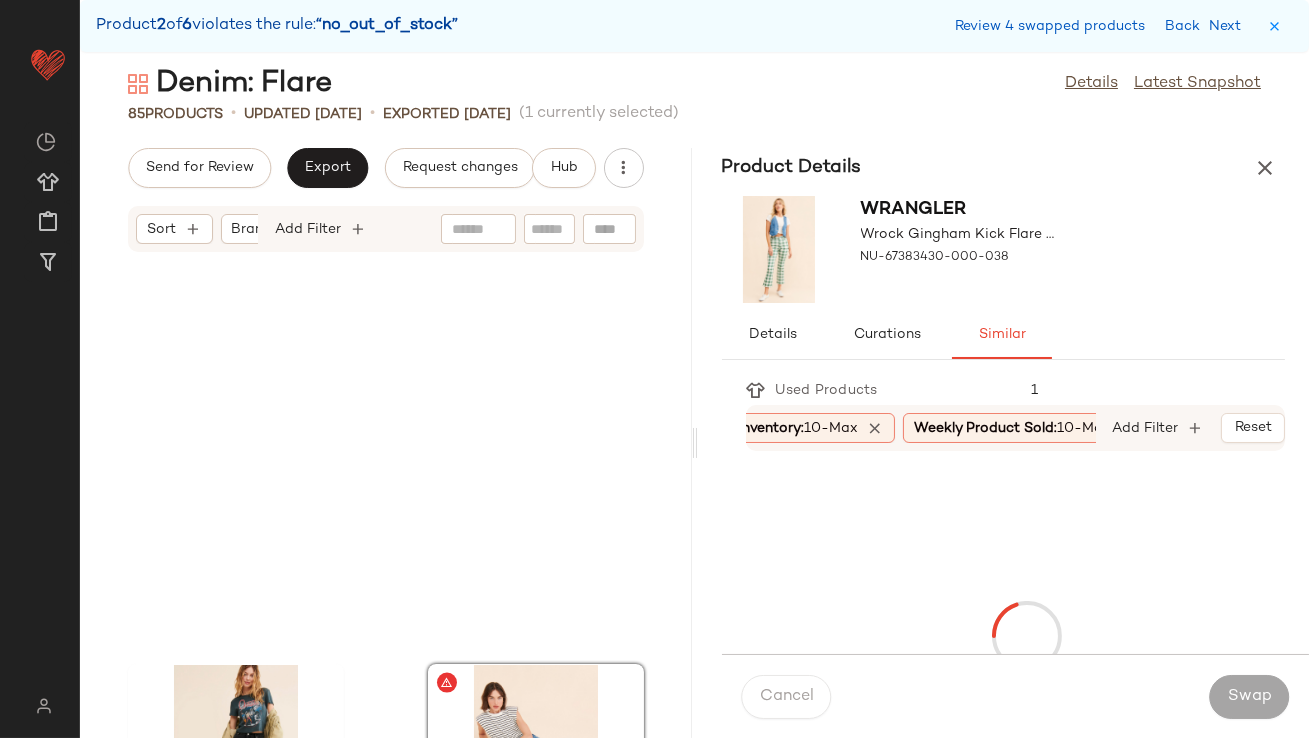 scroll, scrollTop: 5490, scrollLeft: 0, axis: vertical 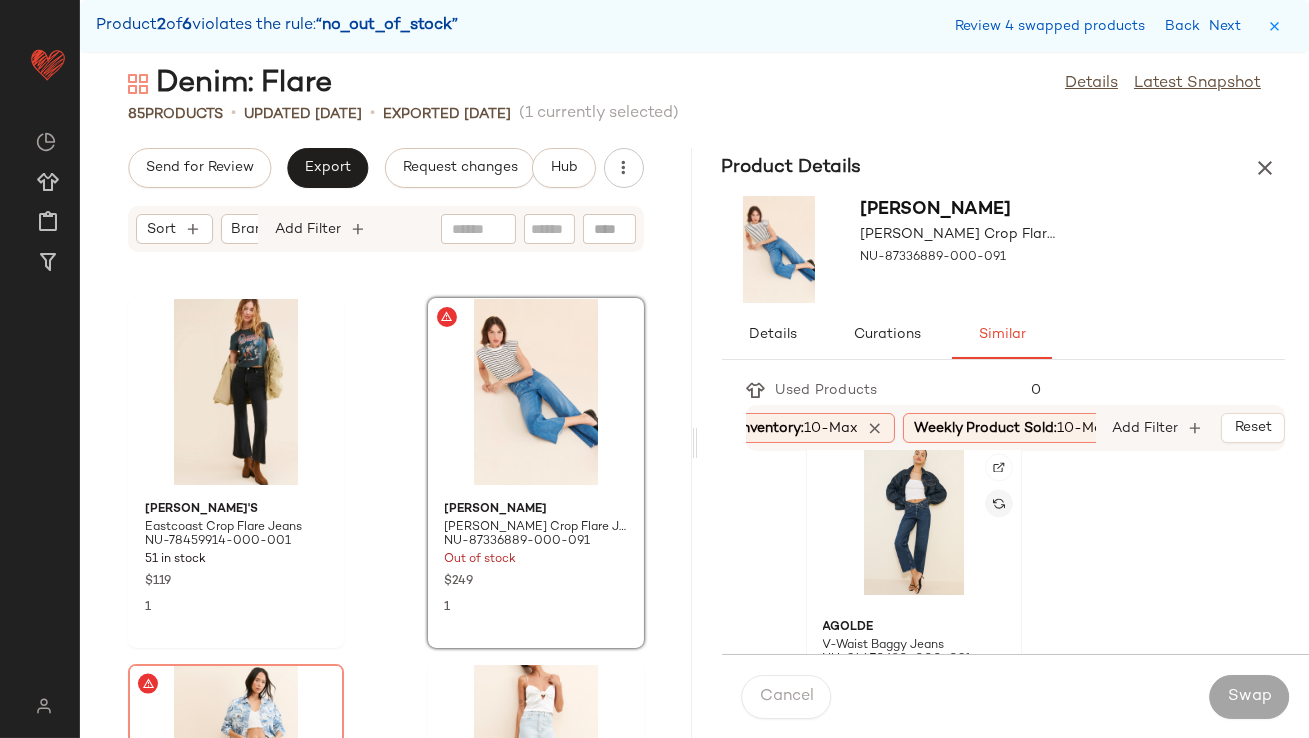 click 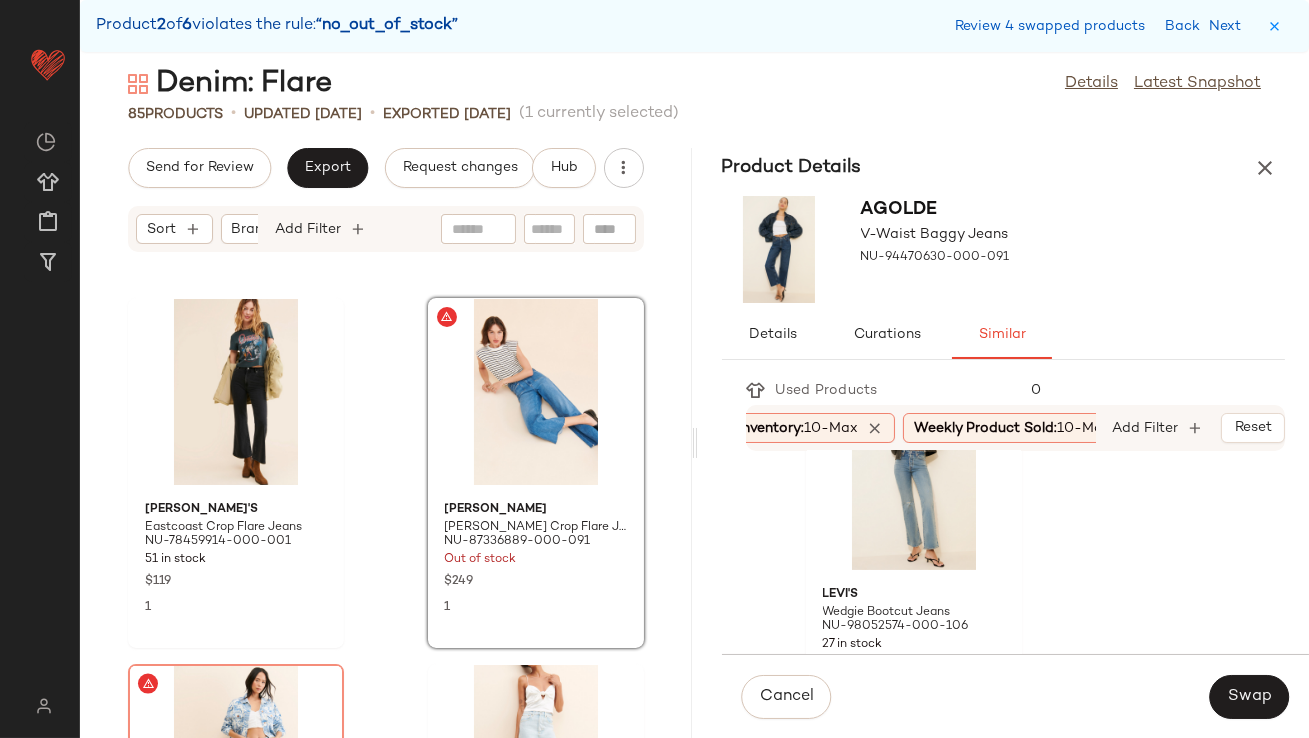 scroll, scrollTop: 1184, scrollLeft: 0, axis: vertical 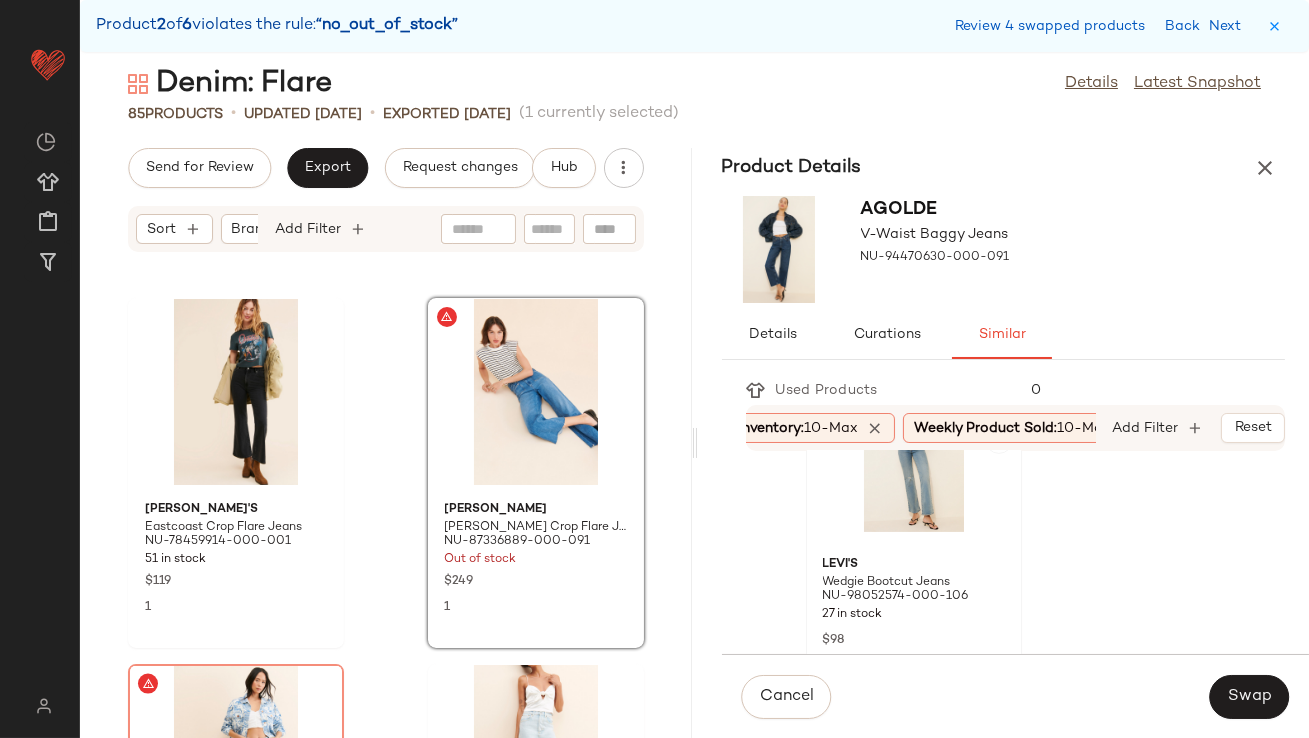 click 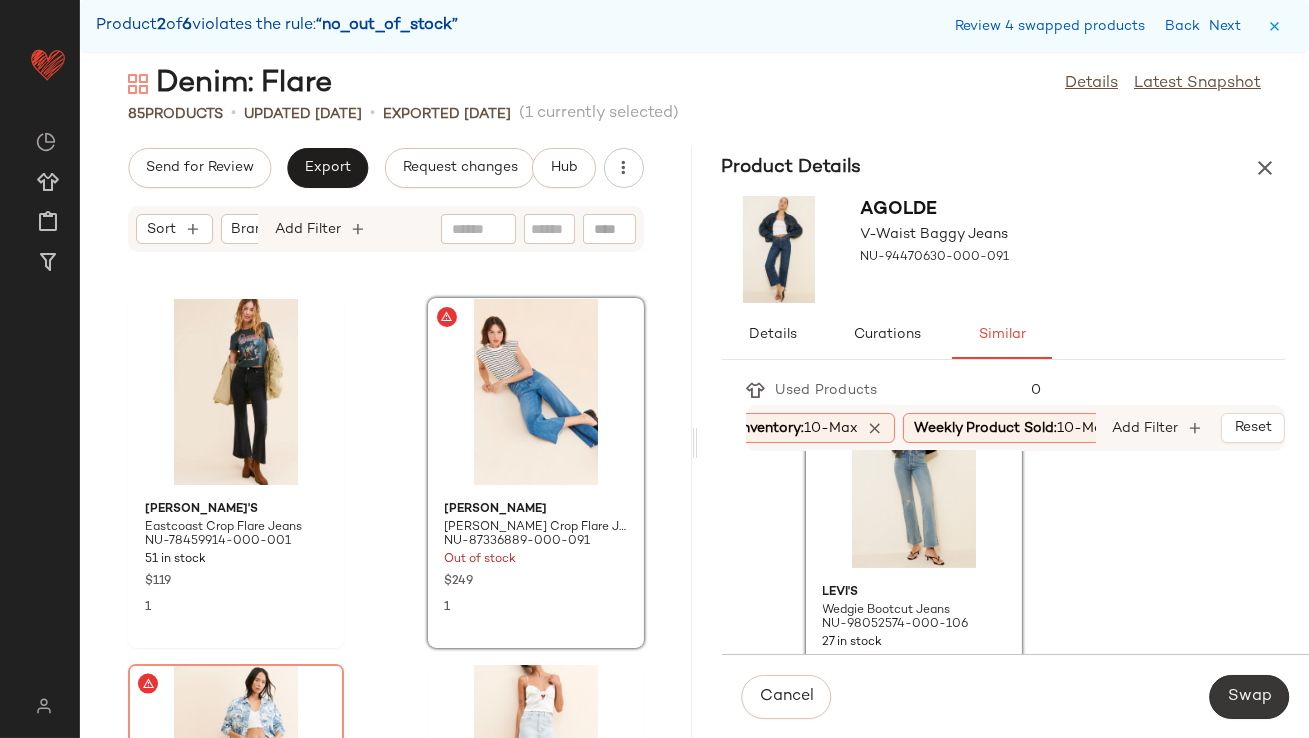 click on "Swap" 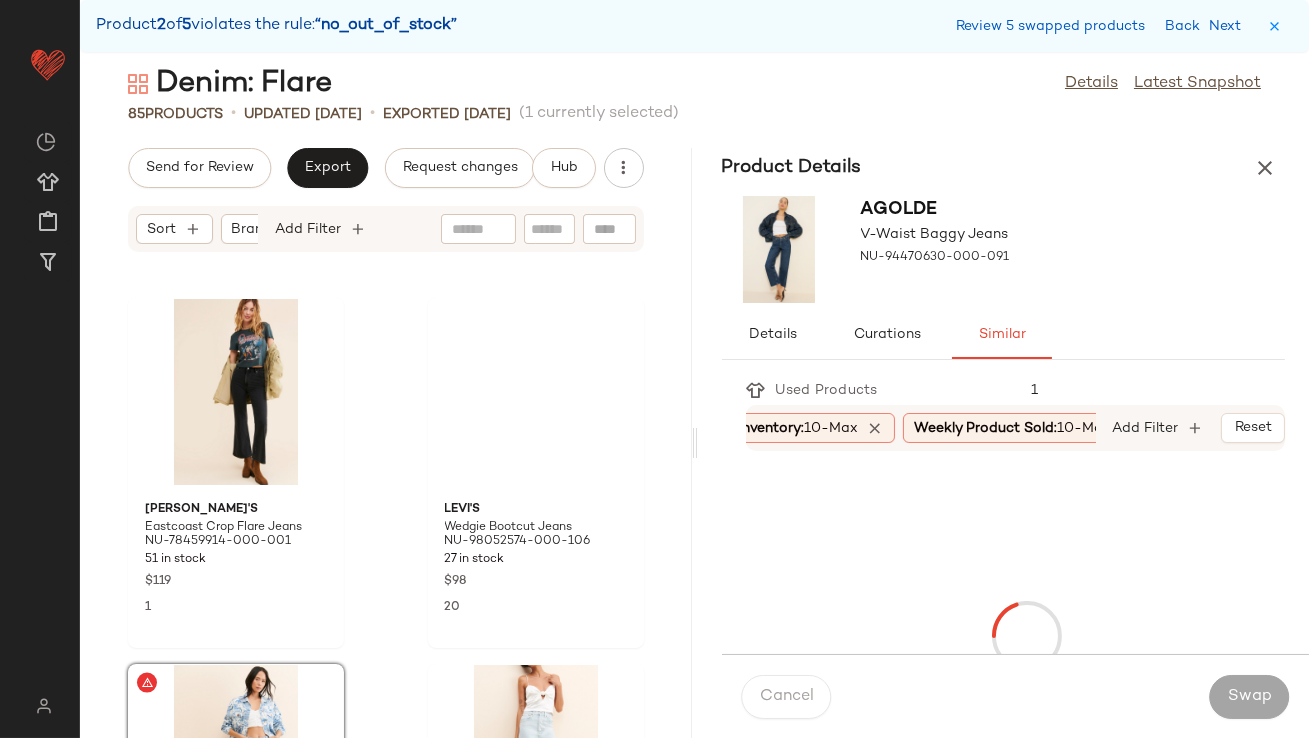 scroll, scrollTop: 5855, scrollLeft: 0, axis: vertical 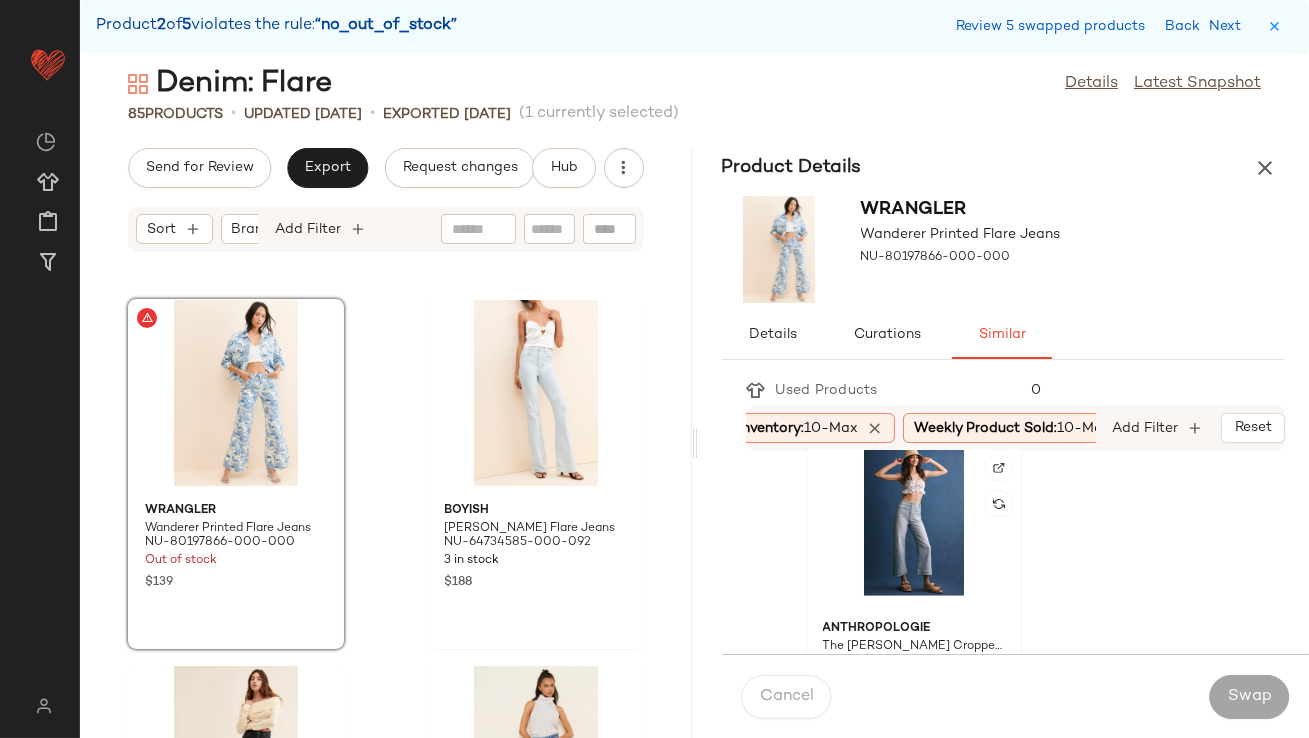 click 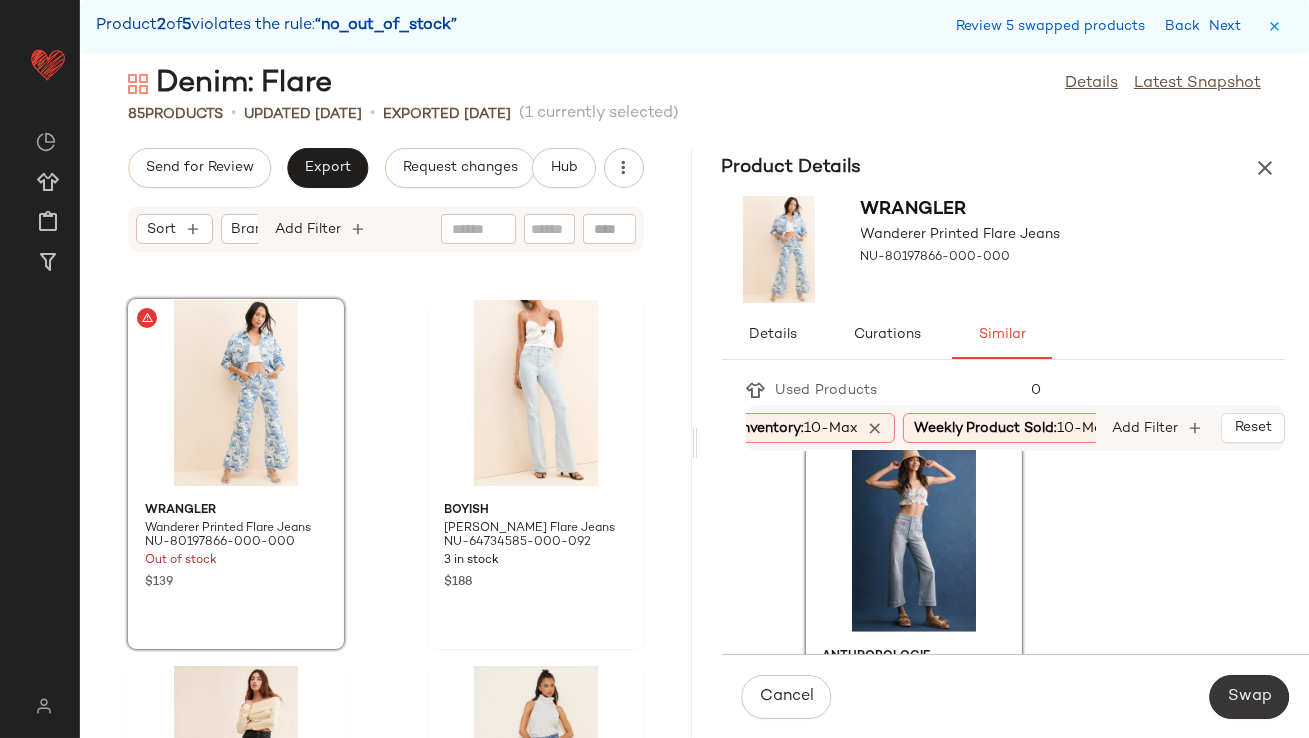 click on "Swap" at bounding box center (1249, 697) 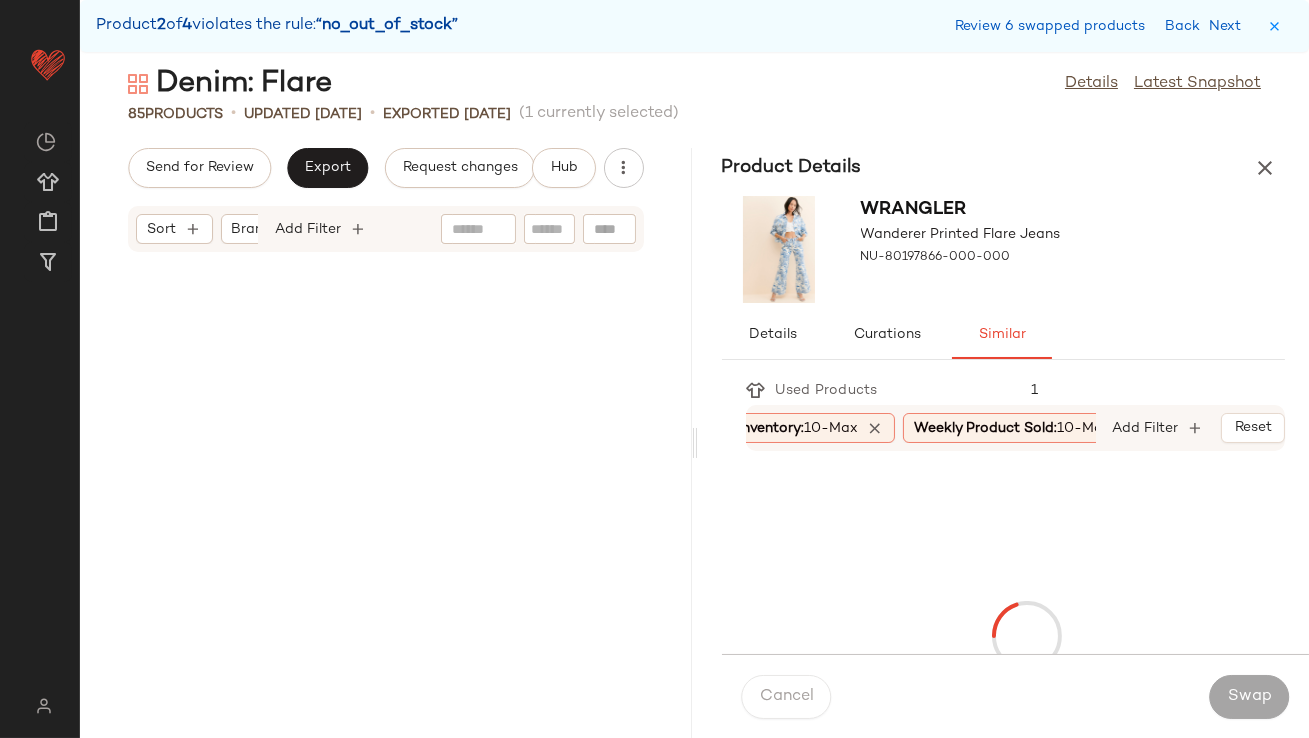 scroll, scrollTop: 9881, scrollLeft: 0, axis: vertical 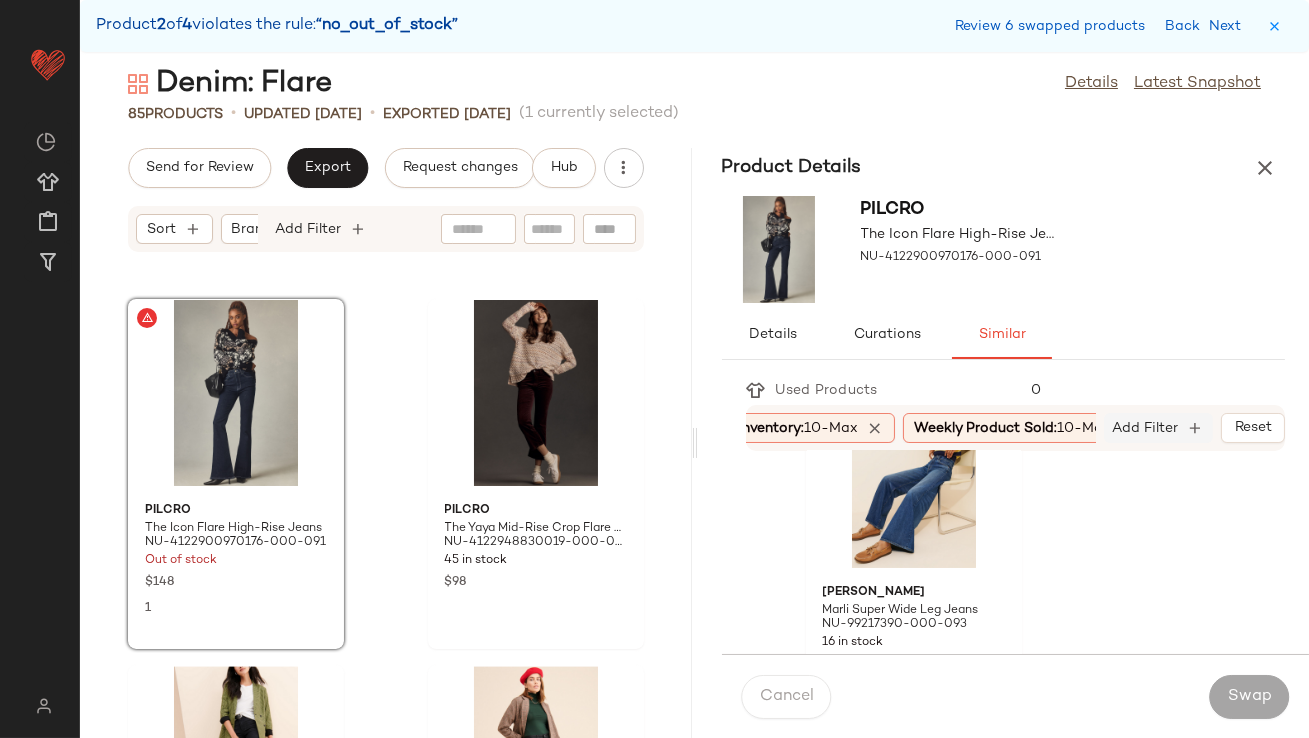 click on "Add Filter" at bounding box center [1146, 428] 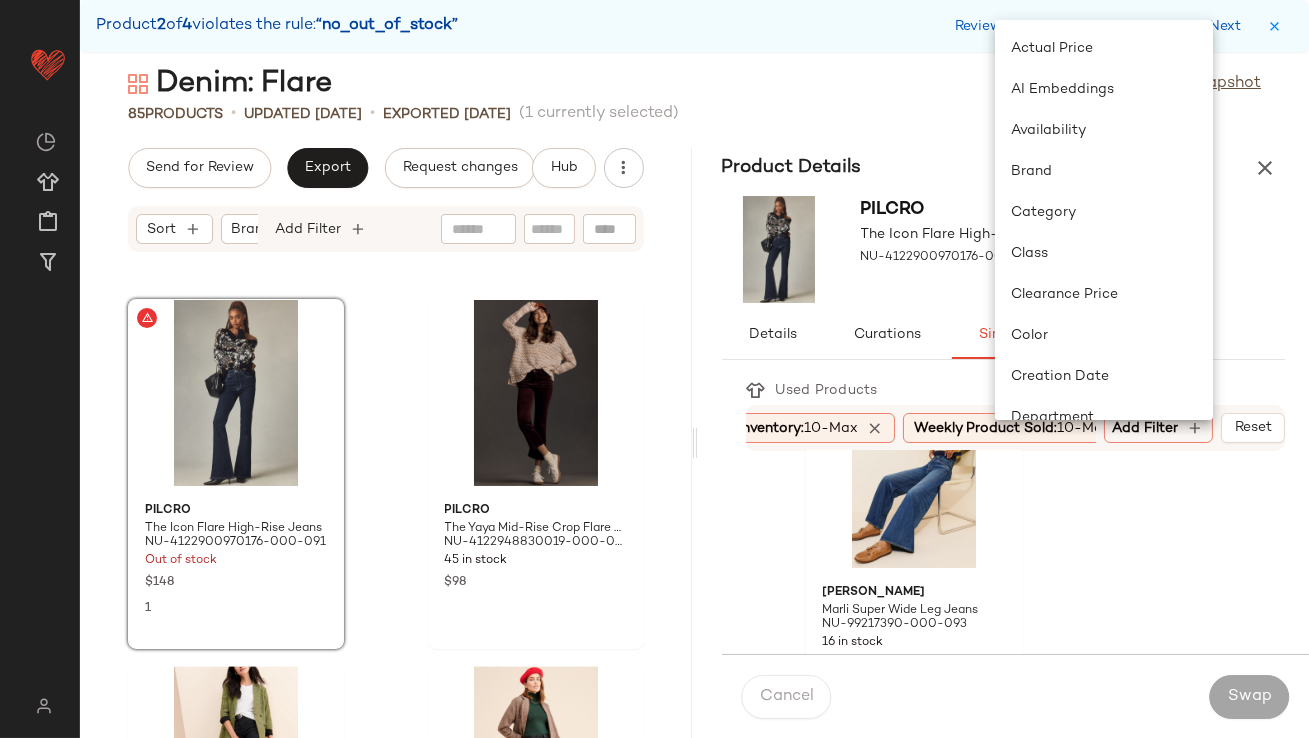 click on "Citizens of Humanity Annina Wide Leg Jeans NU-90226630-000-094 21 in stock $248 9 Free People Sabine Slim A-Line Jeans NU-93578383-000-041 75 in stock $128 6 EDWIN Marli Super Wide Leg Jeans NU-99217390-000-093 16 in stock $208 3 Seventy + Mochi Patched Pocket Mabel Jeans NU-84398148-000-092 11 in stock $175 2 Citizens of Humanity Paloma Baggy Jeans NU-81942310-000-091 62 in stock $228 7 Samsøe Samsøe Rebecca Wide Leg Jeans NU-96153036-000-003 44 in stock $225 2 Abrand Jeans 94 Wide-Leg Jeans NU-94187853-000-003 33 in stock $128 3 Madewell Maternity Flare Leg Jeans NU-86370806-000-001 16 in stock $158 2 Hudson Jodie Wide-Leg Cuff Jeans NU-93303337-000-001 57 in stock $235 6 Anthropologie The Colette Denim High-Rise Cropped Wide-Leg Jeans NU-4122948830051-000-093 52 in stock $130 3 DL1961 Hepburn Wide-Leg Cuffed Jeans NU-98070840-000-092 29 in stock $289 7 Citizens of Humanity Annina Wide Leg Jeans NU-90226630-000-092 19 in stock $248 15 Anthropologie The Estela Sheer Printed Blouse: Burnout Edition $128 2 2" 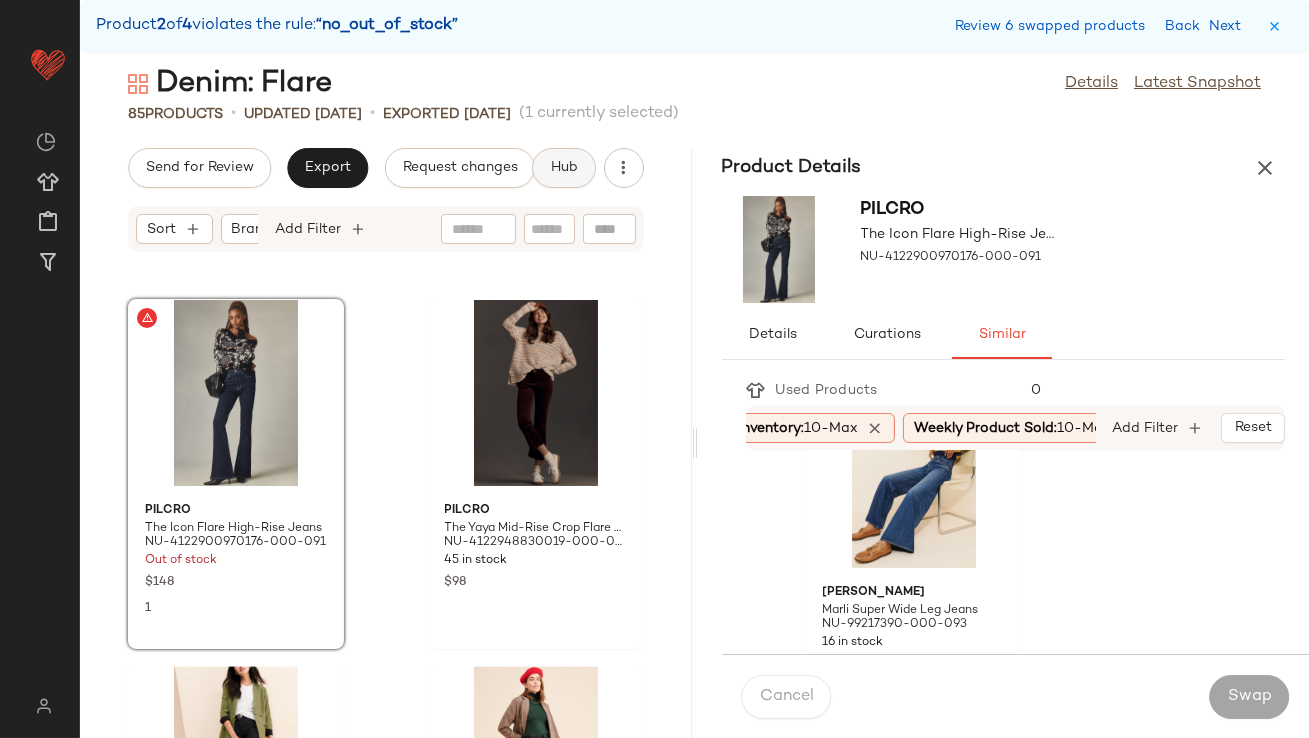 click on "Hub" 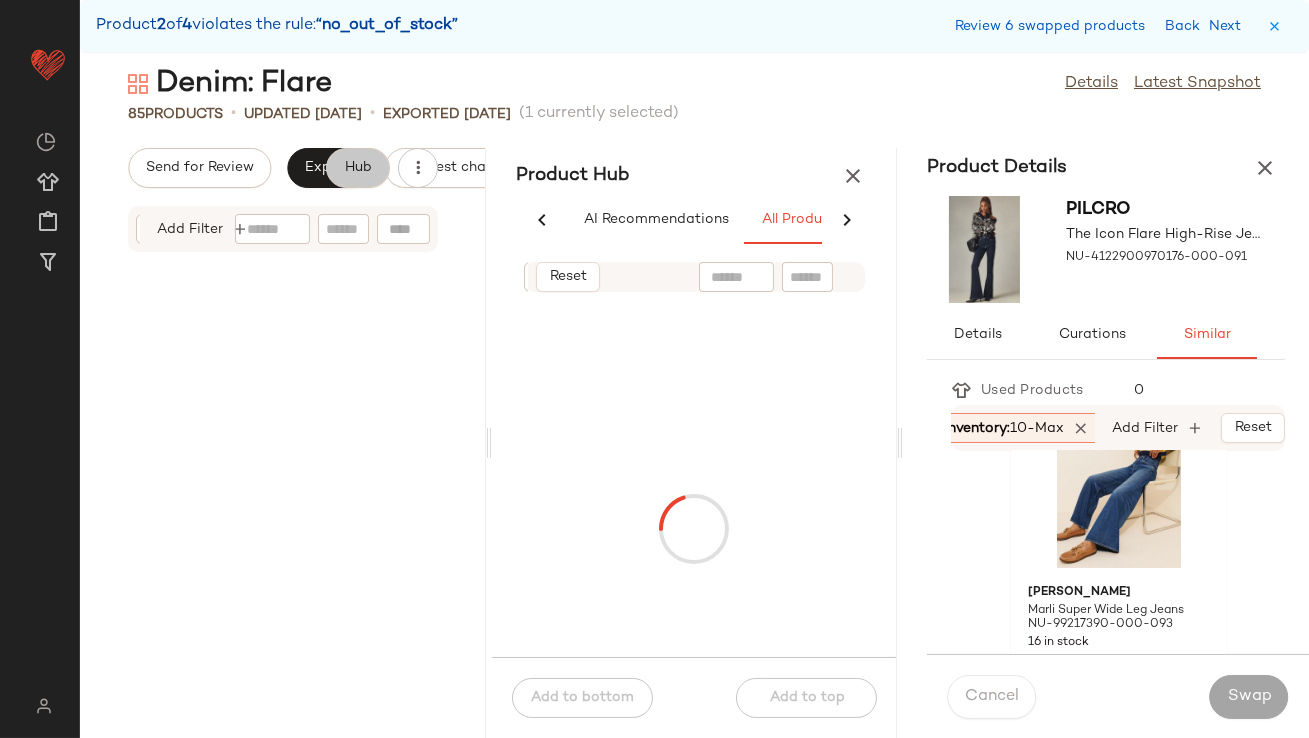 scroll, scrollTop: 0, scrollLeft: 124, axis: horizontal 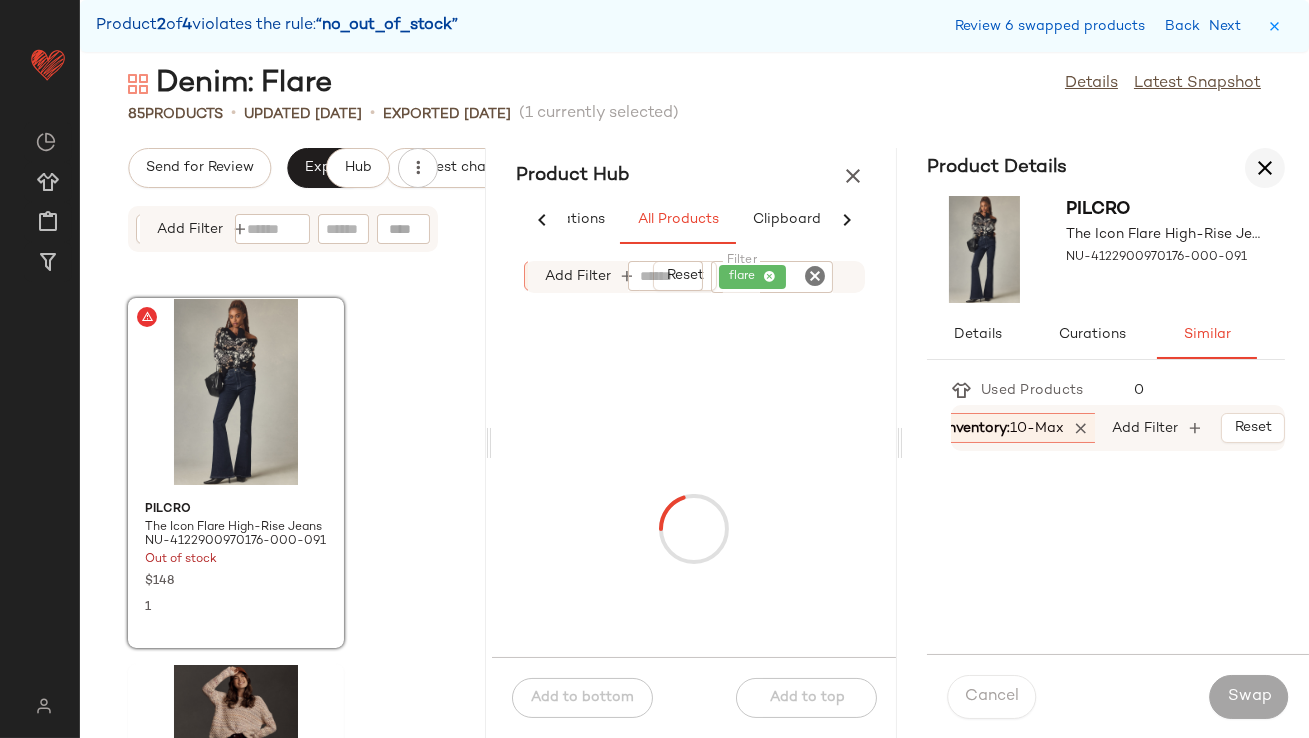 click at bounding box center [1265, 168] 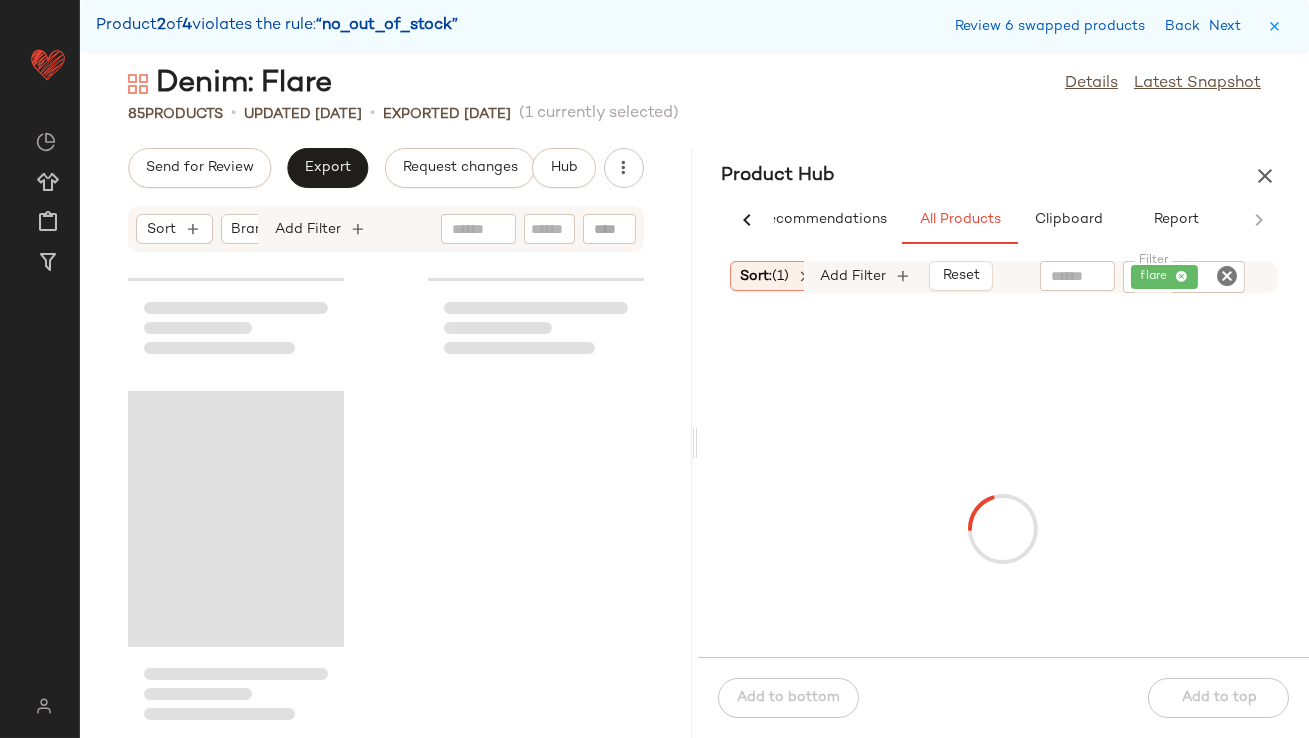 scroll, scrollTop: 0, scrollLeft: 48, axis: horizontal 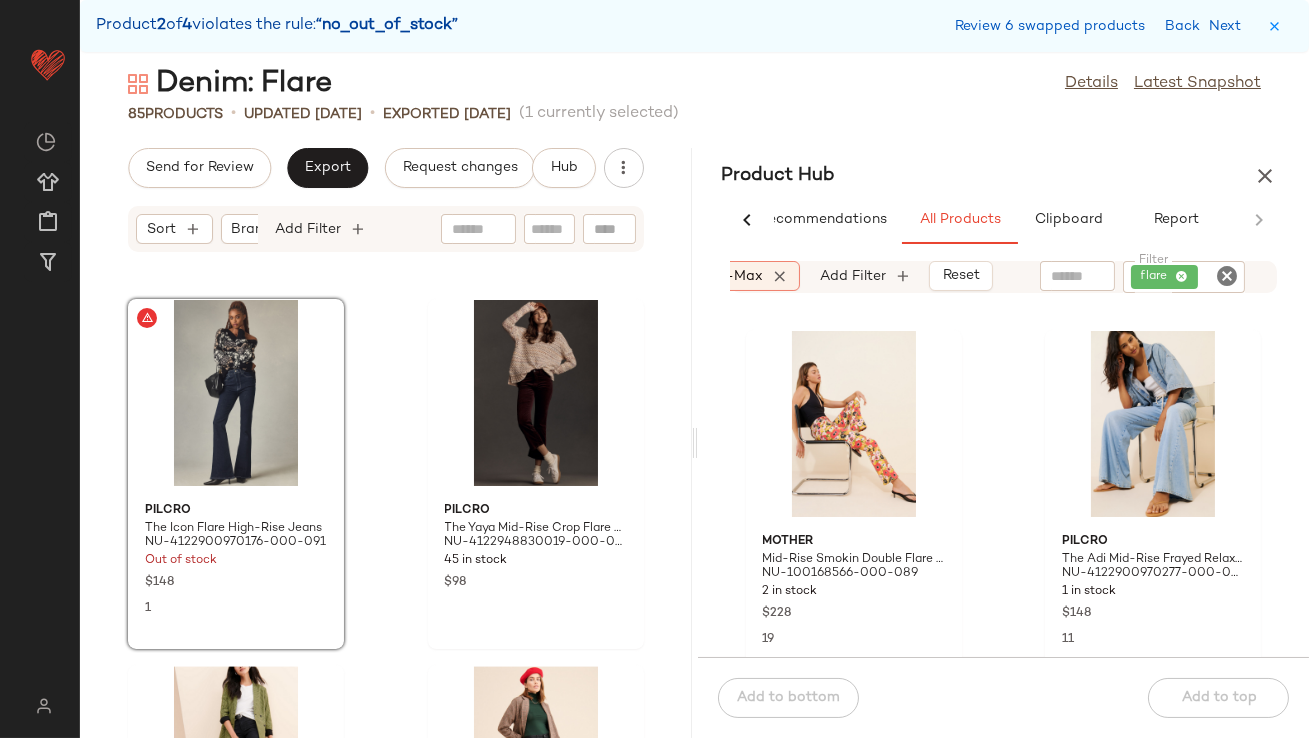 click on "Inventory Strength:   5-Max" at bounding box center (676, 276) 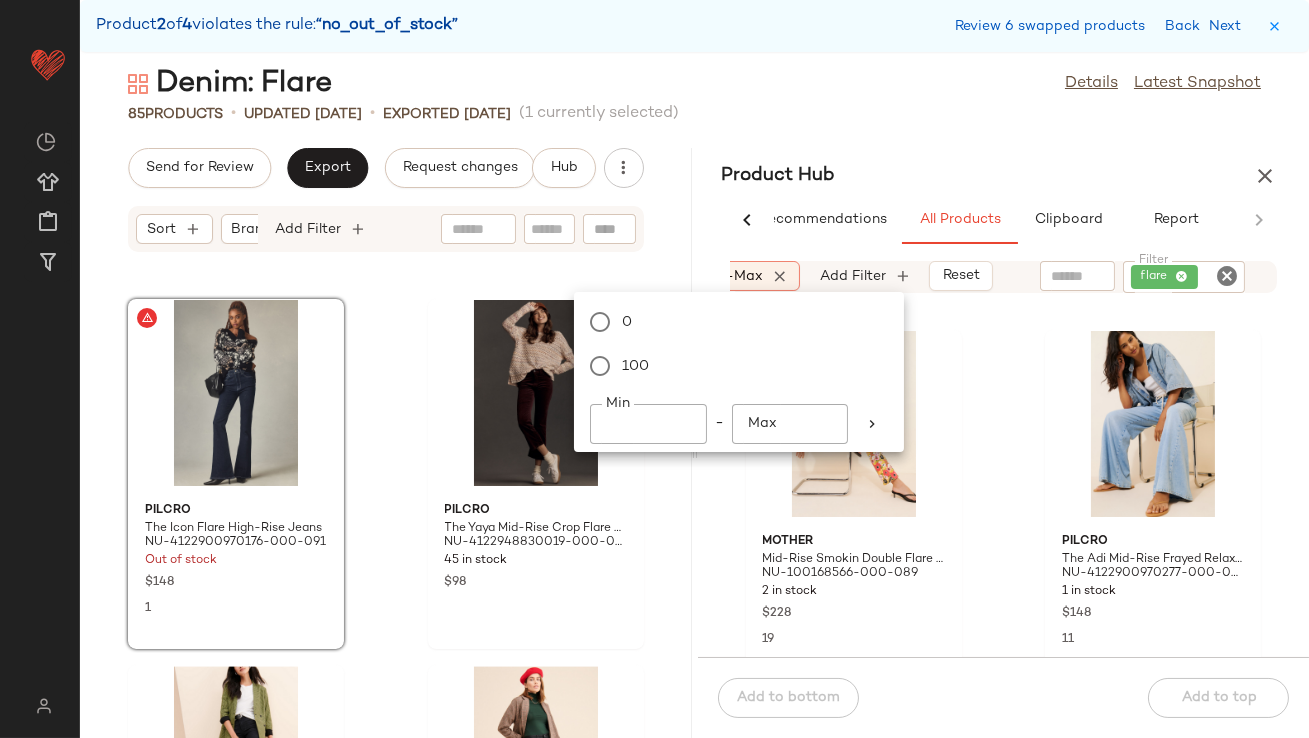 click on "*" 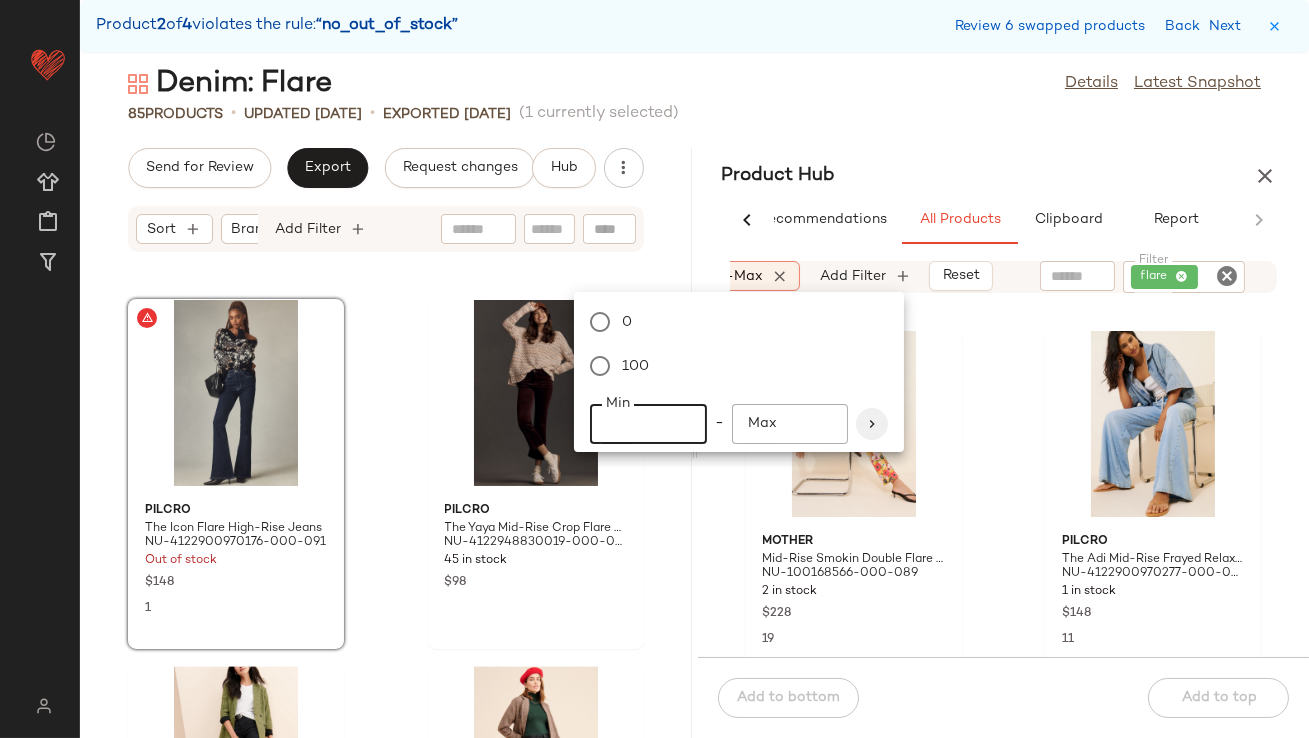 type on "**" 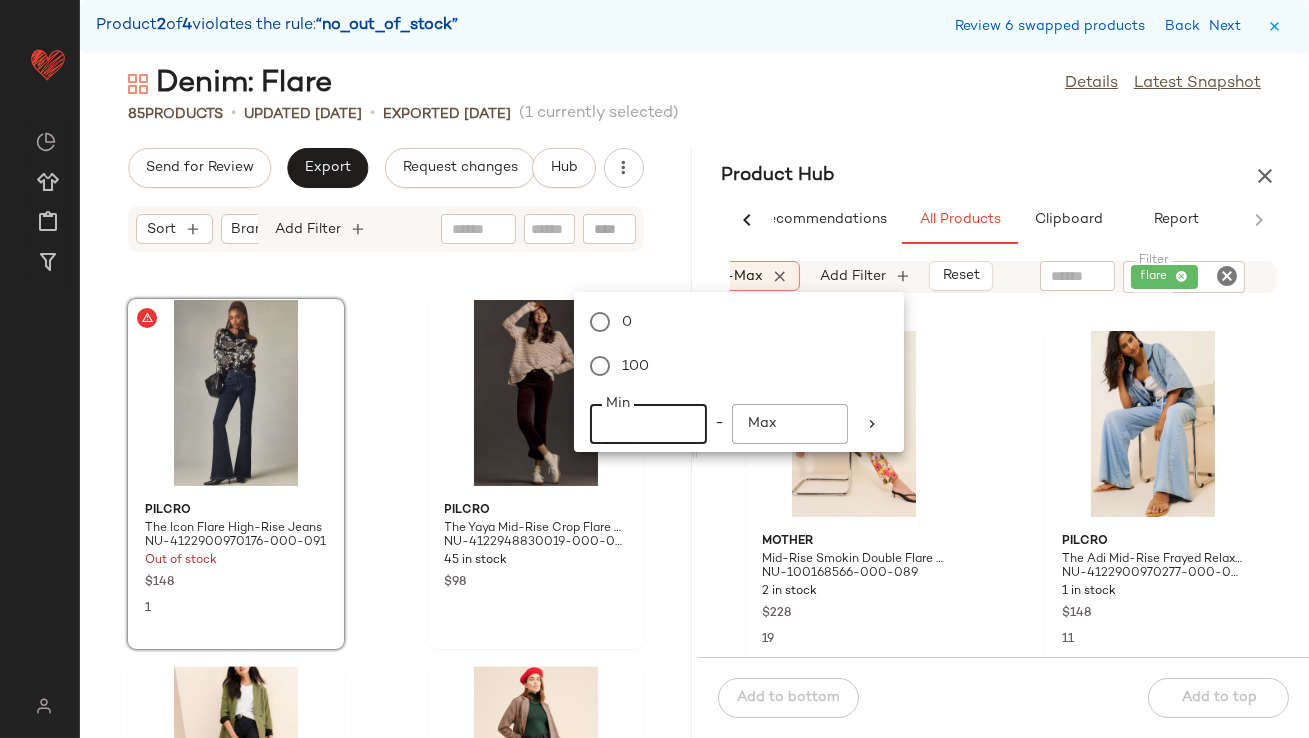 click at bounding box center [872, 424] 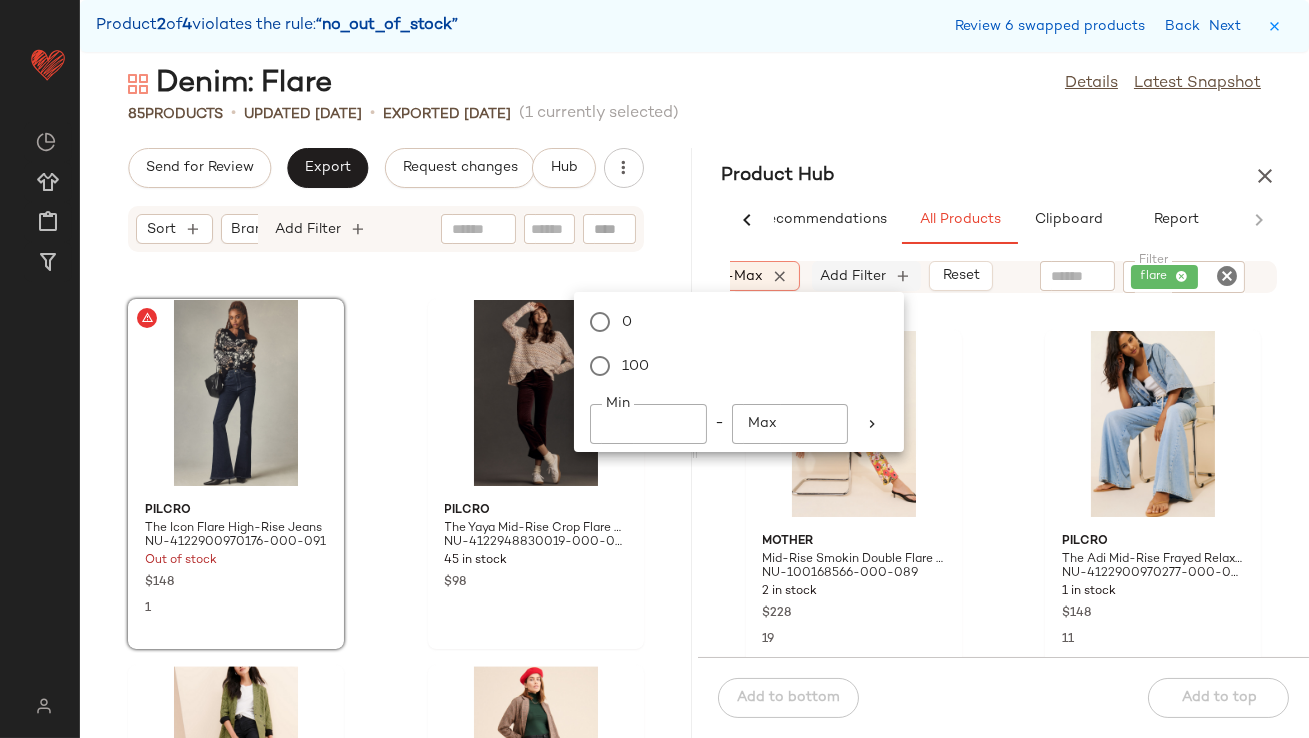 click on "Add Filter" at bounding box center (854, 276) 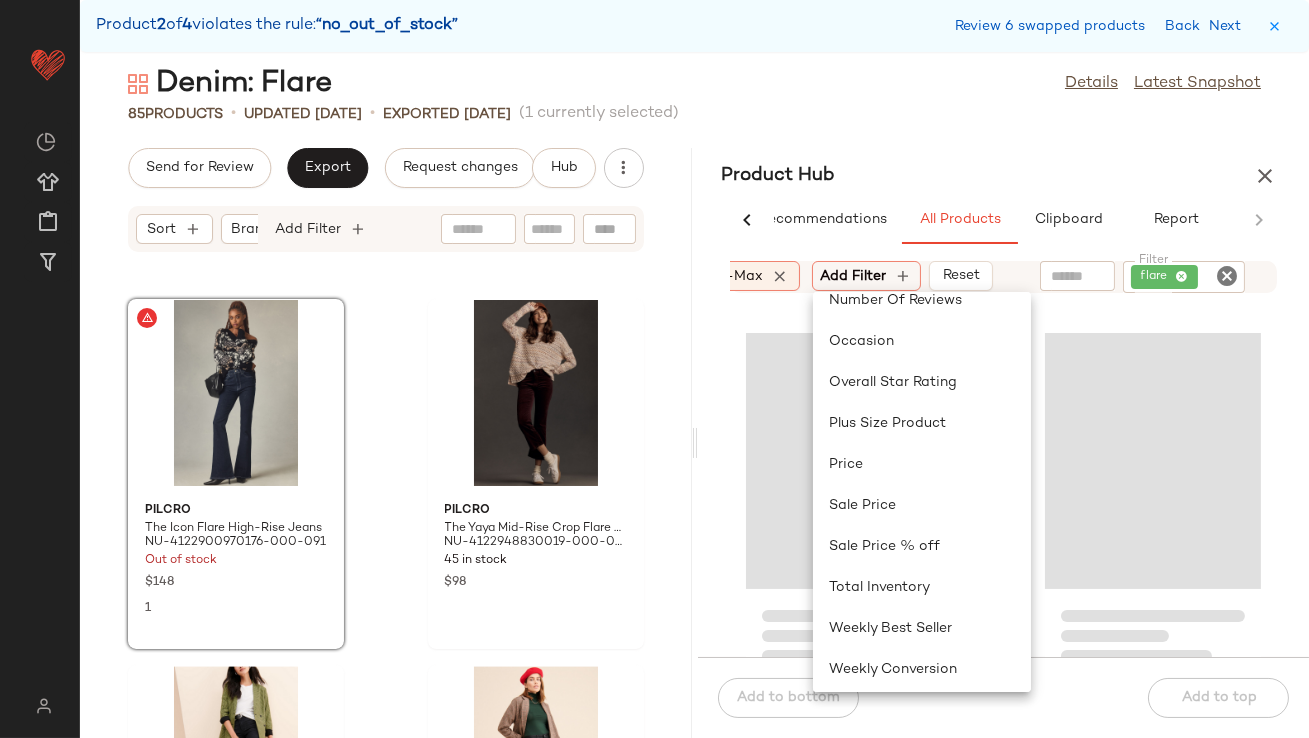 scroll, scrollTop: 600, scrollLeft: 0, axis: vertical 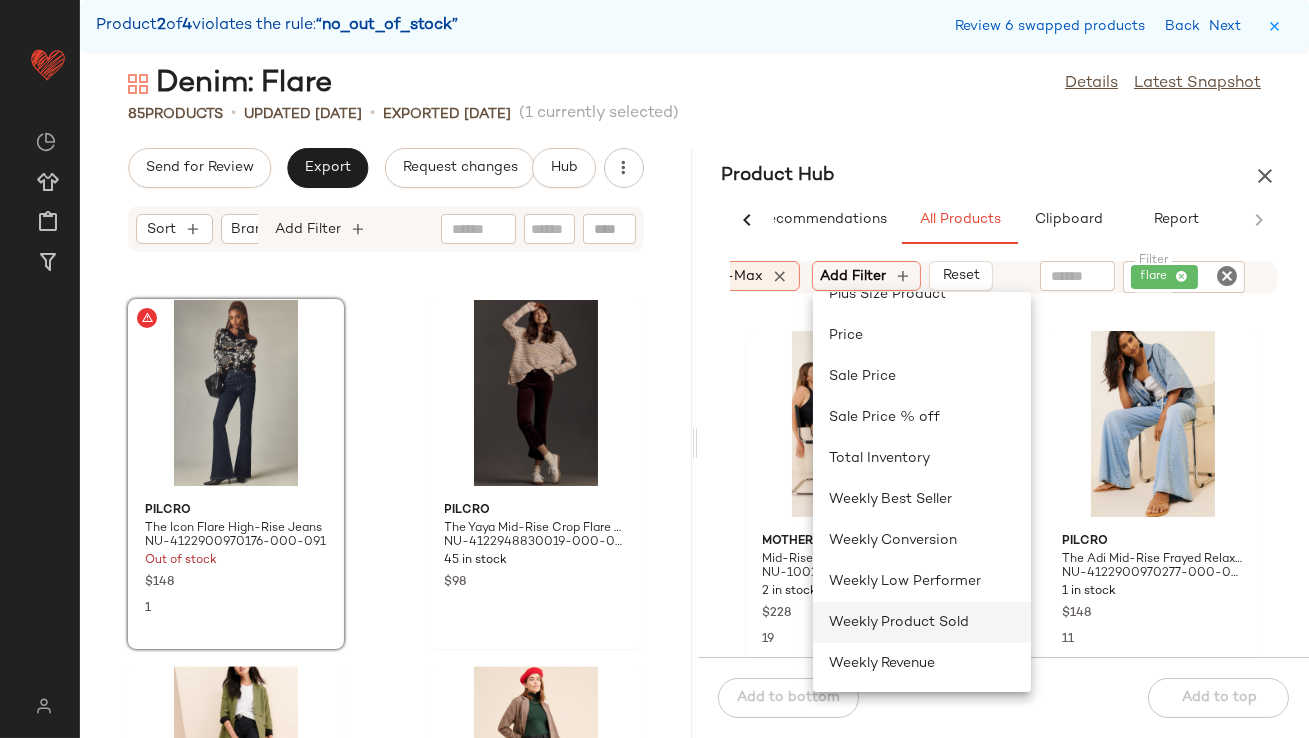 click on "Weekly Product Sold" 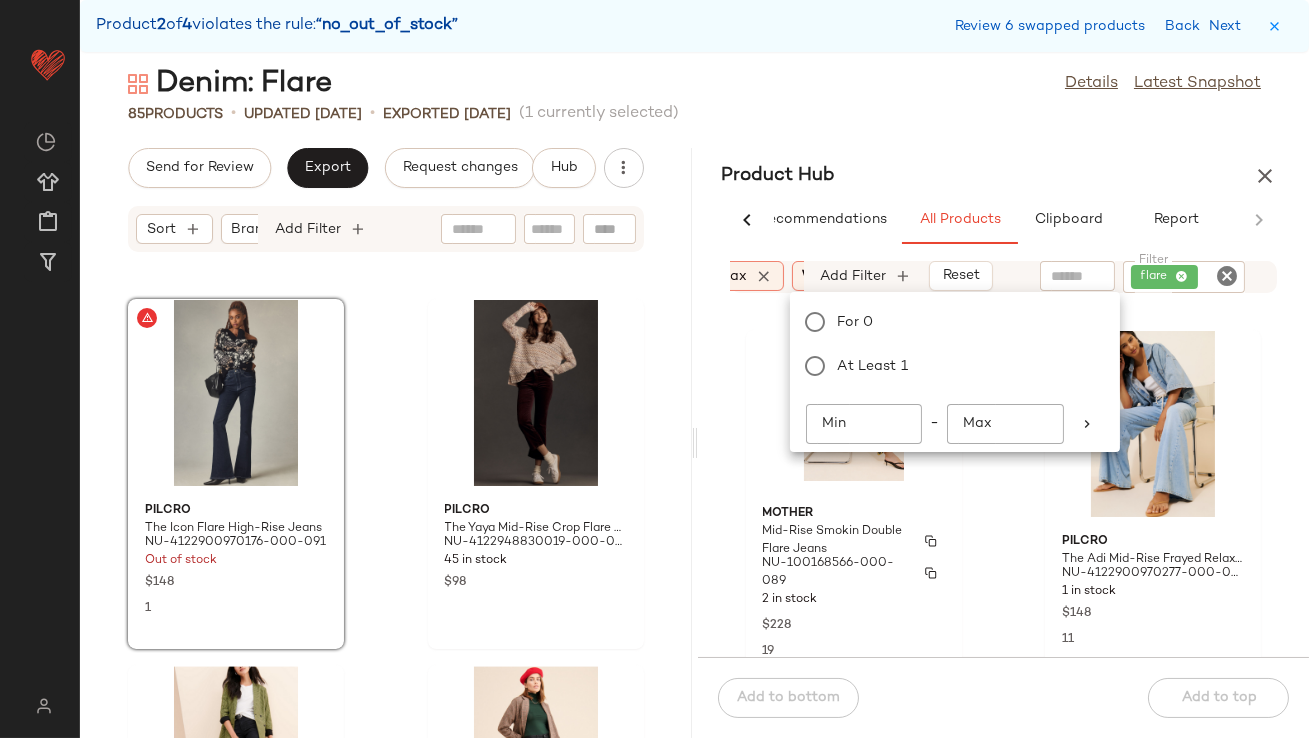 scroll, scrollTop: 0, scrollLeft: 925, axis: horizontal 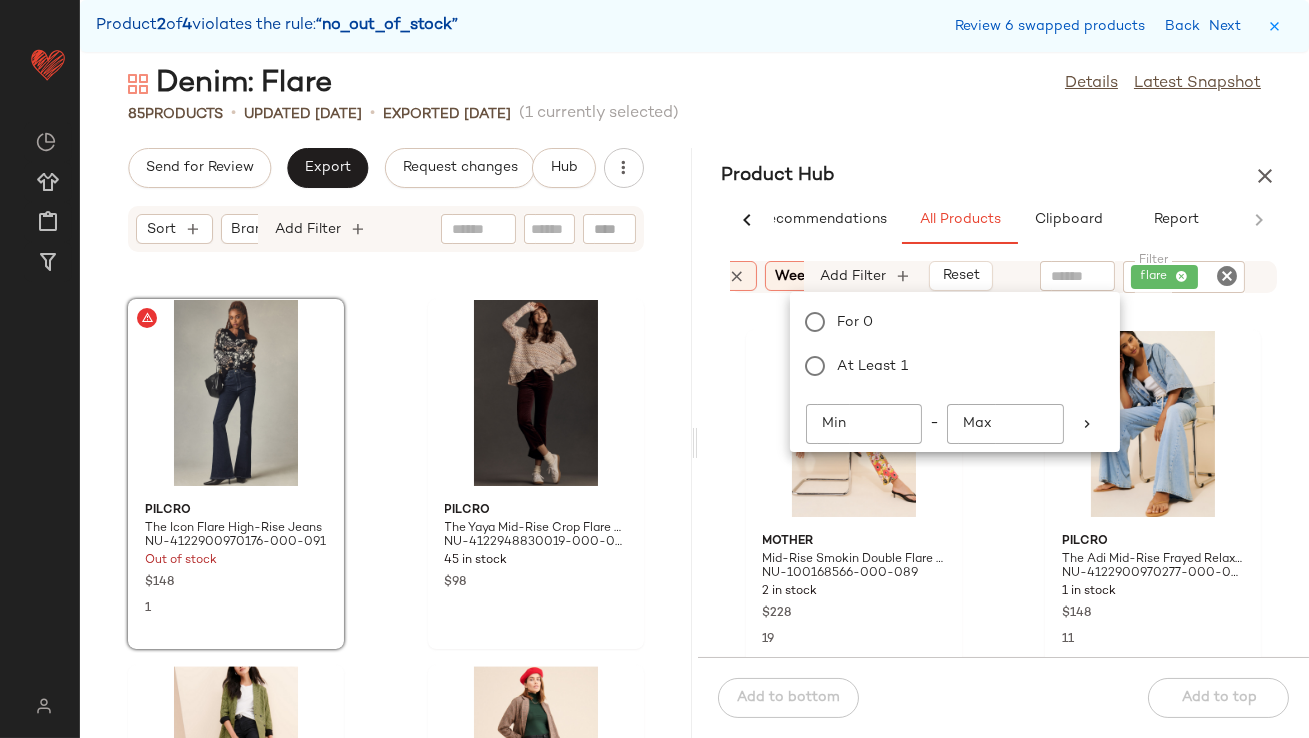 click on "Min" 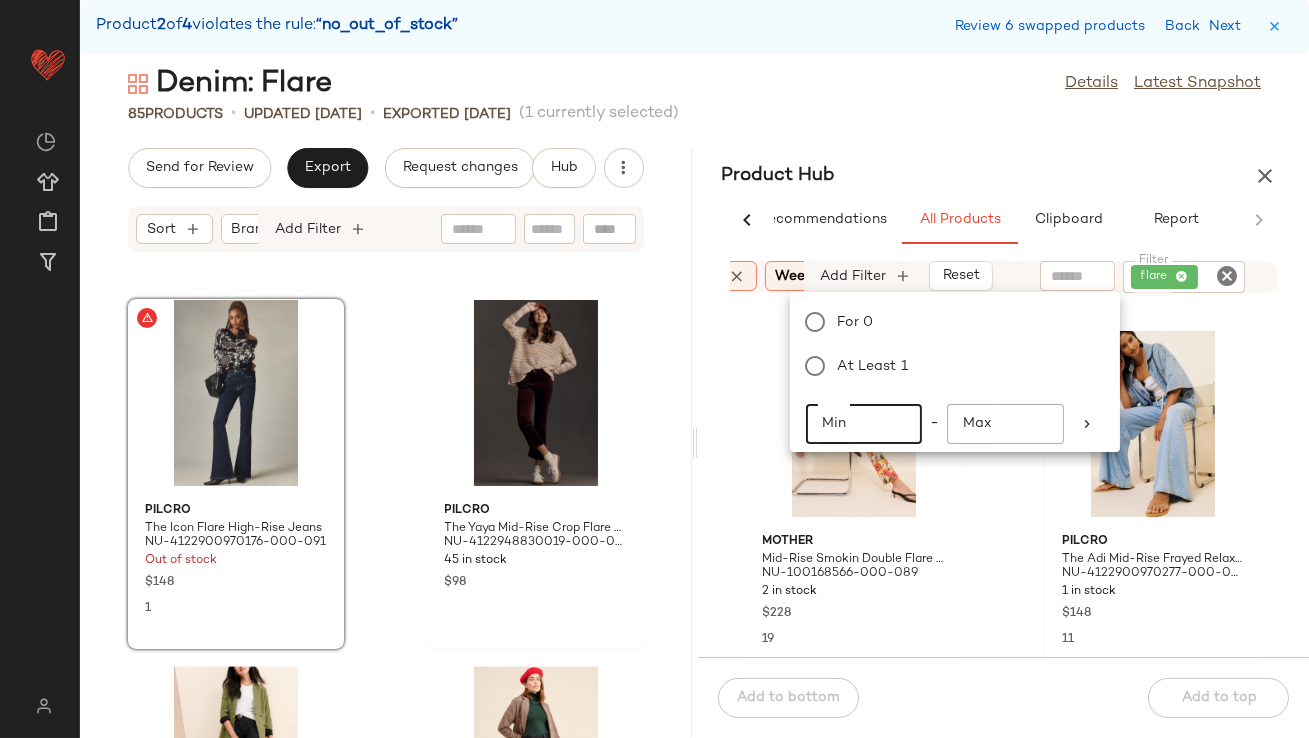 click on "Min" 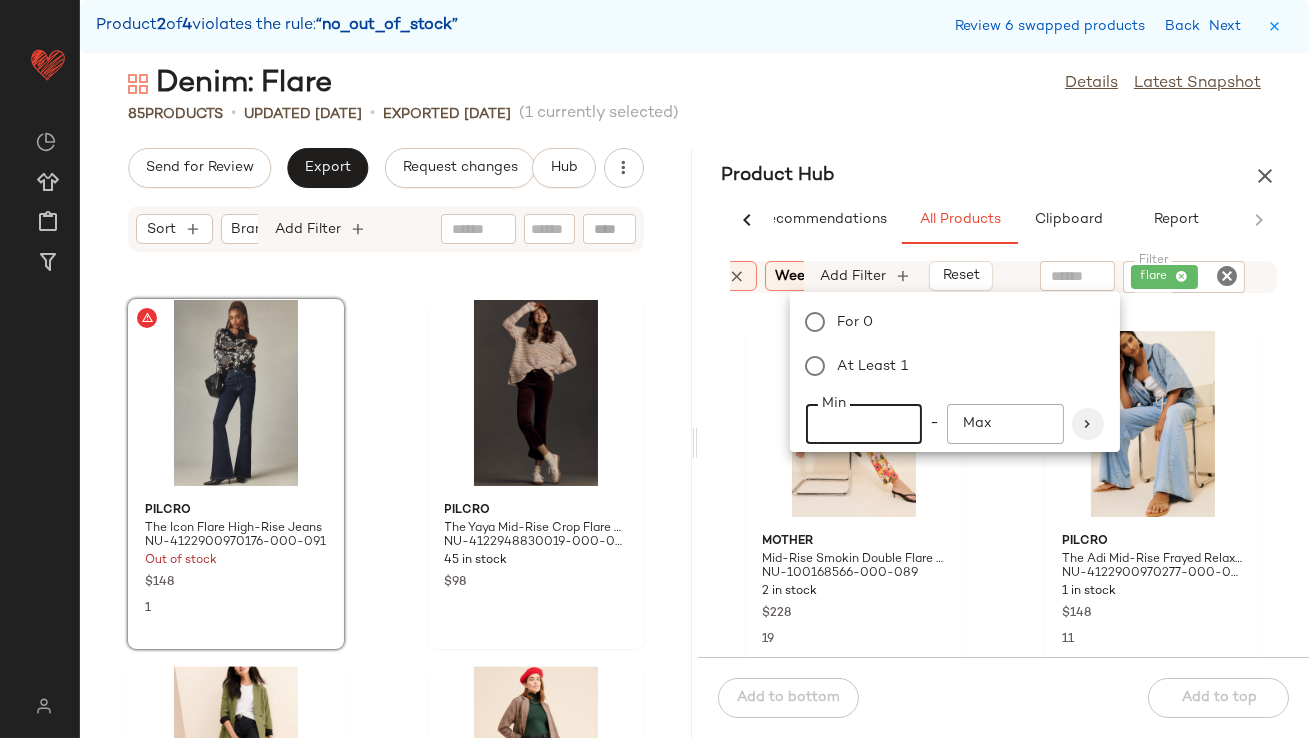 type on "**" 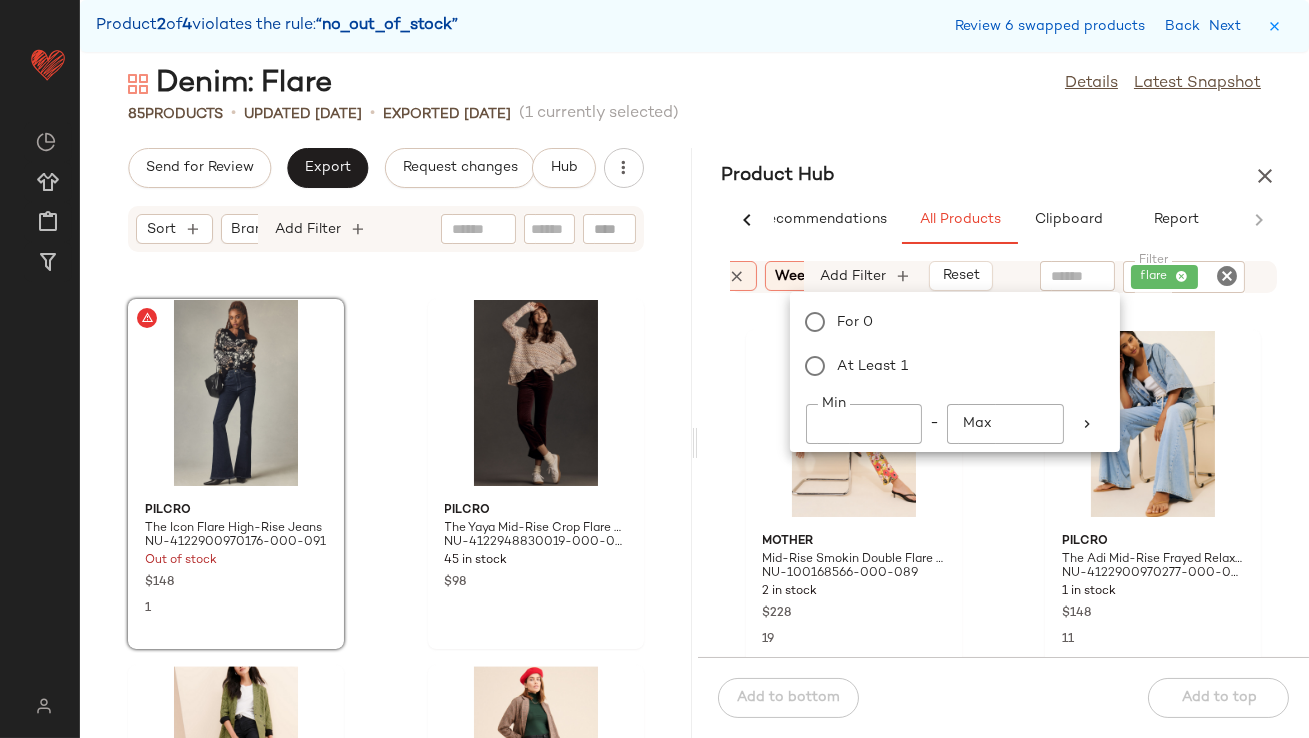 click on "MOTHER Mid-Rise Smokin Double Flare Jeans NU-100168566-000-089 2 in stock $228 19 Pilcro The Adi Mid-Rise Frayed Relaxed Flare Jeans: Pull-On Edition NU-4122900970277-000-092 1 in stock $148 11 Free People Firecracker Flare Jeans NU-47112057-000-092 1 in stock $168 48 Free People Jayde Corduroy Flare Pants NU-69369676-000-221 2 in stock $98 2" 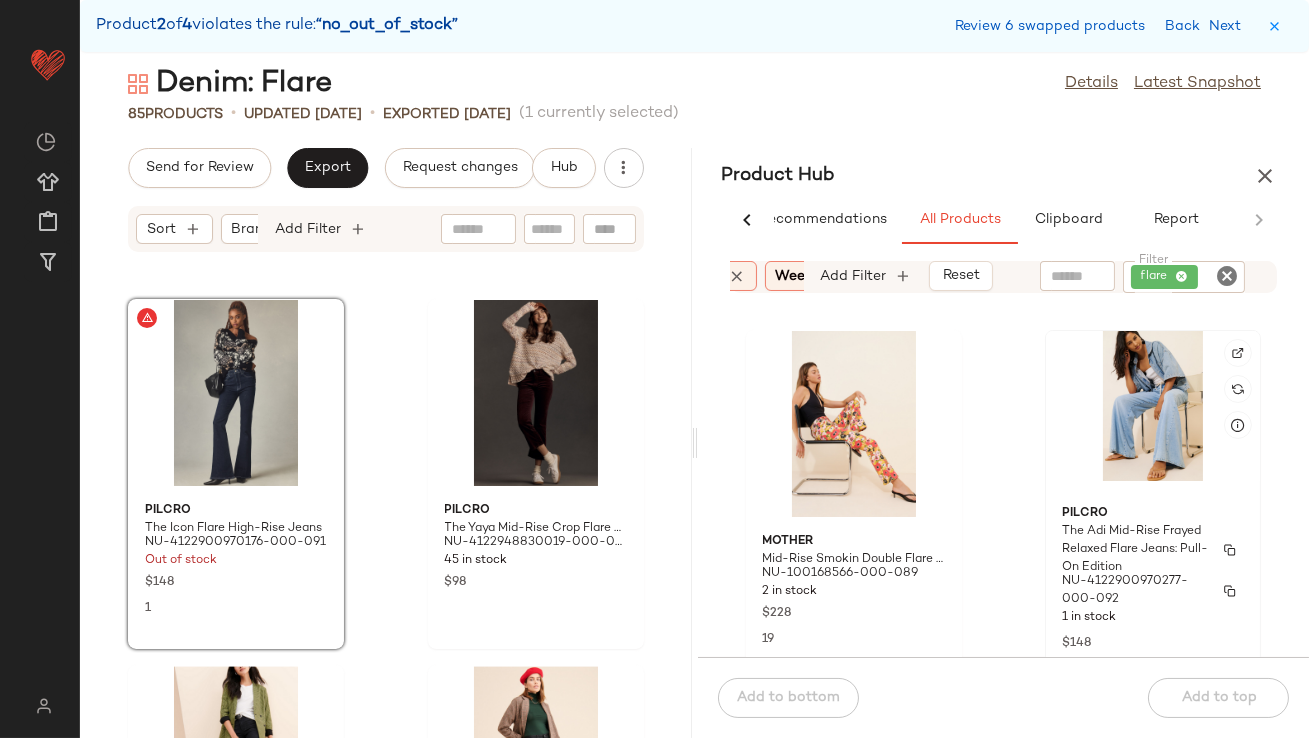 click 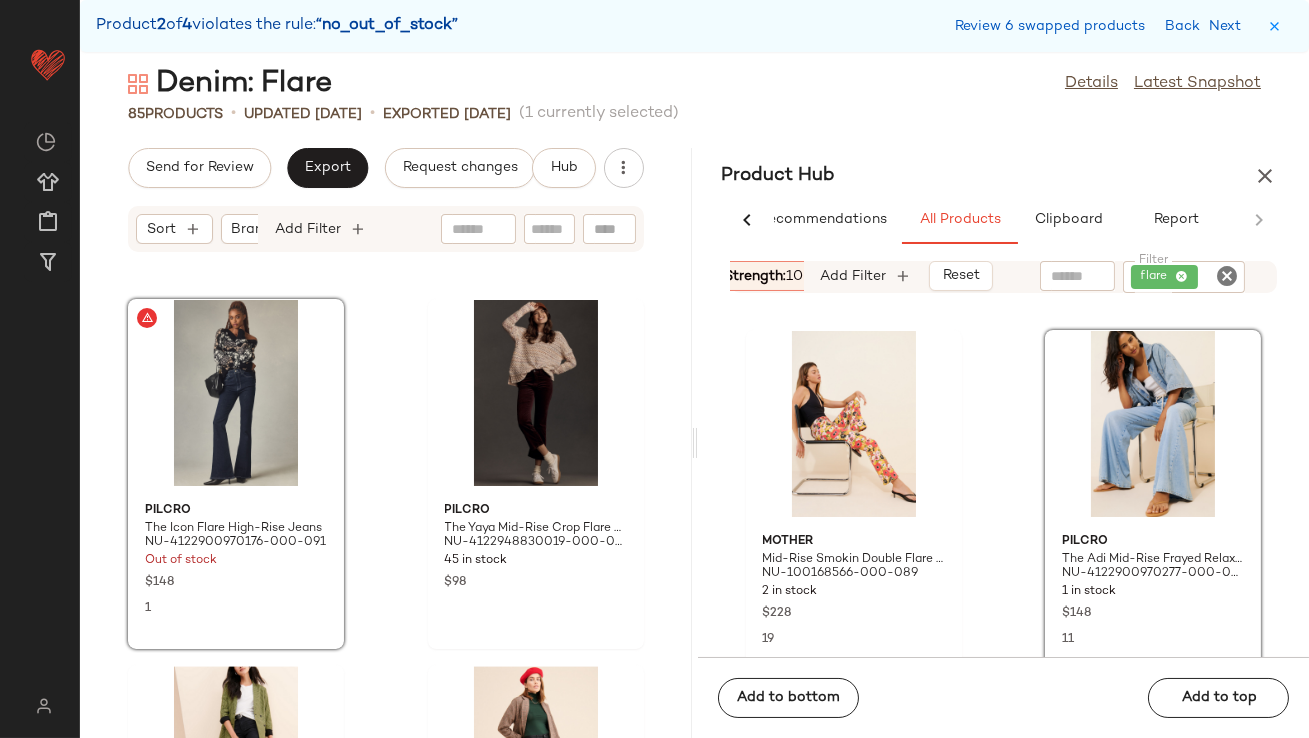 scroll, scrollTop: 0, scrollLeft: 804, axis: horizontal 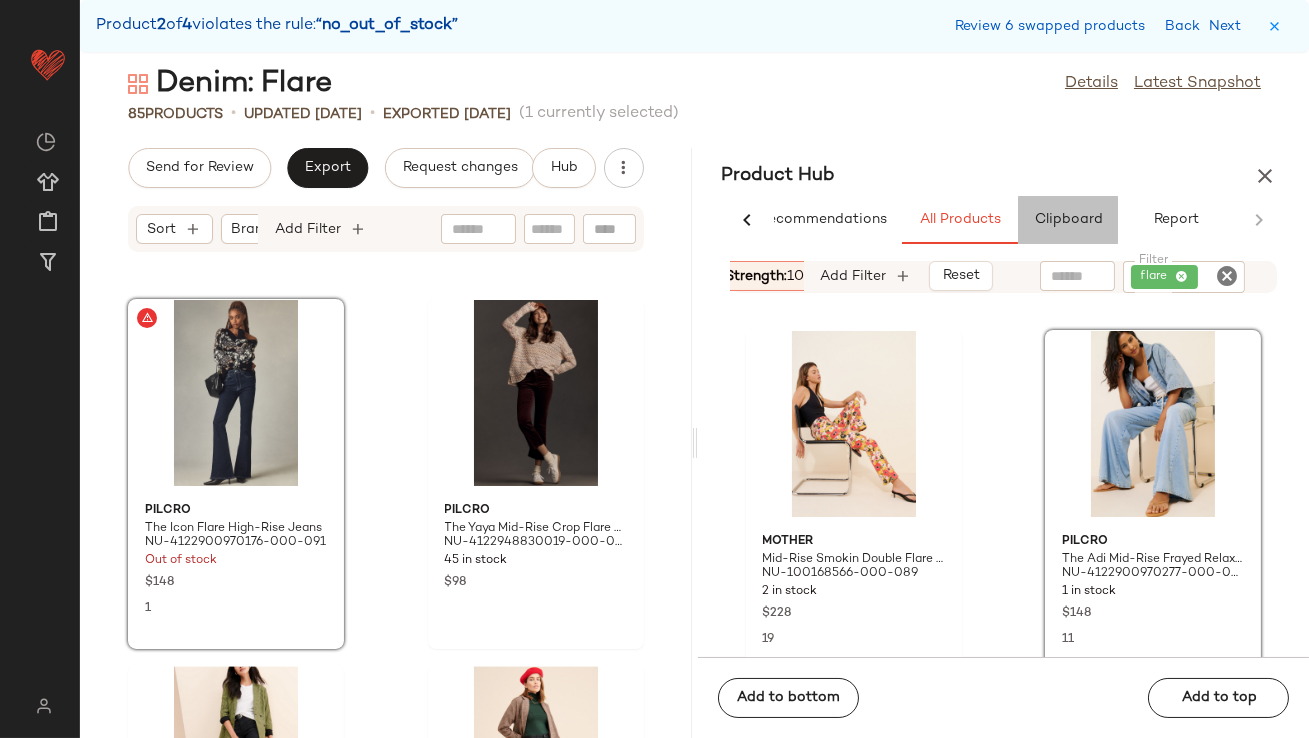 click on "Clipboard" at bounding box center [1068, 220] 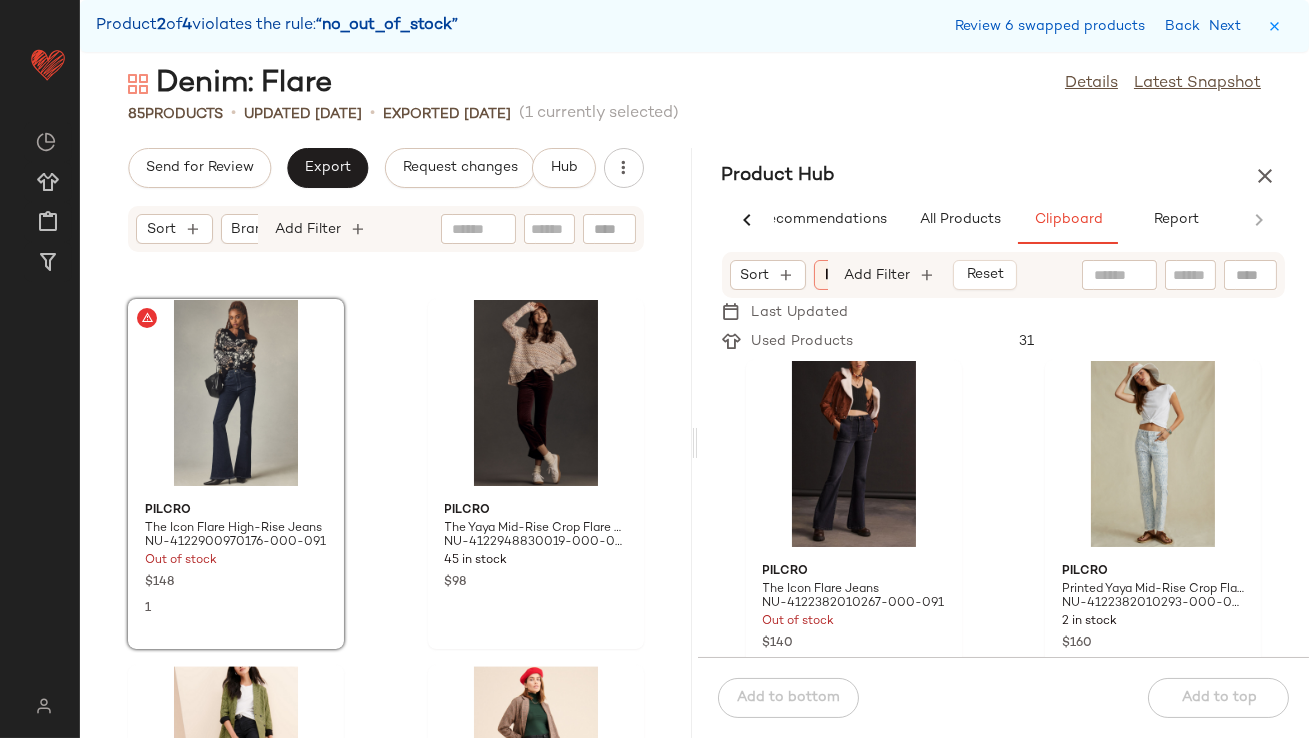 click on "Sort  In Curation?:   No Add Filter   Reset" at bounding box center [1004, 275] 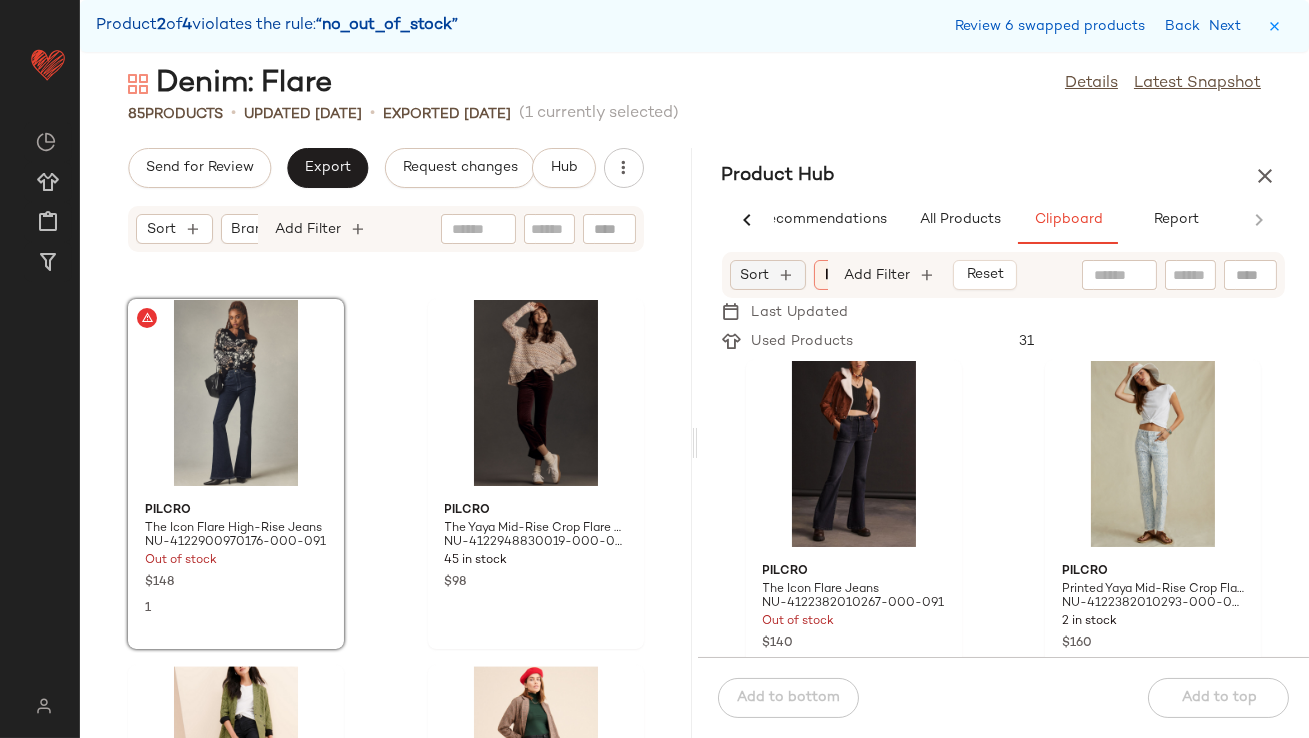 click on "Sort" 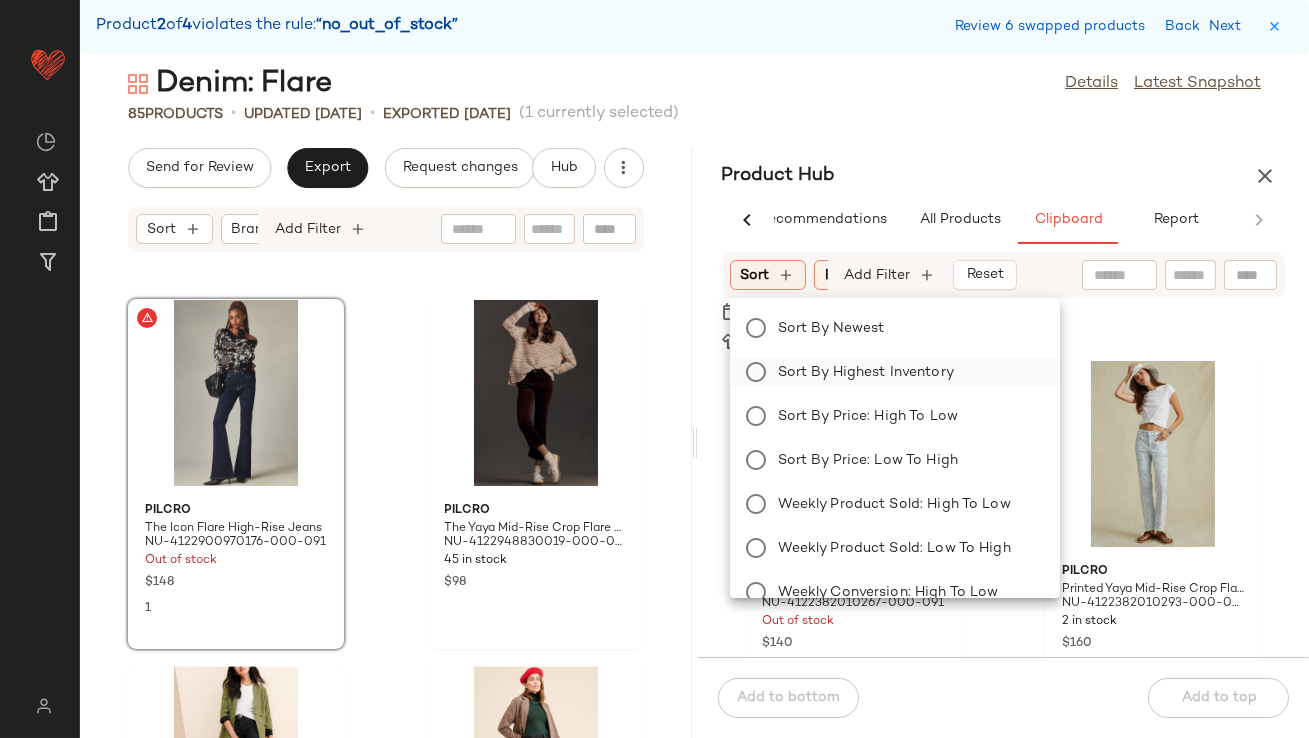 click on "Sort by Highest Inventory" at bounding box center [907, 372] 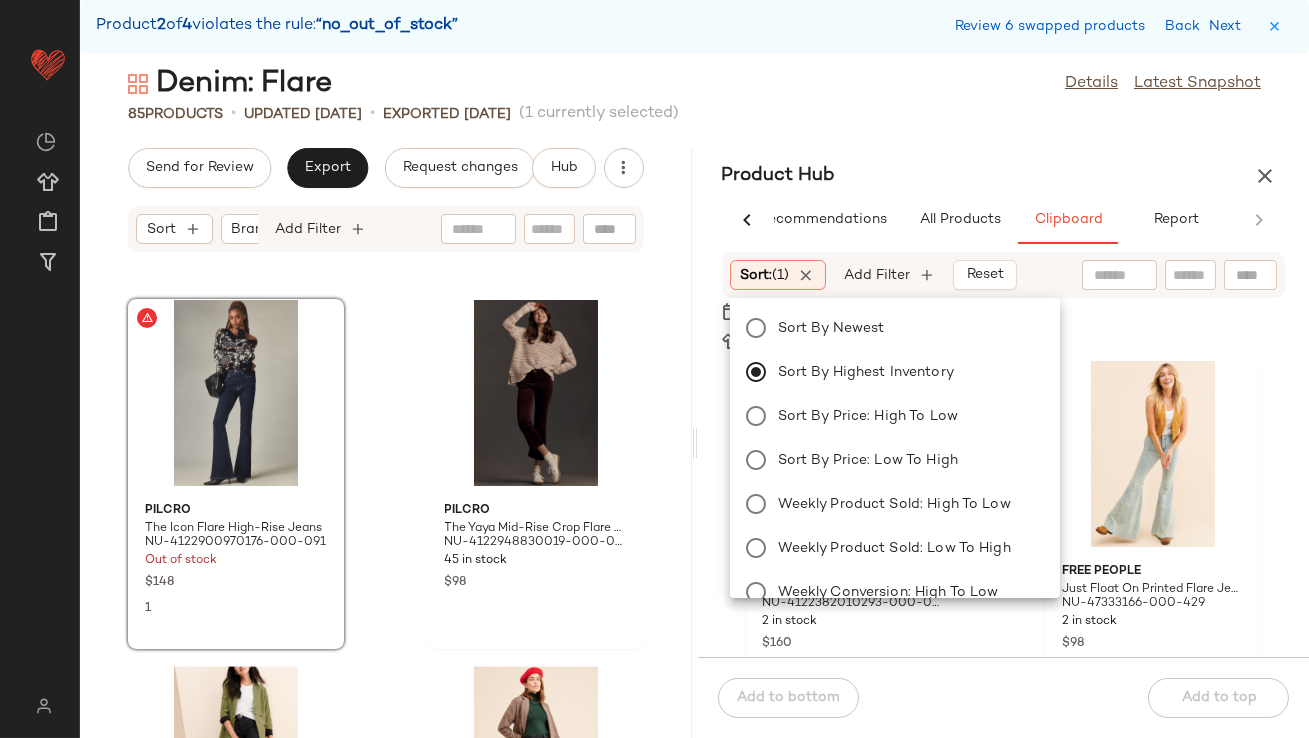 click on "Last Updated" at bounding box center [1004, 312] 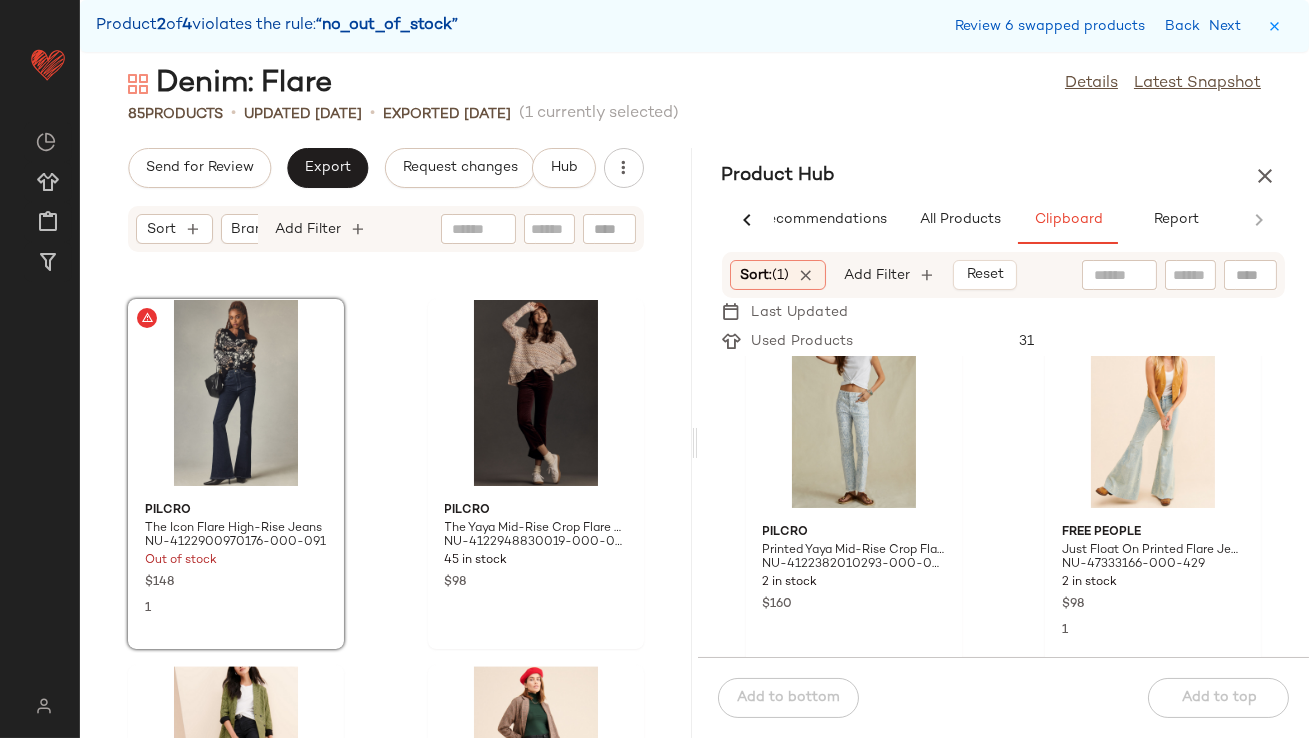 scroll, scrollTop: 40, scrollLeft: 0, axis: vertical 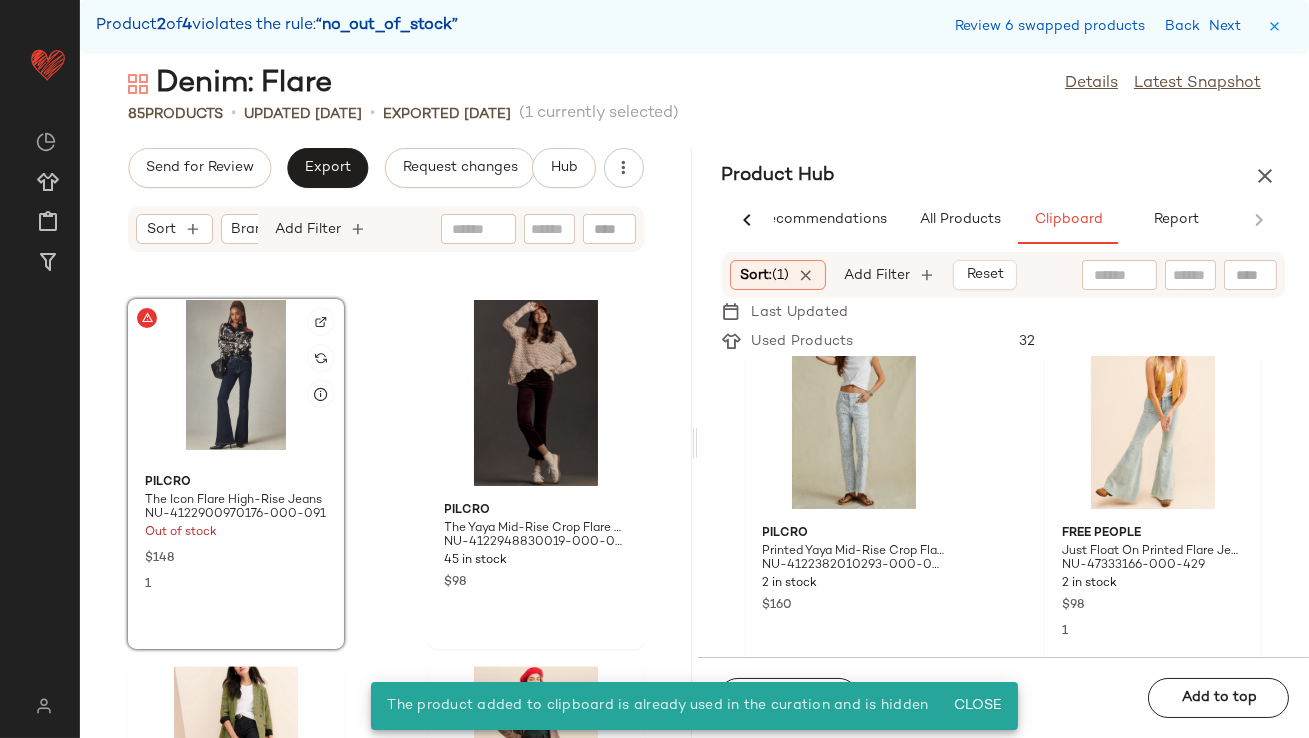 click 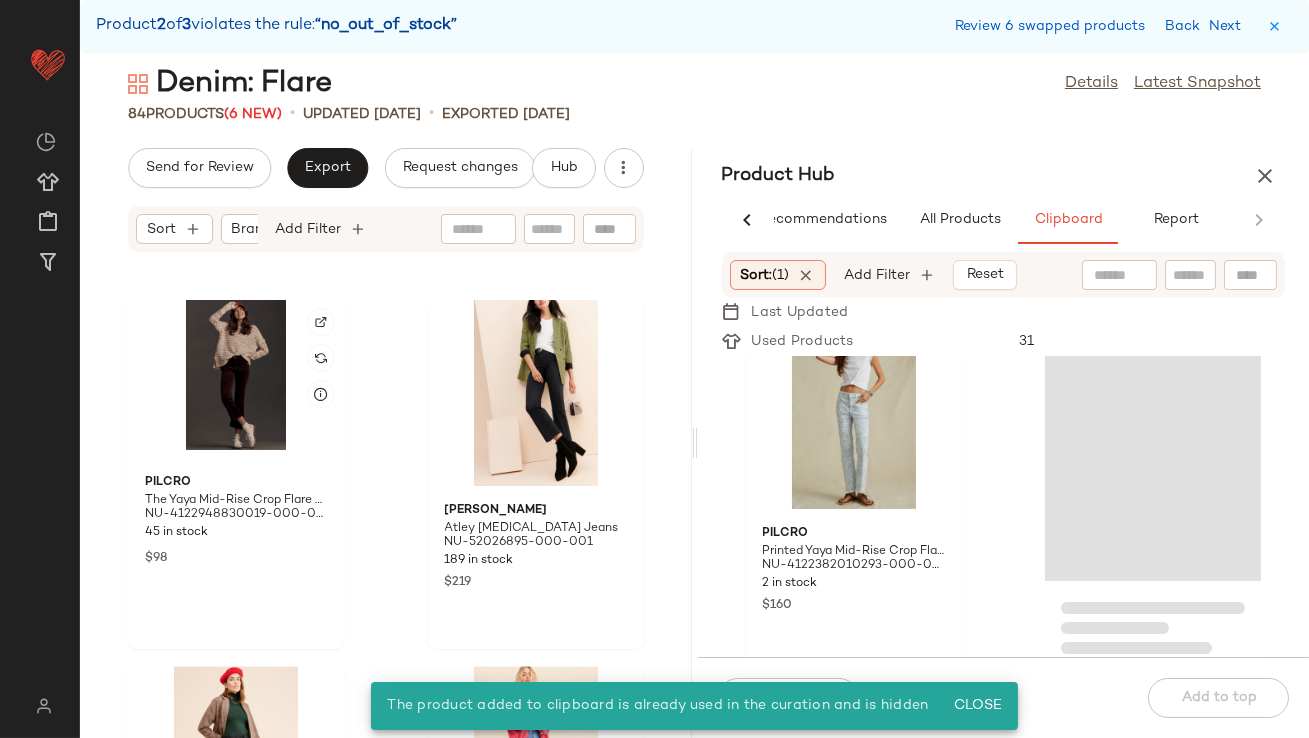 scroll, scrollTop: 37, scrollLeft: 0, axis: vertical 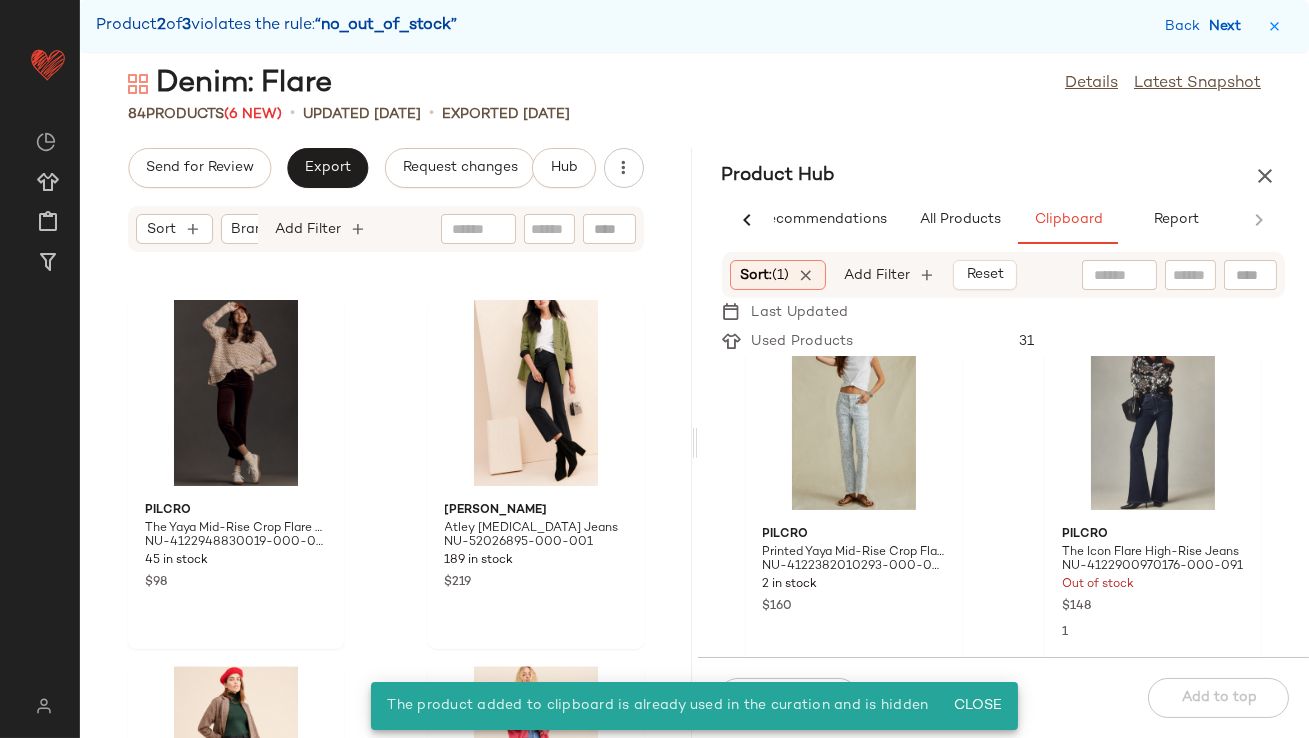 click on "Next" at bounding box center (1229, 26) 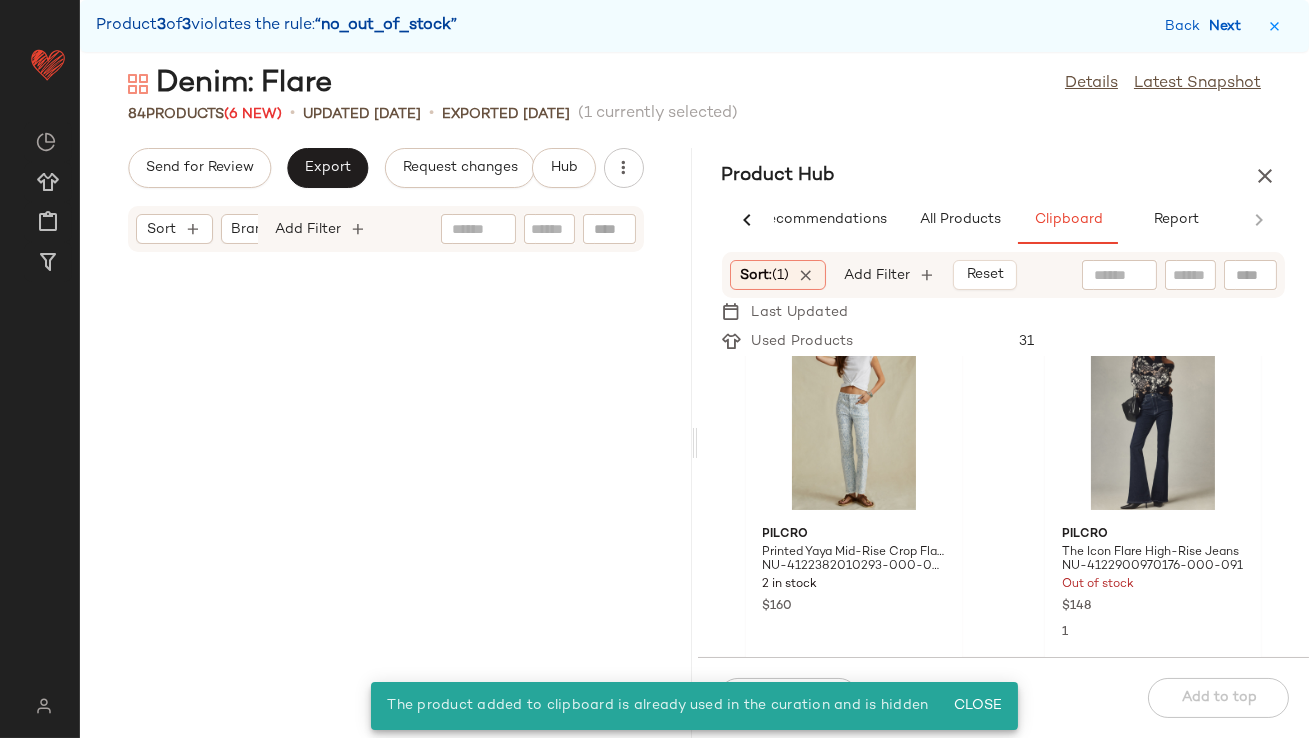 scroll, scrollTop: 14915, scrollLeft: 0, axis: vertical 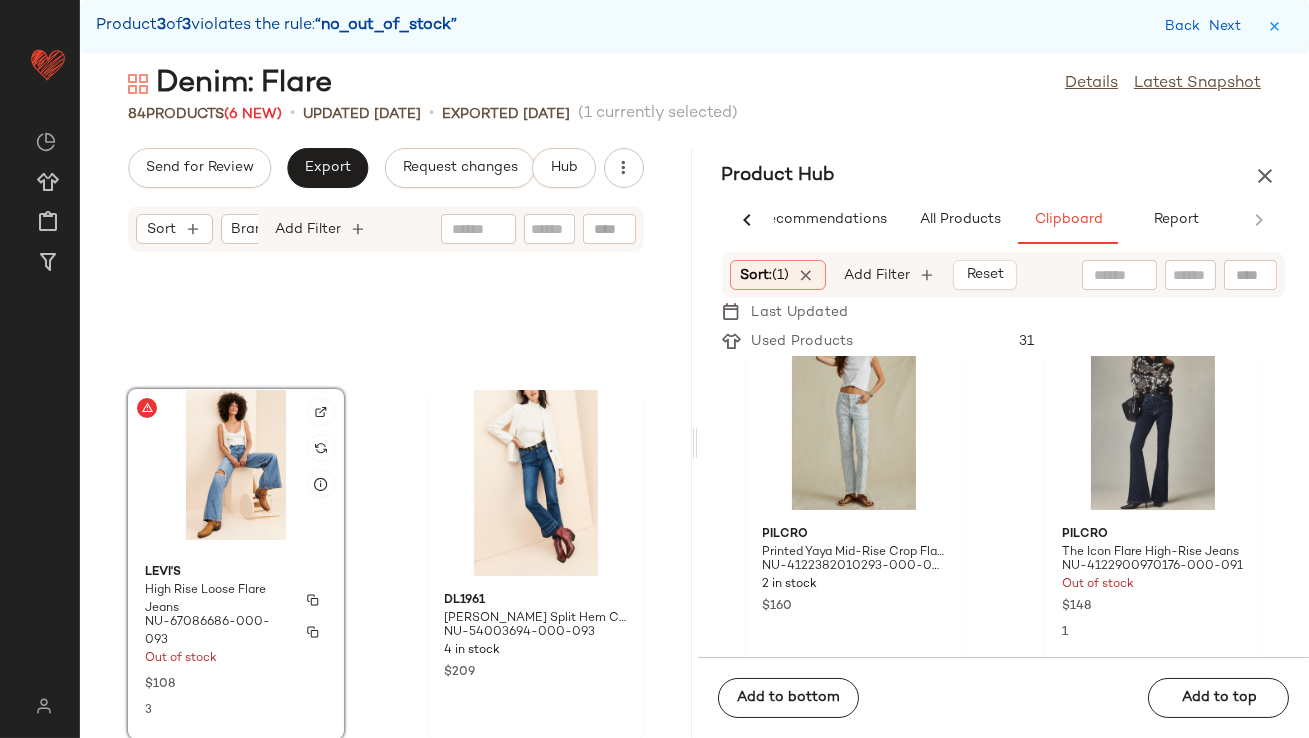 click on "Levi's" at bounding box center (236, 573) 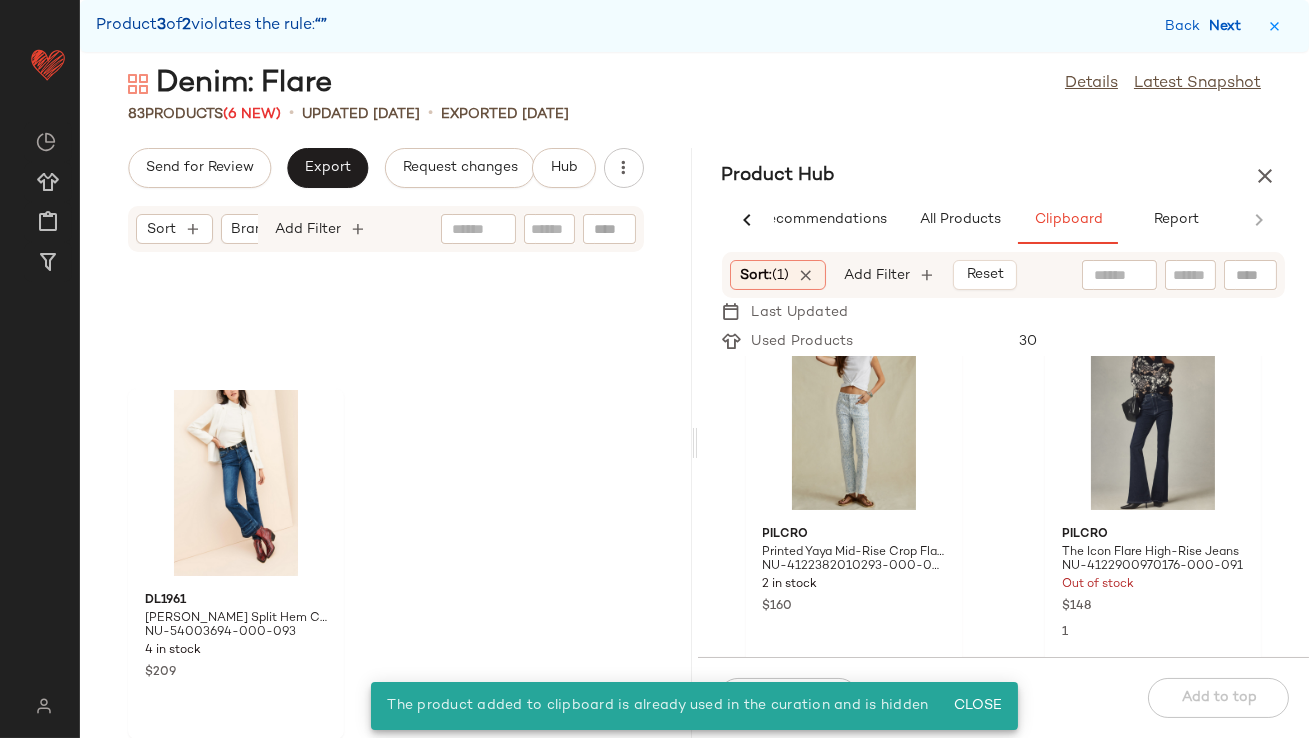 click on "Next" at bounding box center [1229, 26] 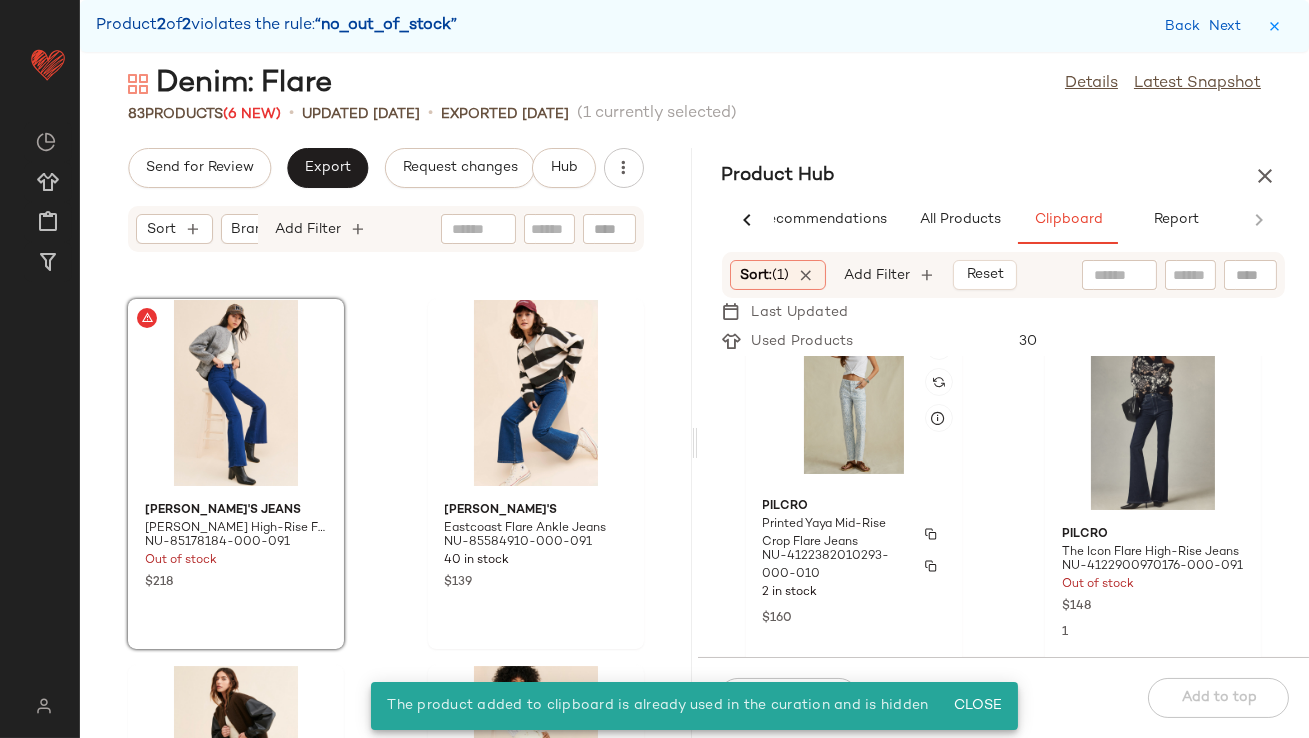 scroll, scrollTop: 38, scrollLeft: 0, axis: vertical 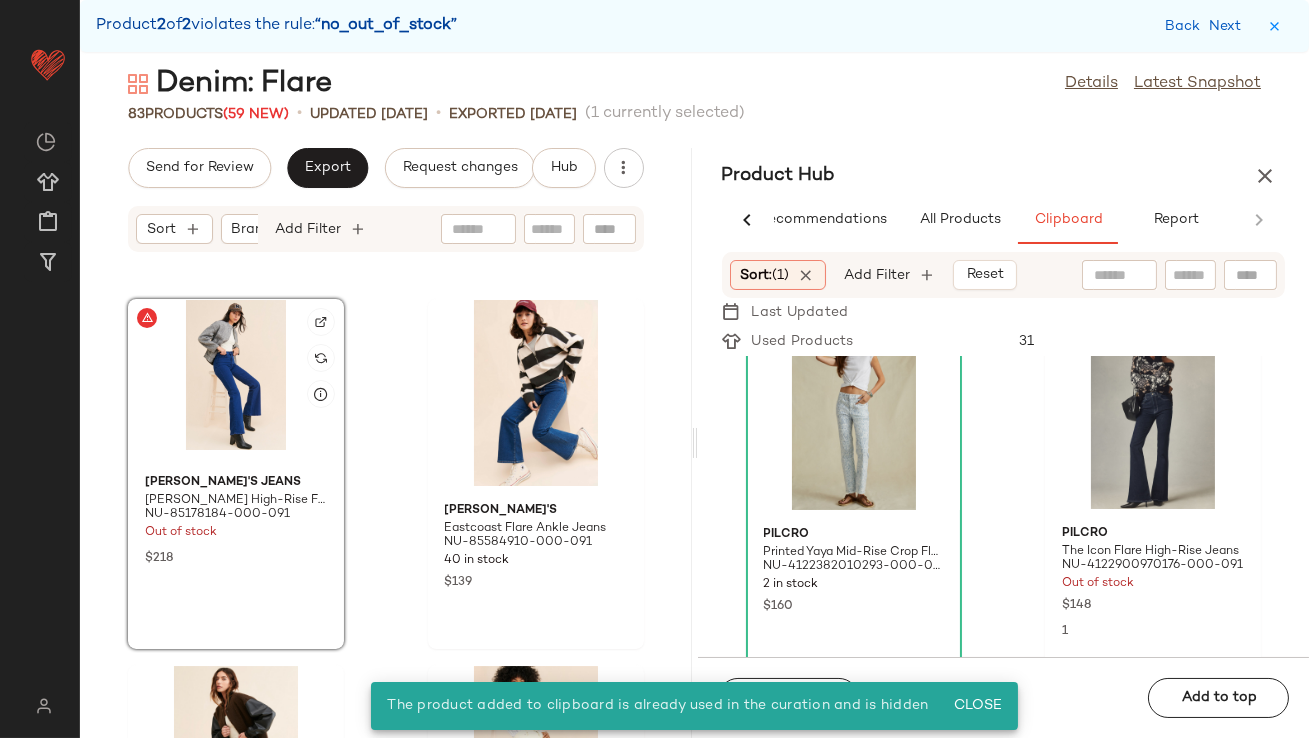 click 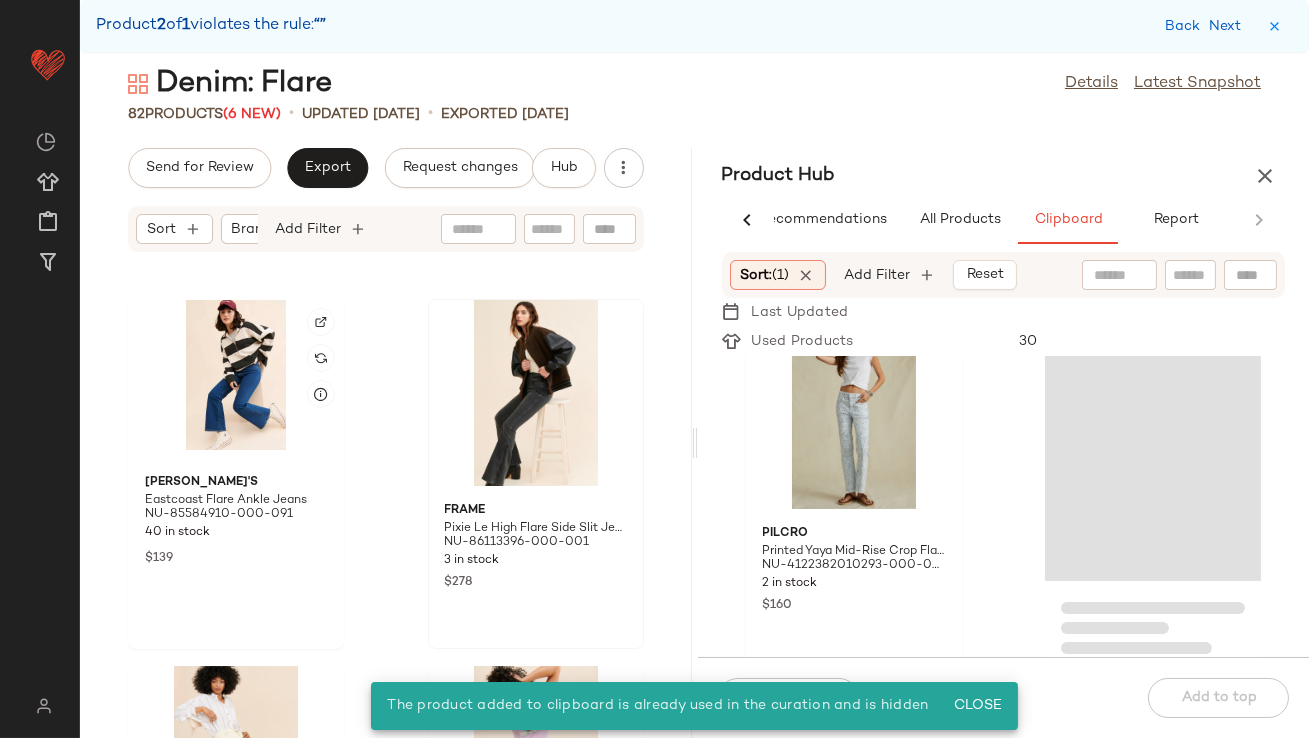 scroll, scrollTop: 37, scrollLeft: 0, axis: vertical 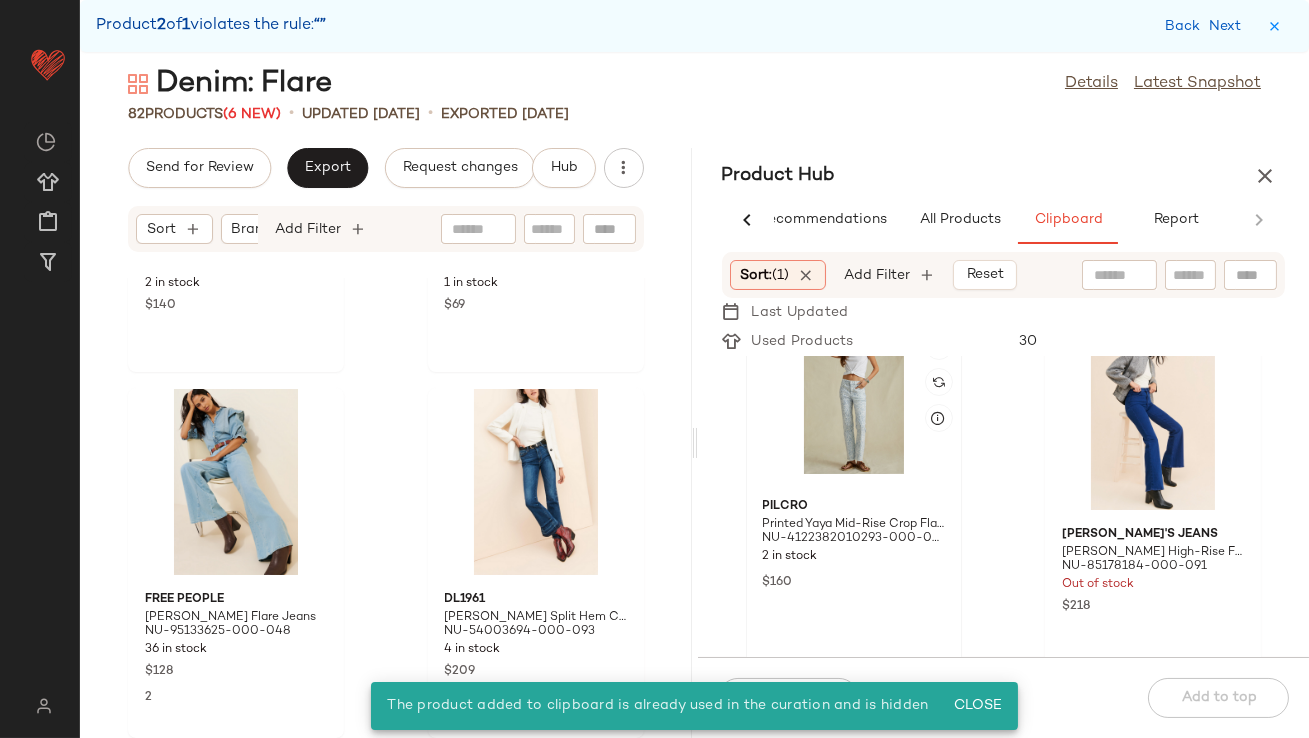 click 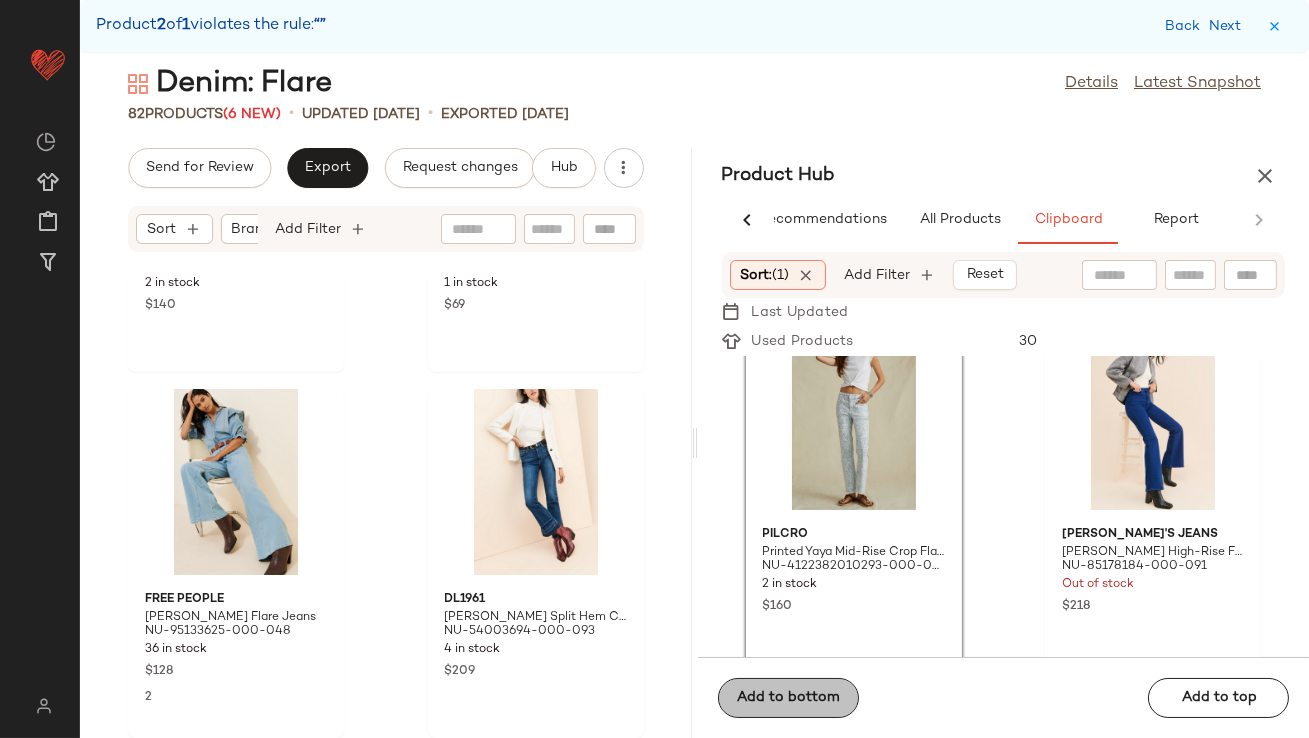 click on "Add to bottom" at bounding box center [788, 698] 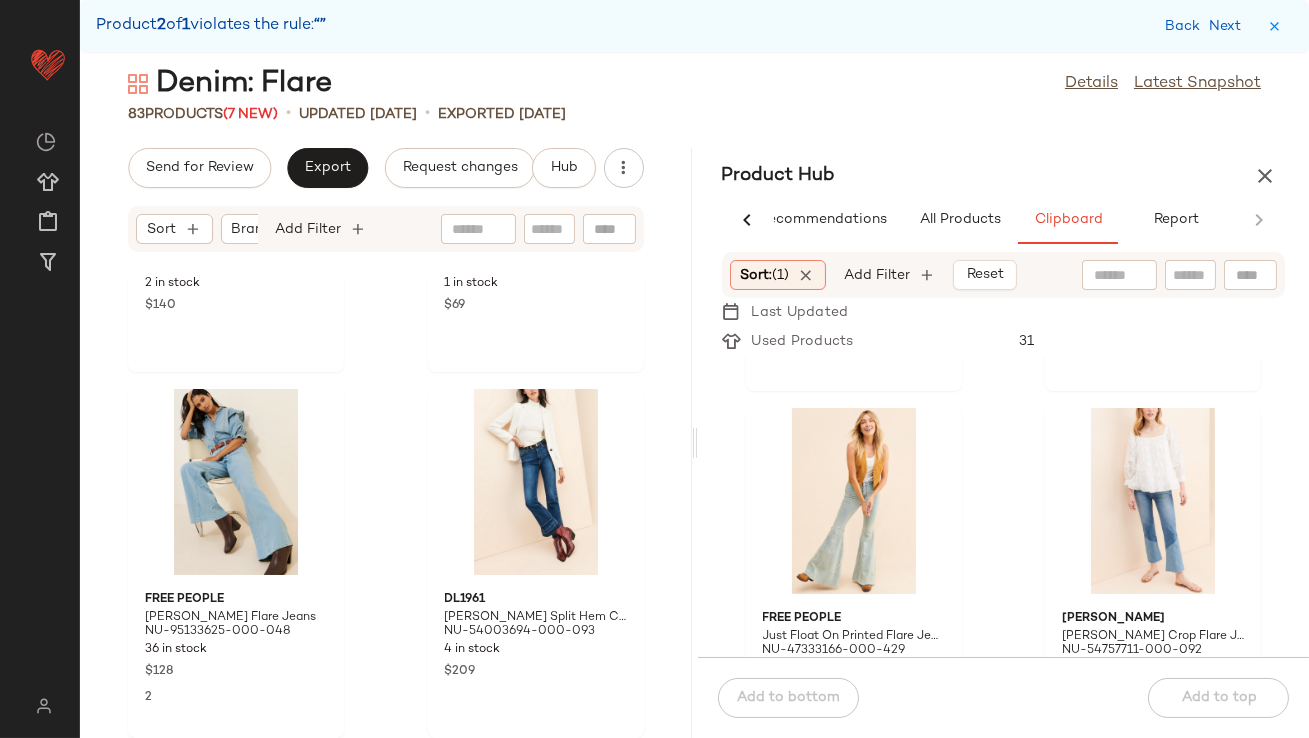 scroll, scrollTop: 58, scrollLeft: 0, axis: vertical 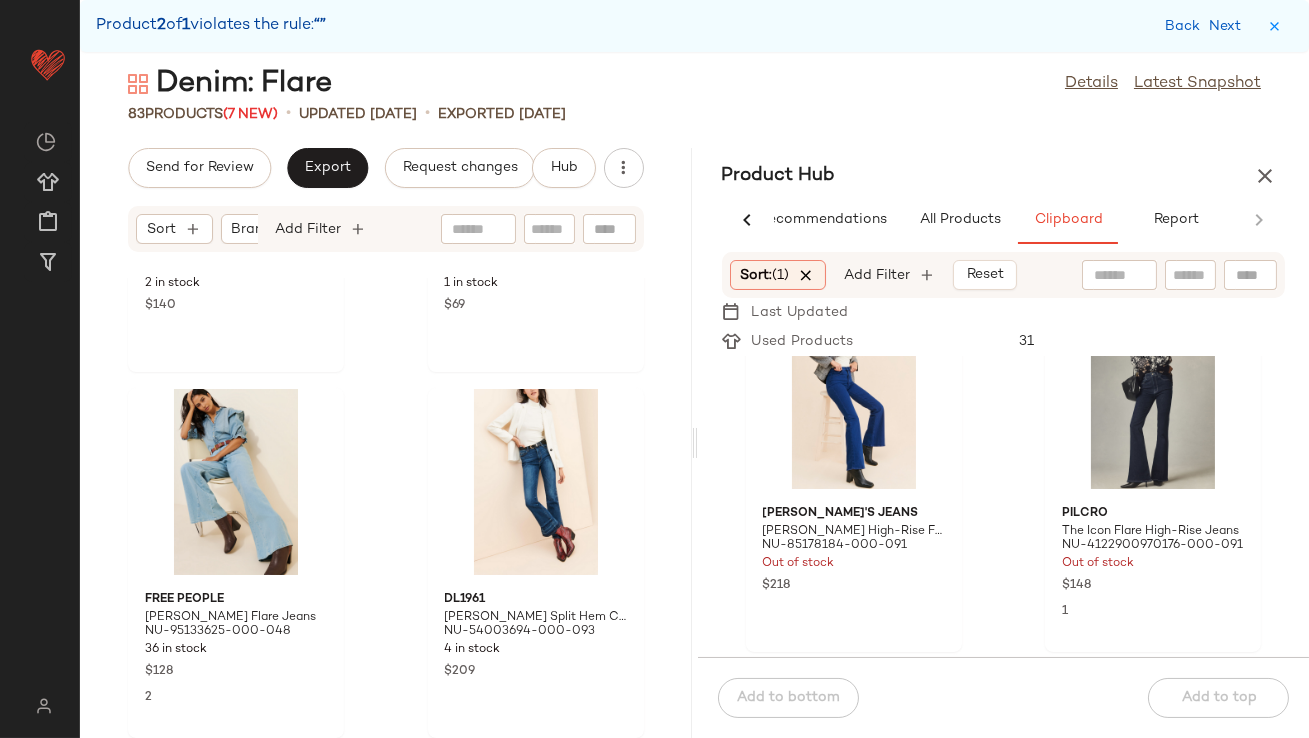 click at bounding box center [807, 275] 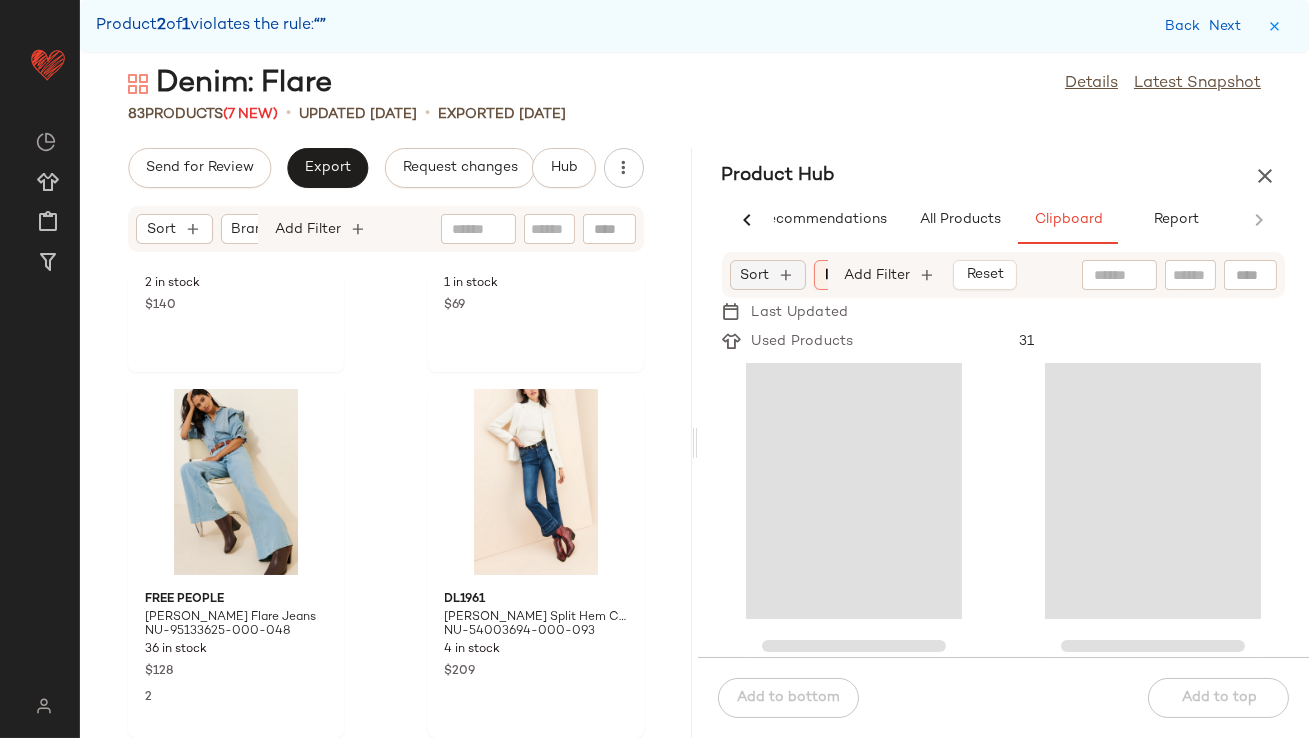 click on "Sort" at bounding box center (755, 275) 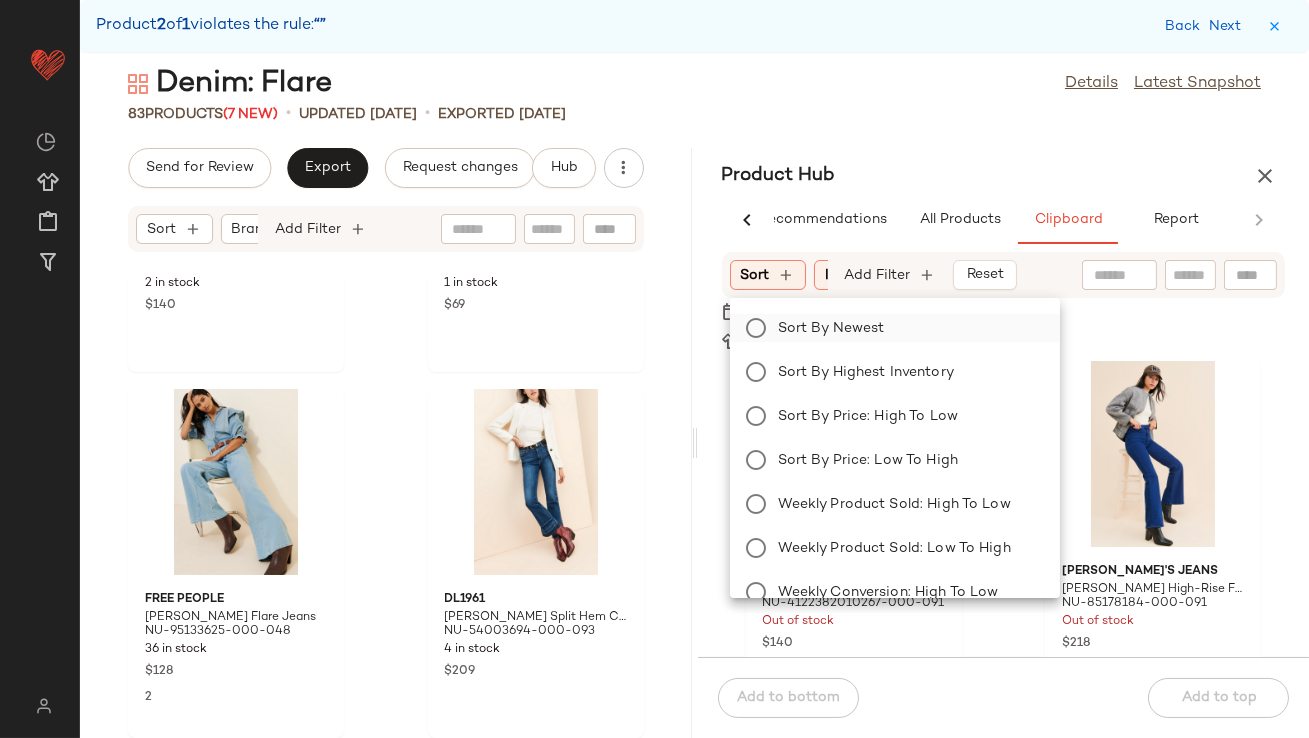 click on "Sort by Newest" 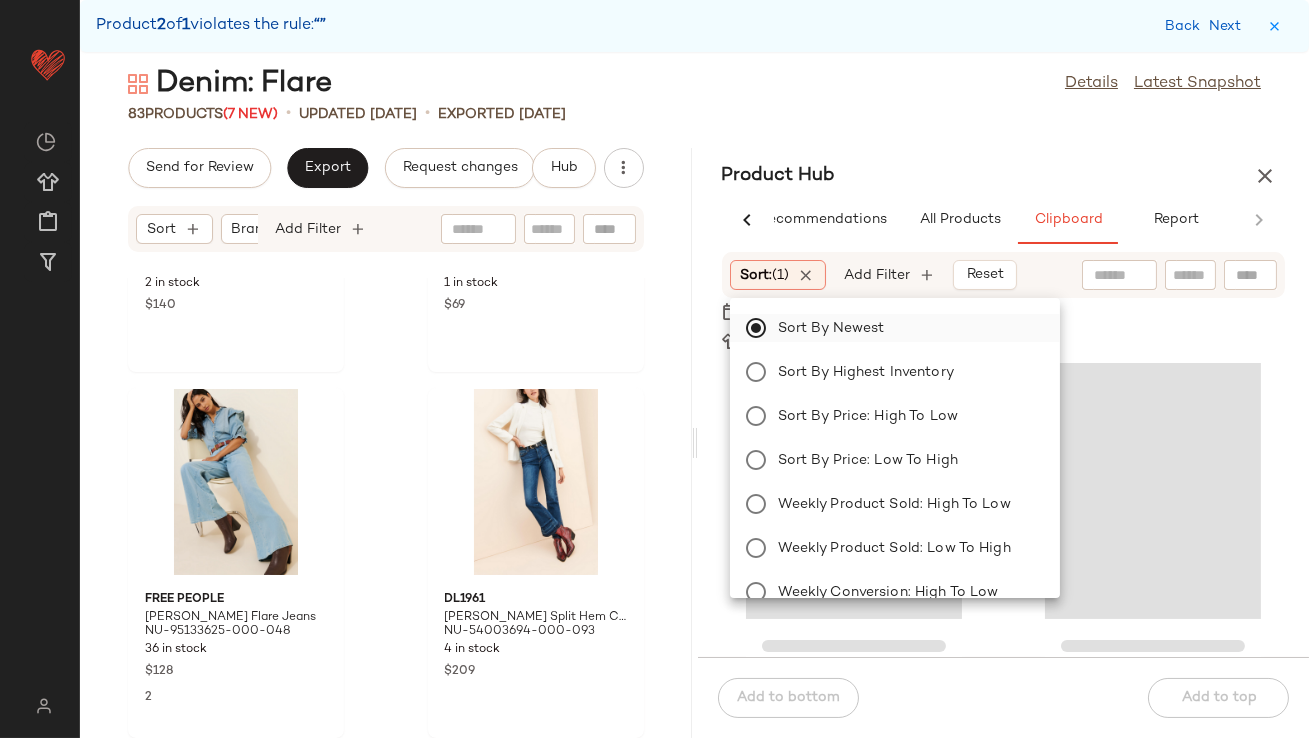 click on "Sort by Newest" 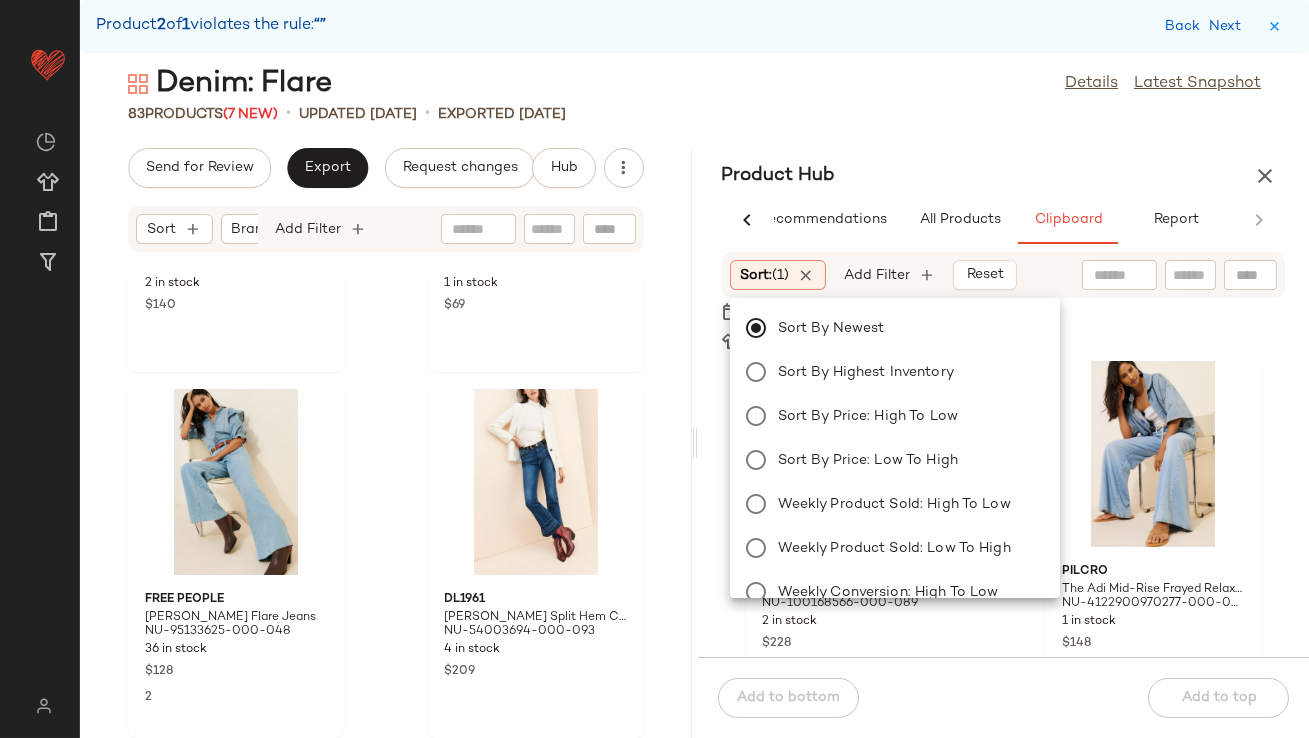 click on "Sort by Newest Sort by Highest Inventory Sort by Price: High to Low Sort by Price: Low to High Weekly Product Sold: High to Low Weekly Product Sold: Low to High Weekly Conversion: High to Low Weekly Conversion: Low to High Weekly Revenue: High to Low Weekly Revenue: Low to High Best seller to Low performer Low performer to Best seller Sort by Number Of Reviews: High to Low Sort by Number Of Reviews: Low to High Sort by Overall Star Rating: High to Low Sort by Overall Star Rating: Low to High" 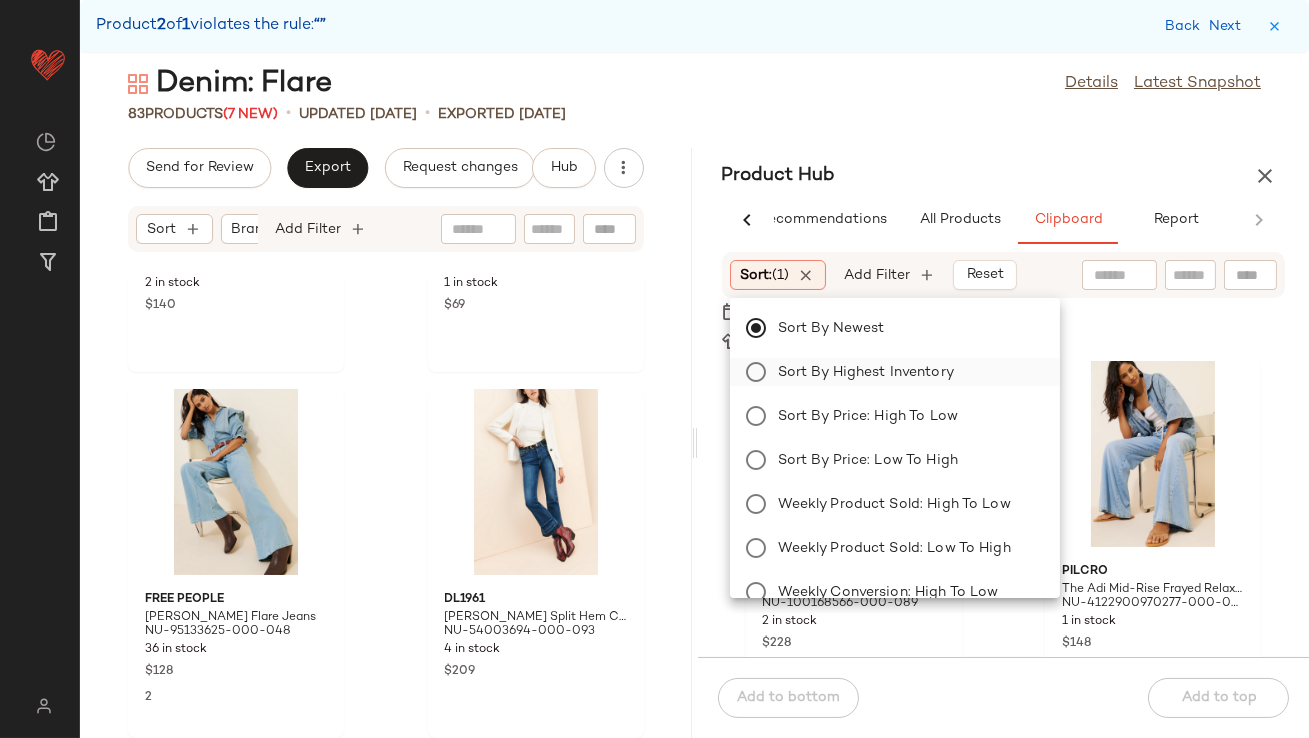 click on "Sort by Highest Inventory" 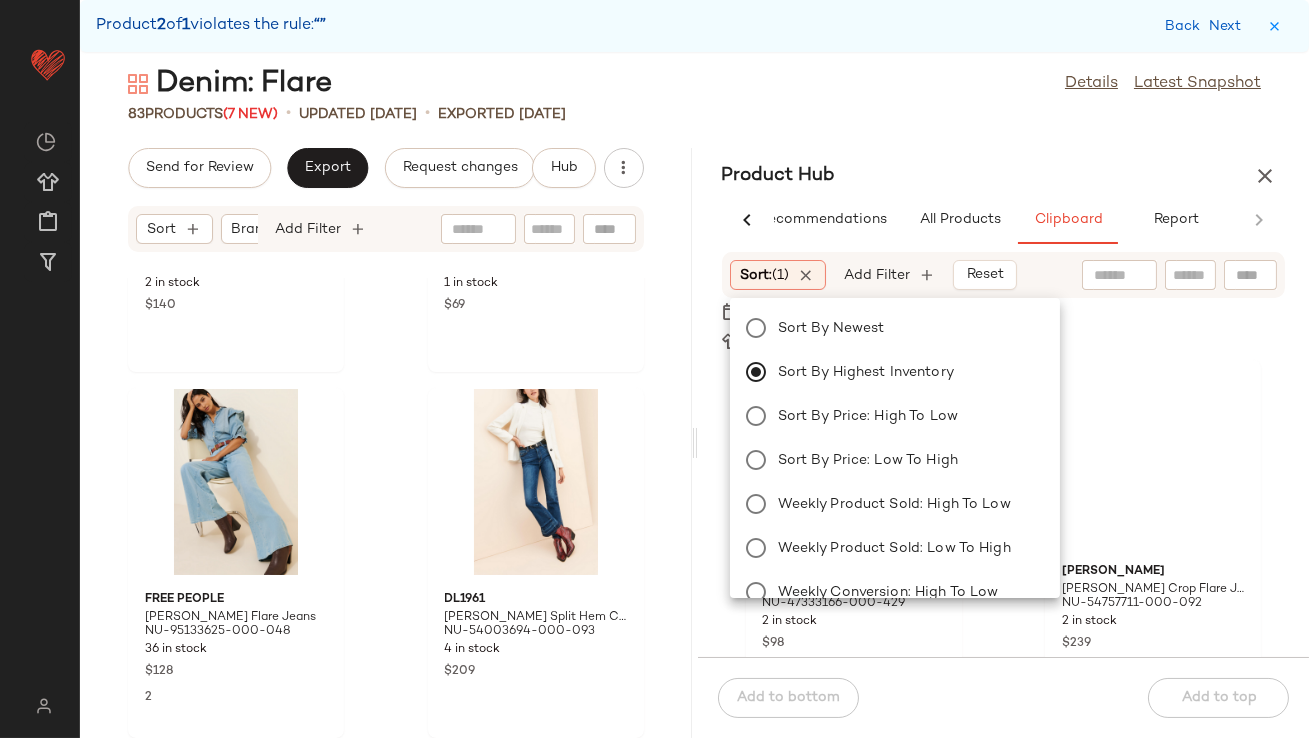 click on "Product Hub" at bounding box center [1004, 176] 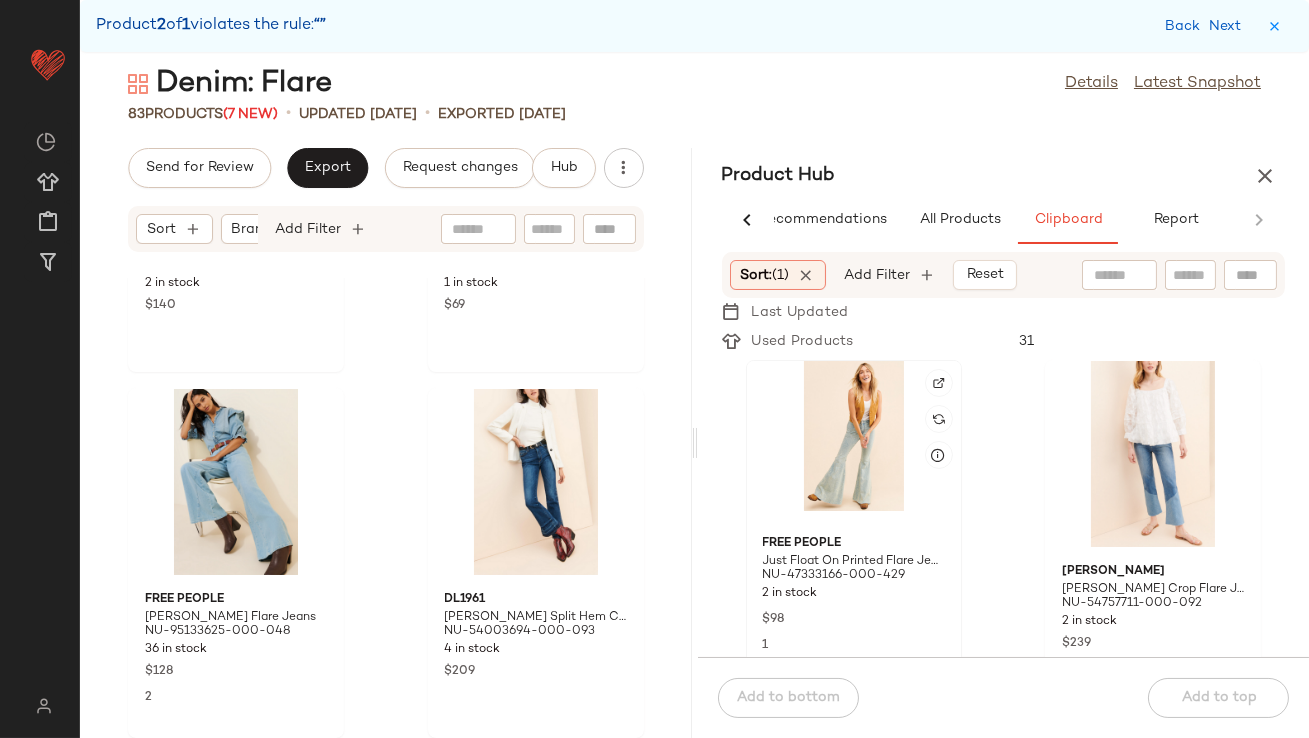 click 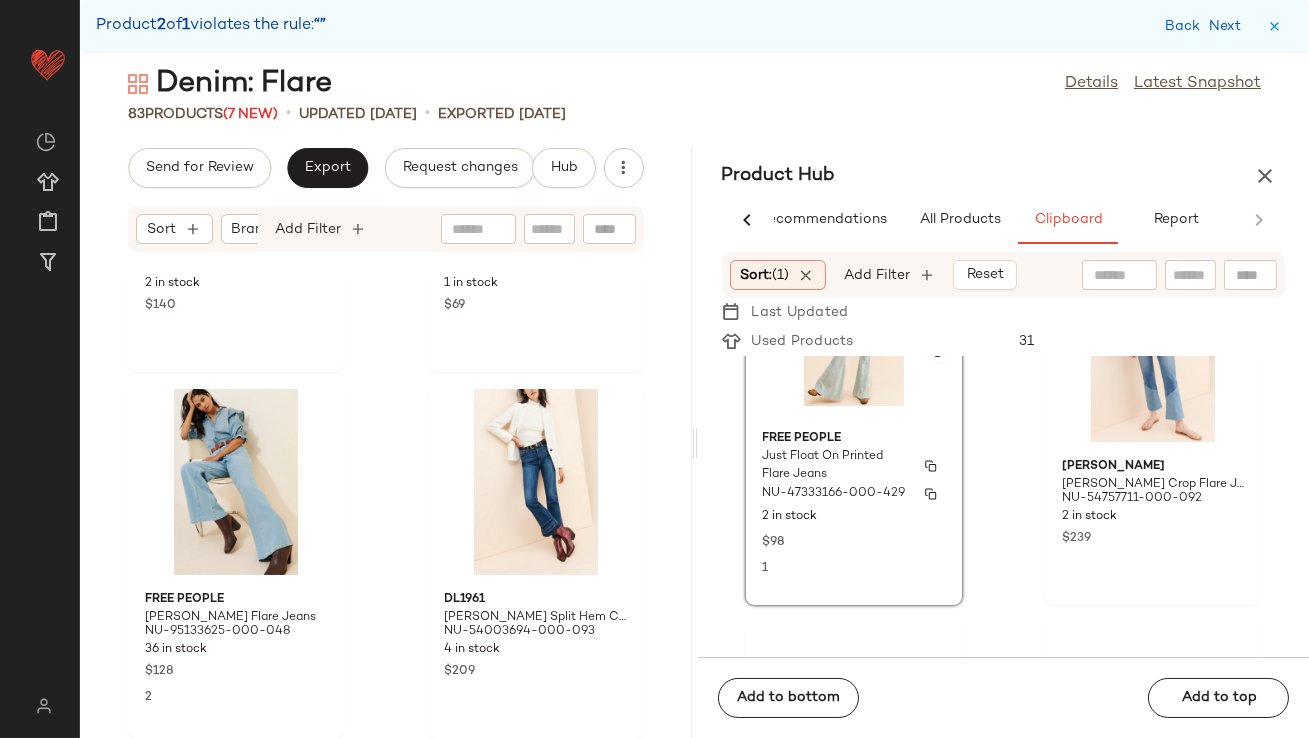 scroll, scrollTop: 106, scrollLeft: 0, axis: vertical 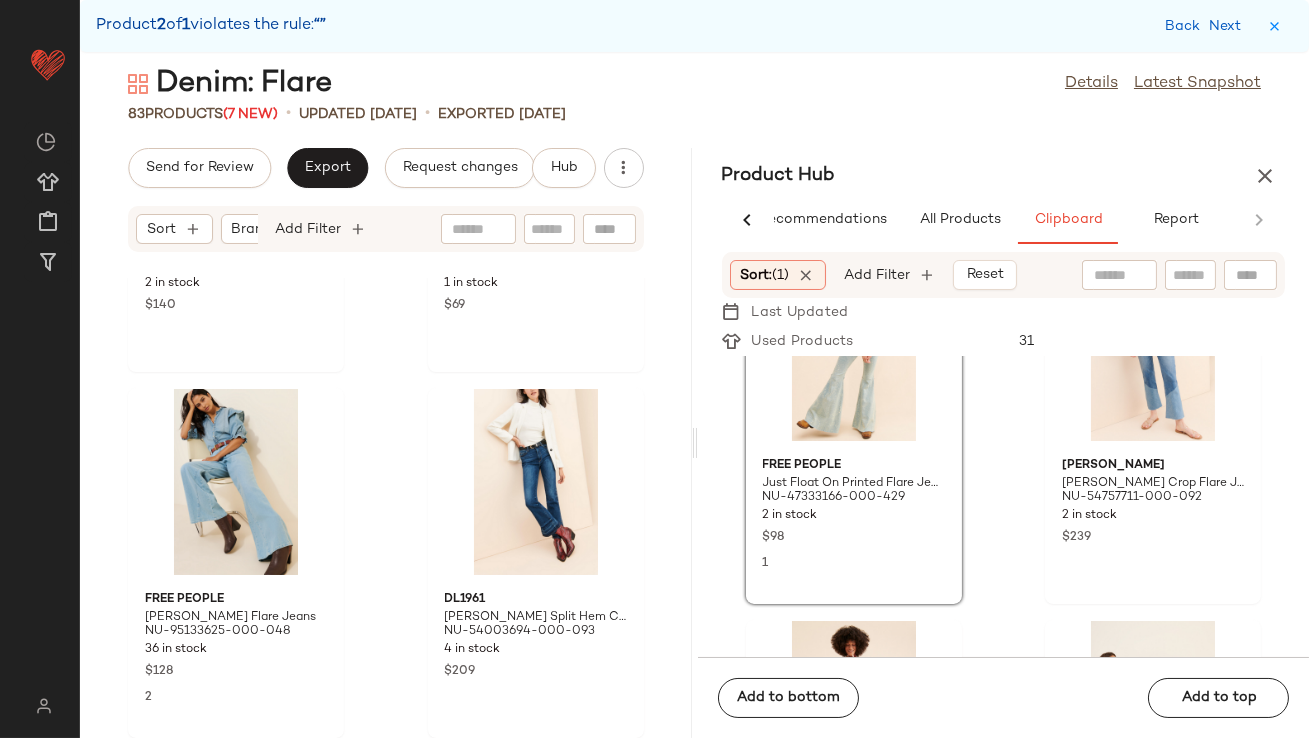 click on "Add to bottom   Add to top" 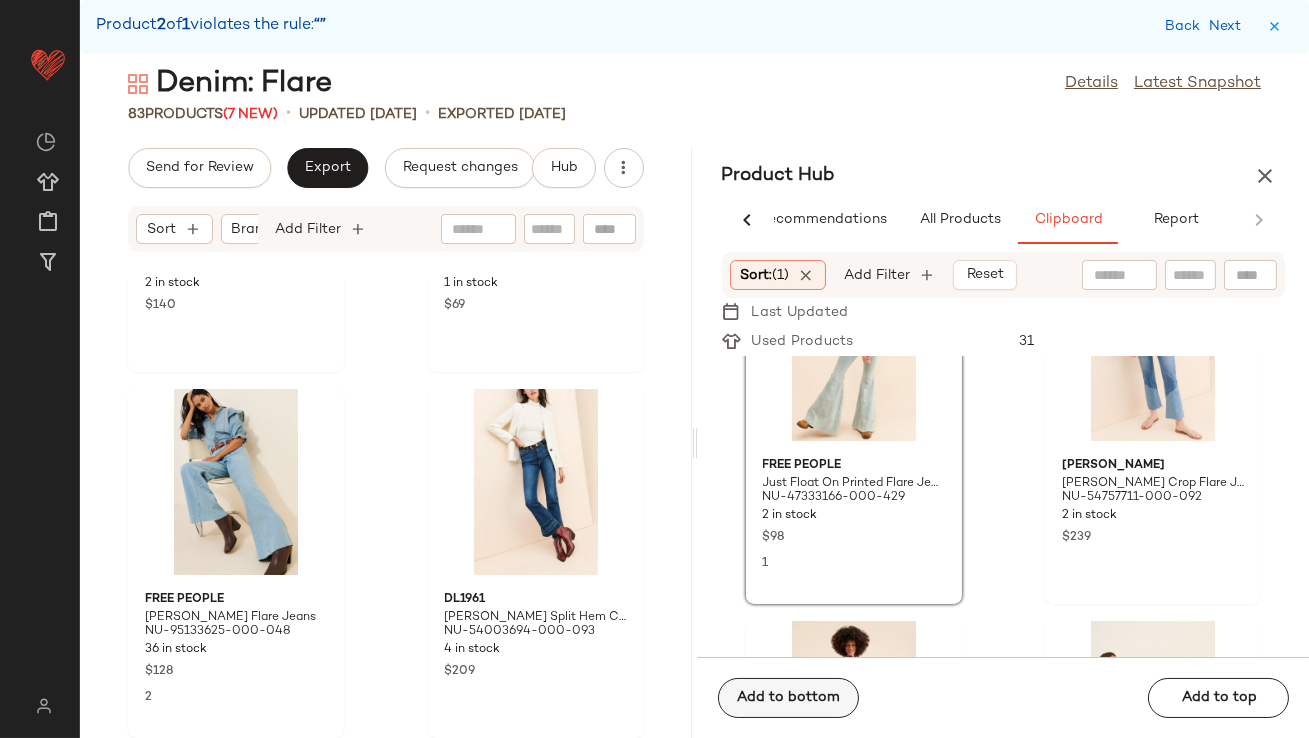 click on "Add to bottom" at bounding box center [788, 698] 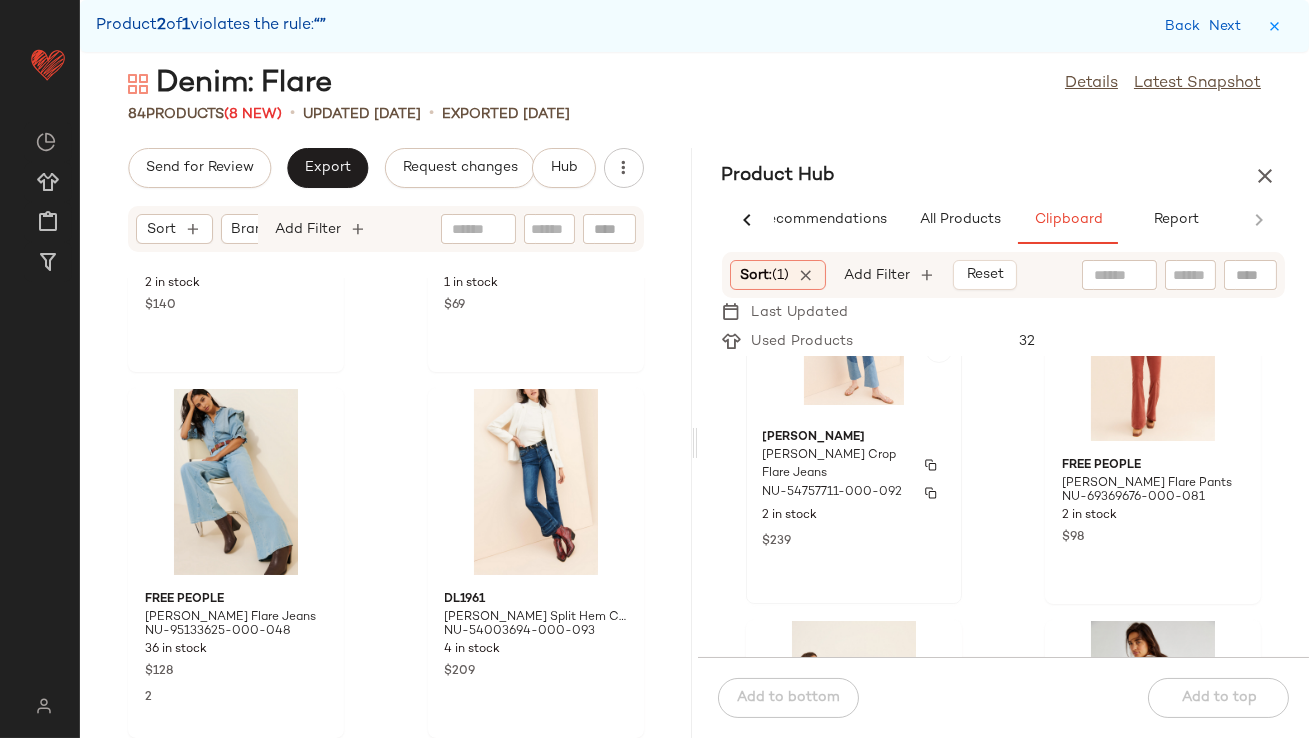click on "[PERSON_NAME] Crop Flare Jeans" at bounding box center [836, 465] 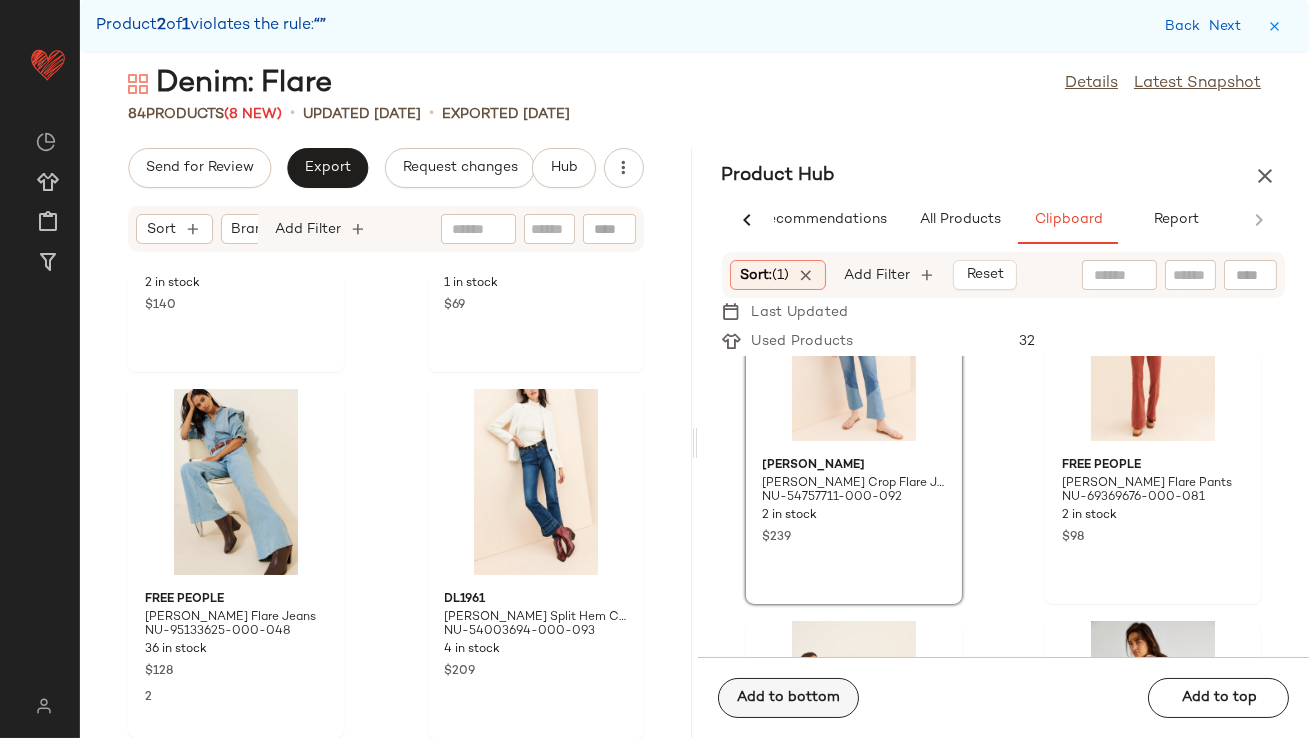click on "Add to bottom" at bounding box center [788, 698] 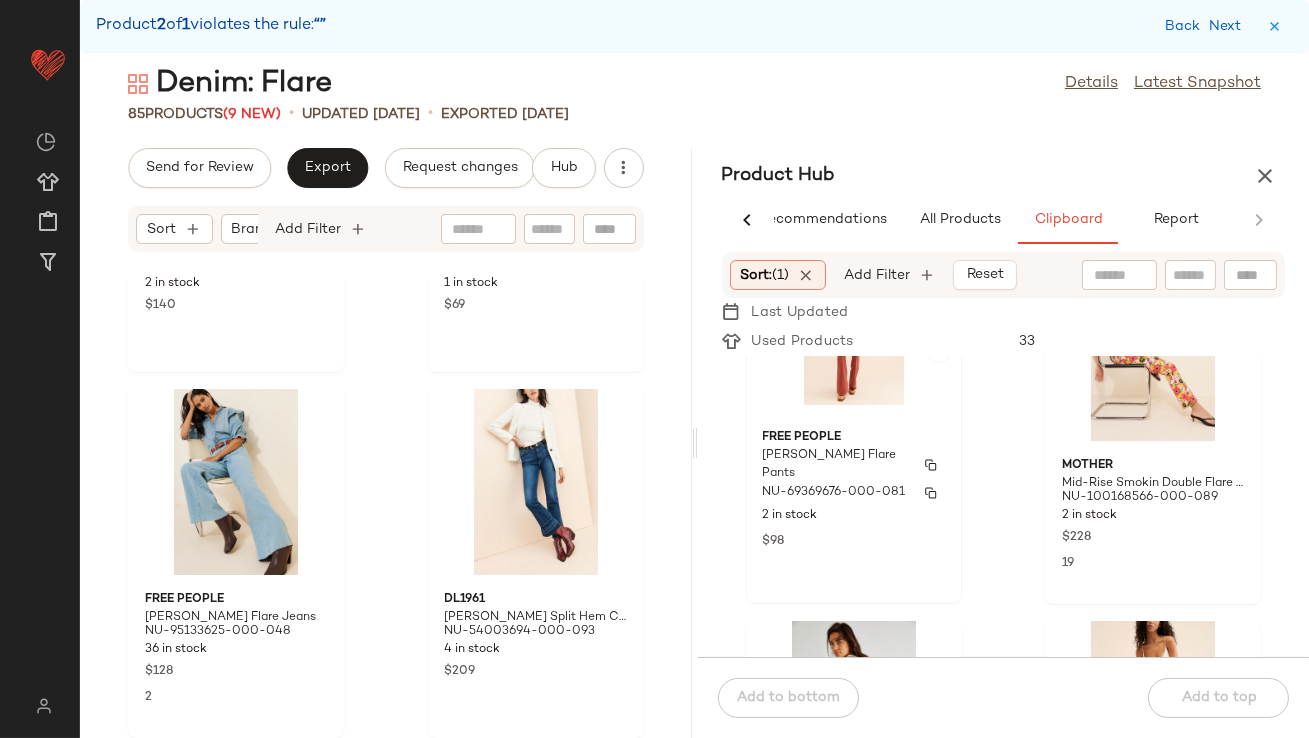 click on "NU-69369676-000-081" at bounding box center (854, 493) 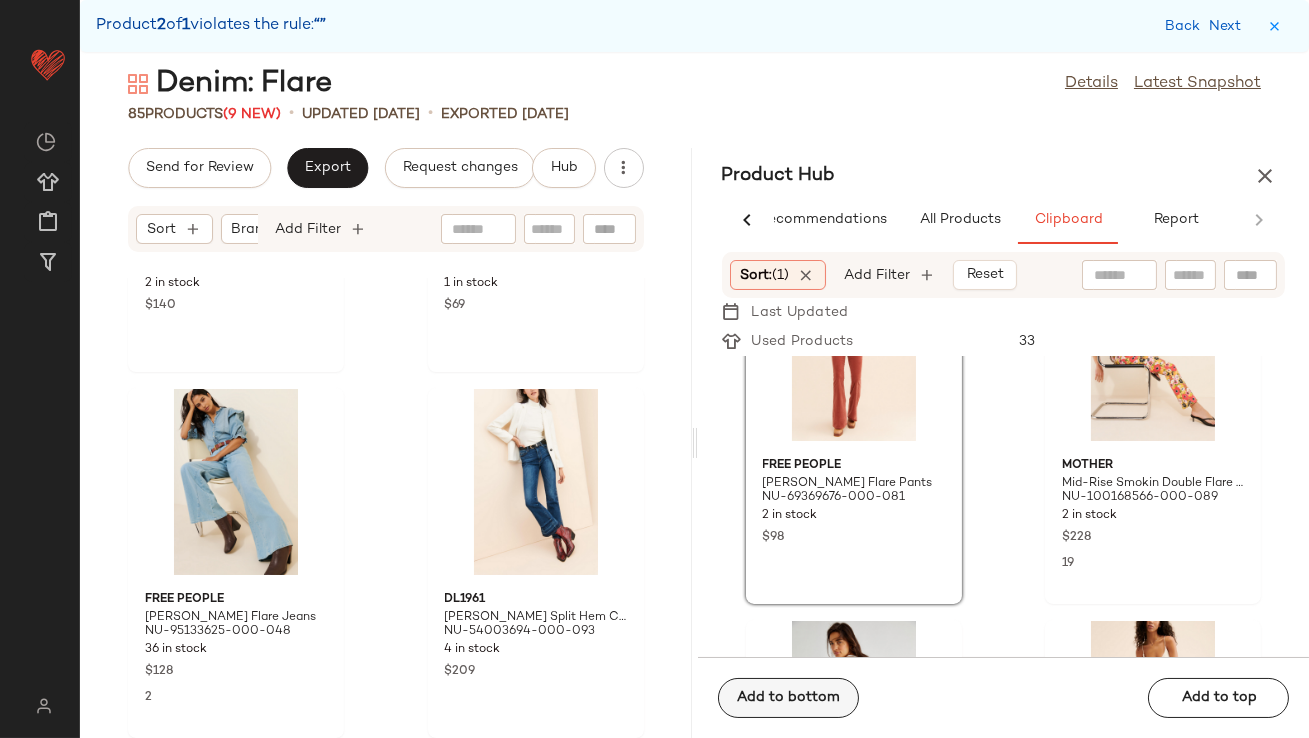click on "Add to bottom" 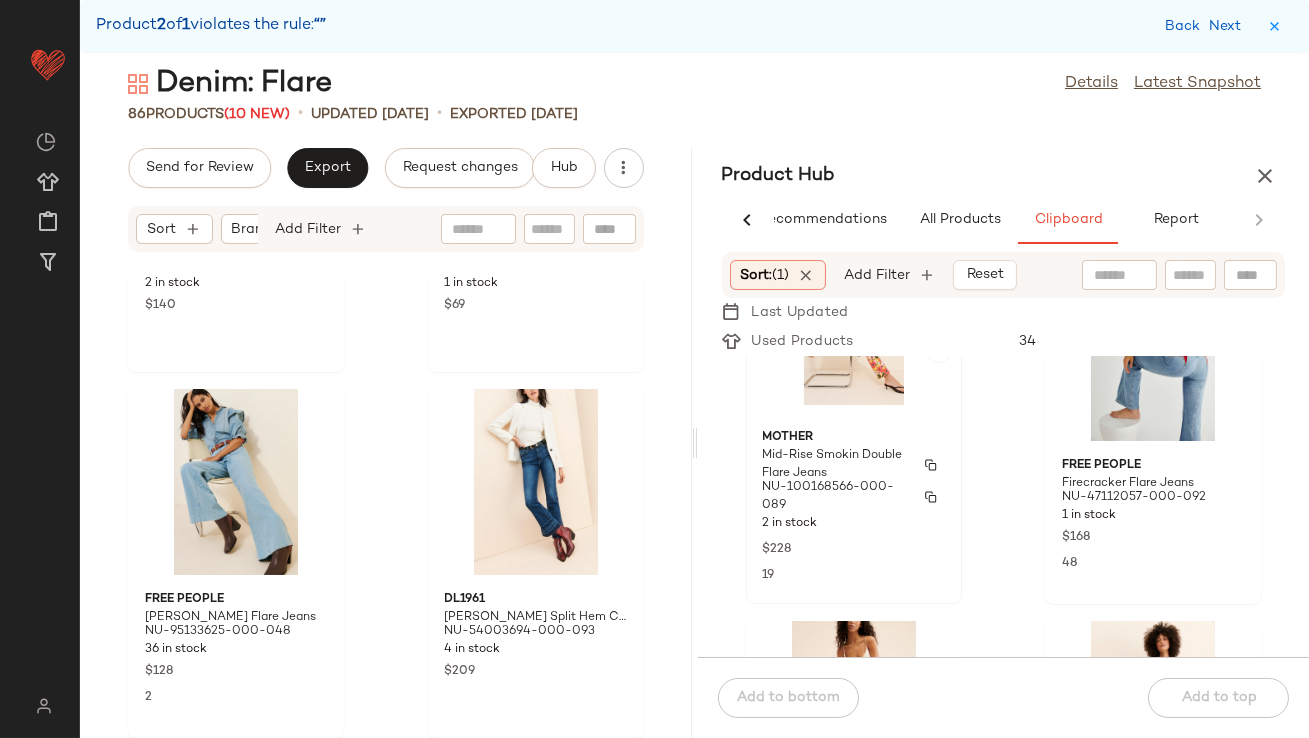 scroll, scrollTop: 28, scrollLeft: 0, axis: vertical 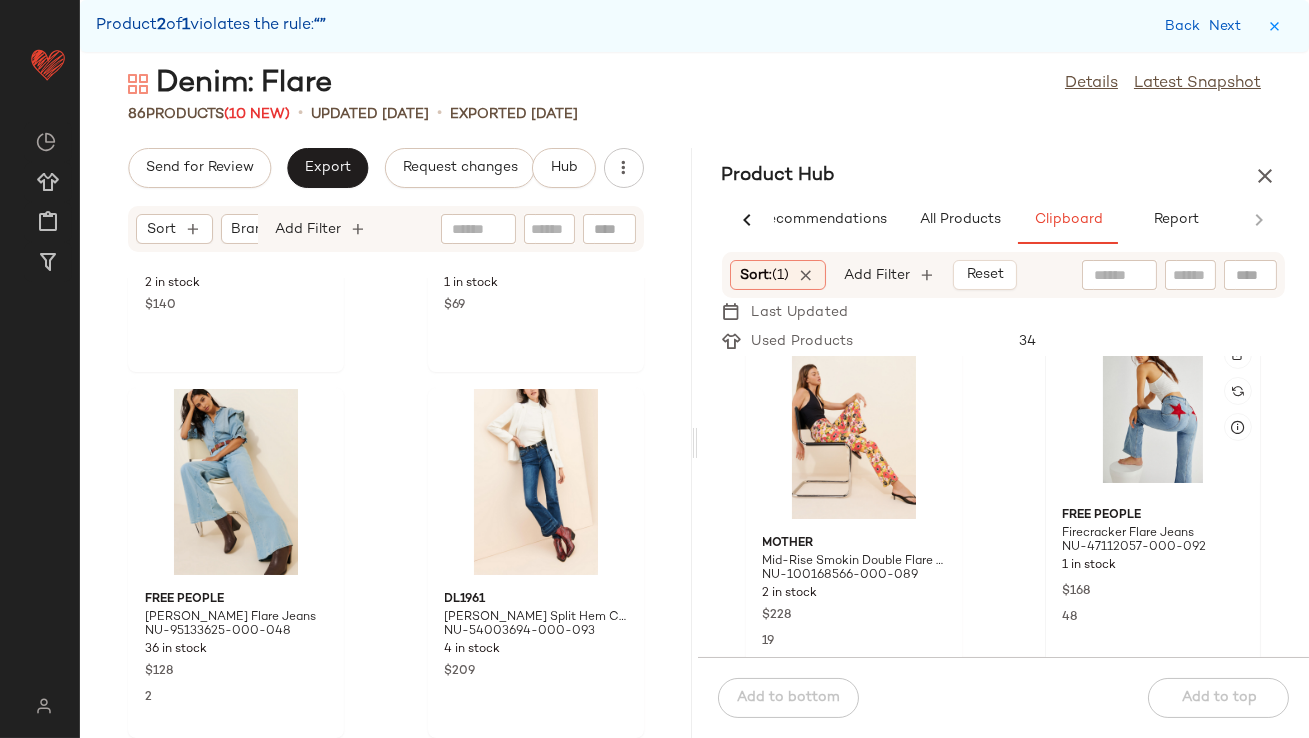 click 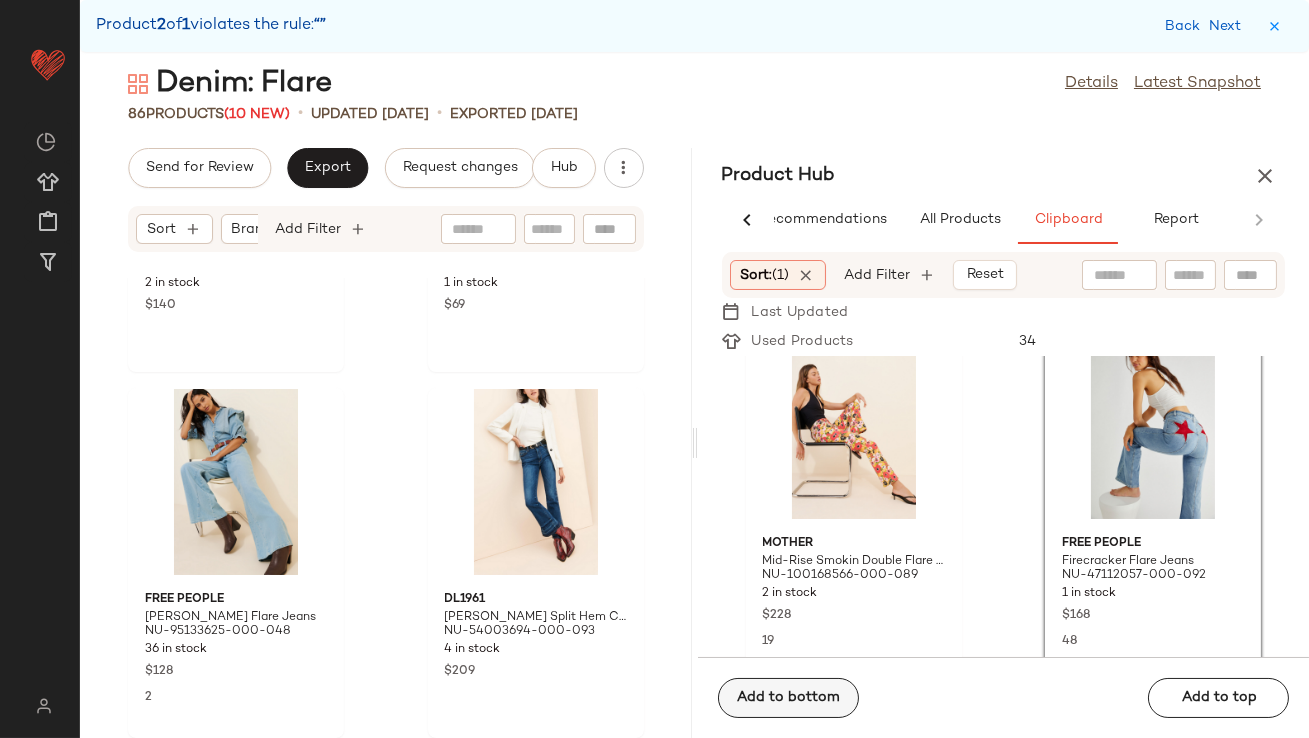 click on "Add to bottom" at bounding box center [788, 698] 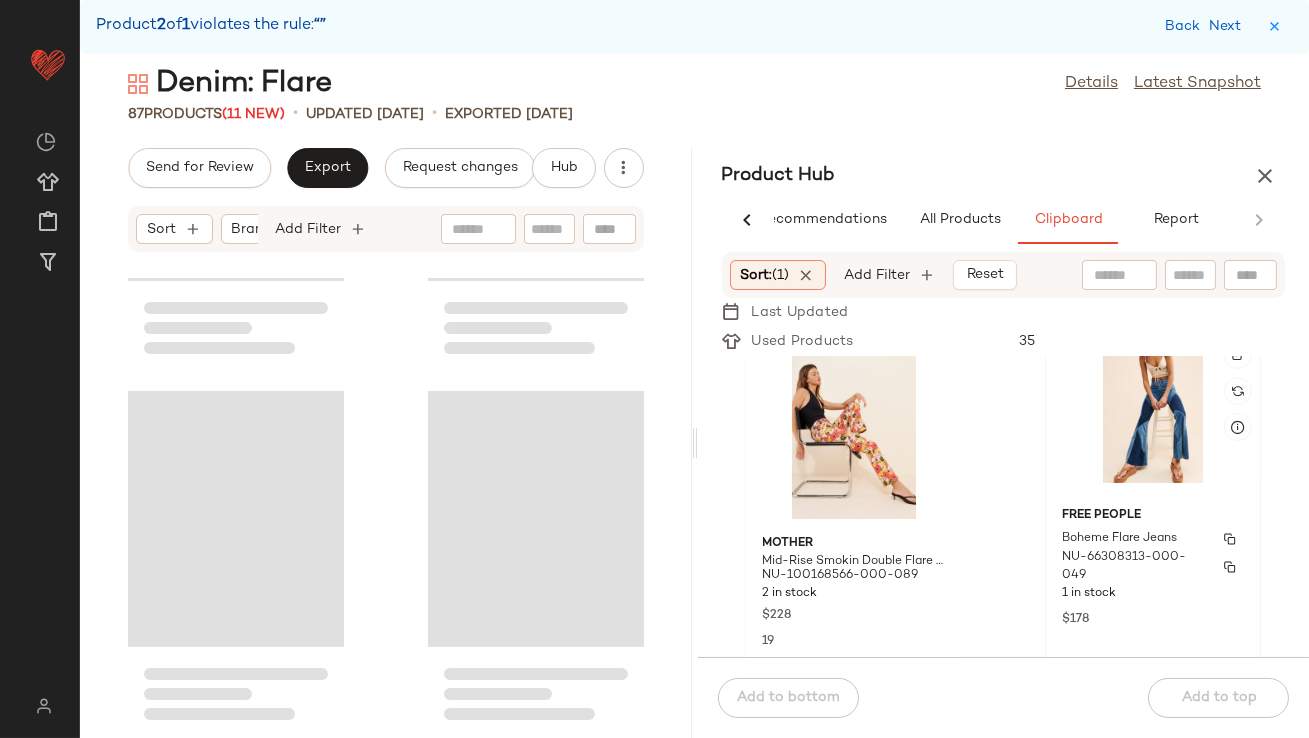 scroll, scrollTop: 39, scrollLeft: 0, axis: vertical 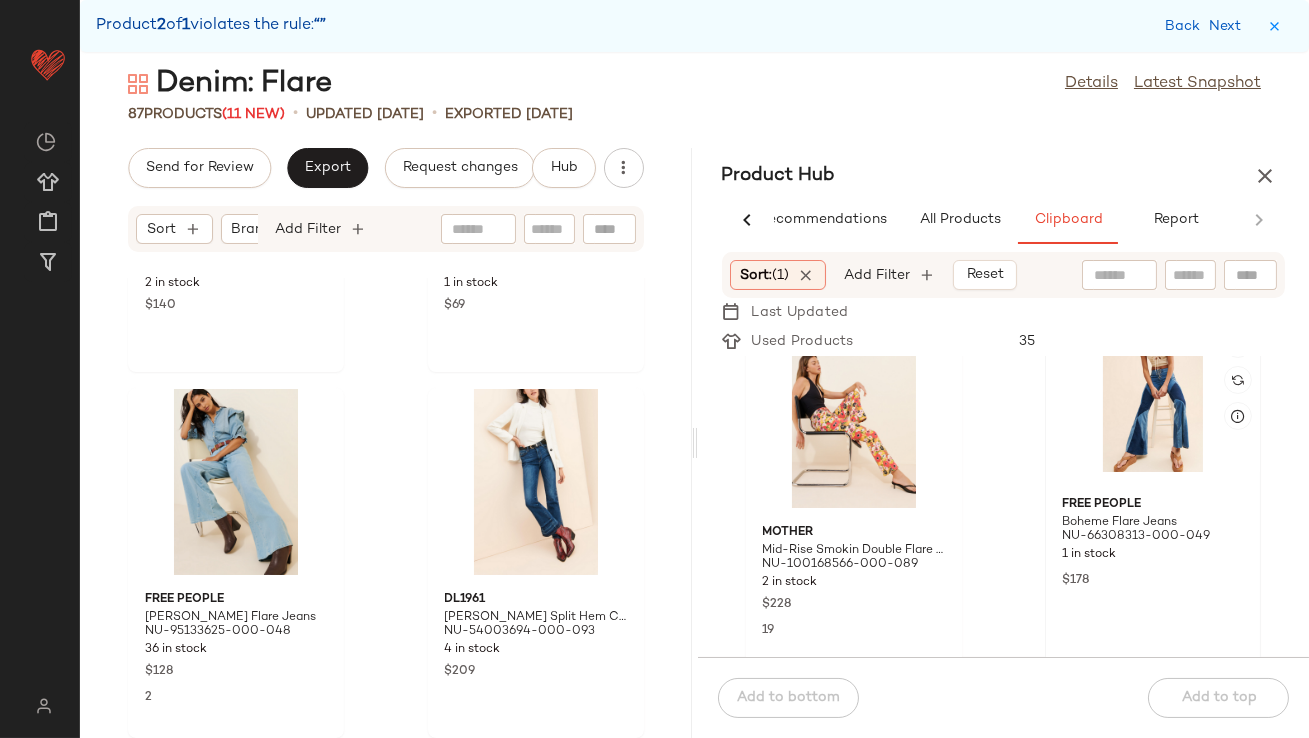 click 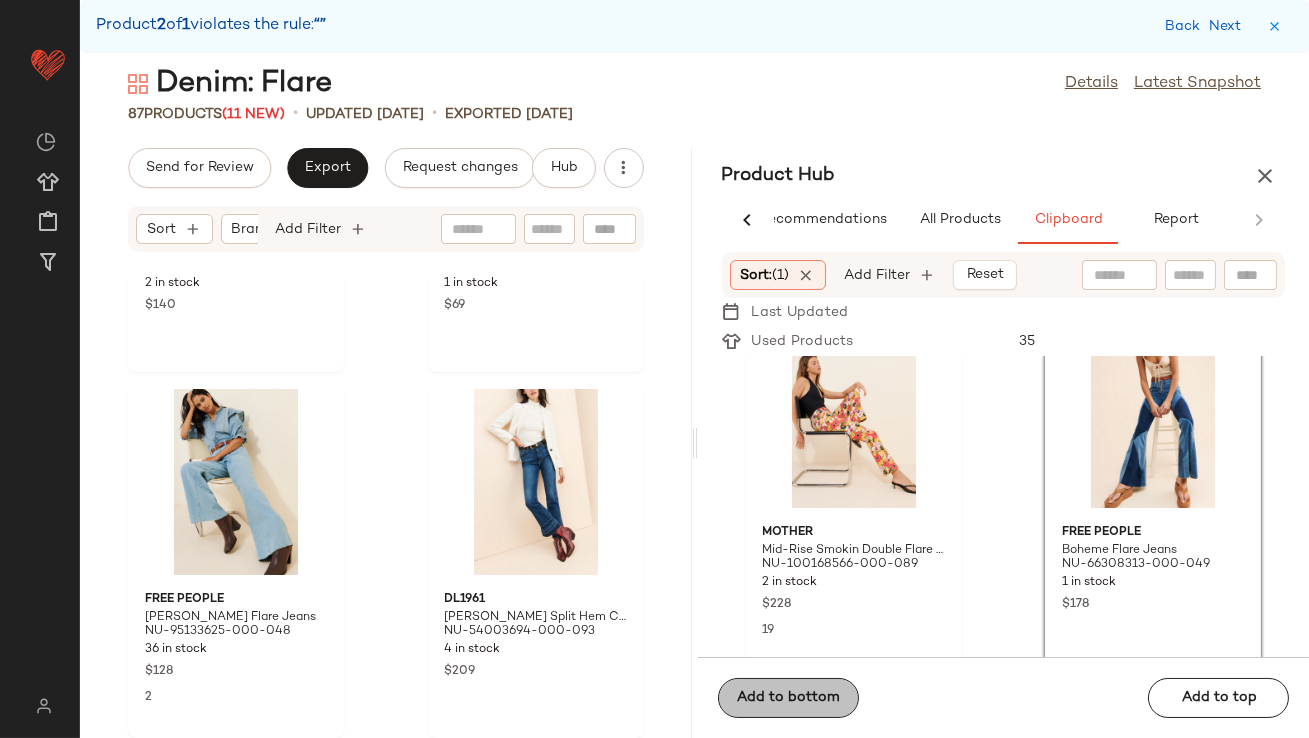 click on "Add to bottom" at bounding box center (788, 698) 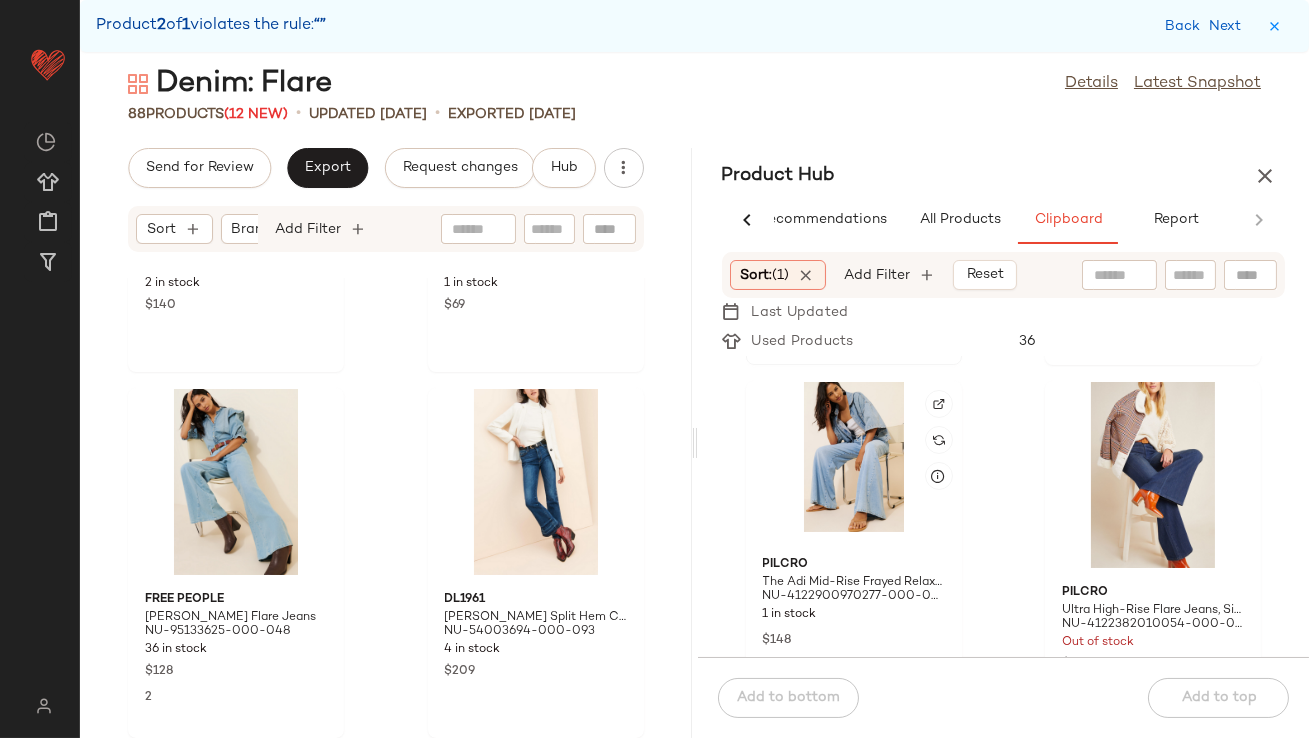 scroll, scrollTop: 359, scrollLeft: 0, axis: vertical 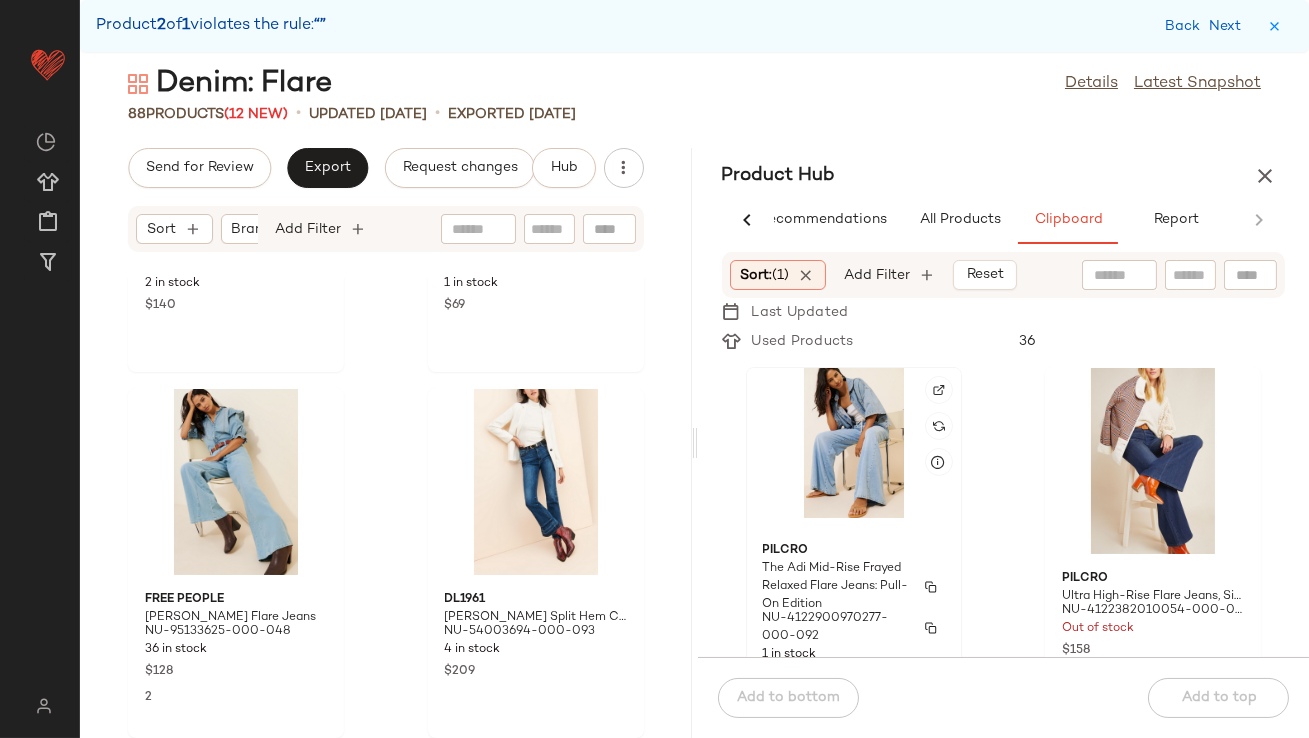 click on "Pilcro The Adi Mid-Rise Frayed Relaxed Flare Jeans: Pull-On Edition NU-4122900970277-000-092 1 in stock $148 11" 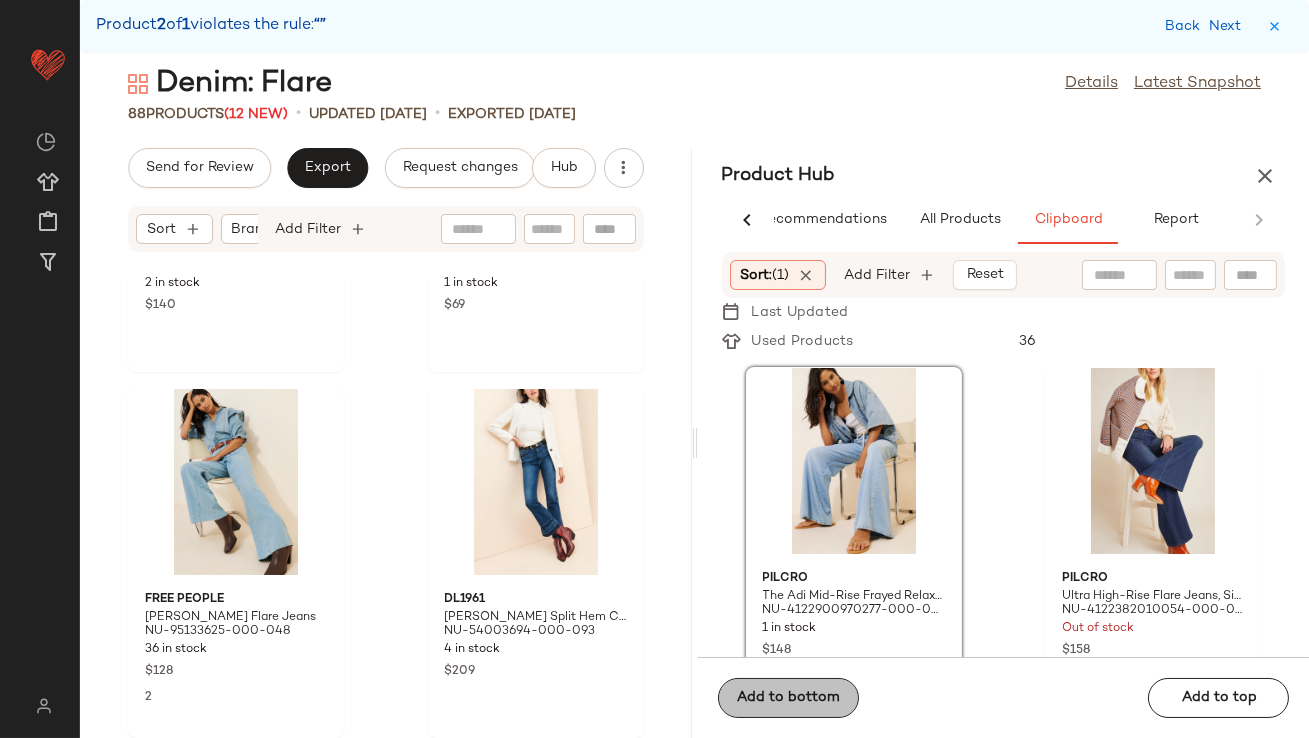 click on "Add to bottom" 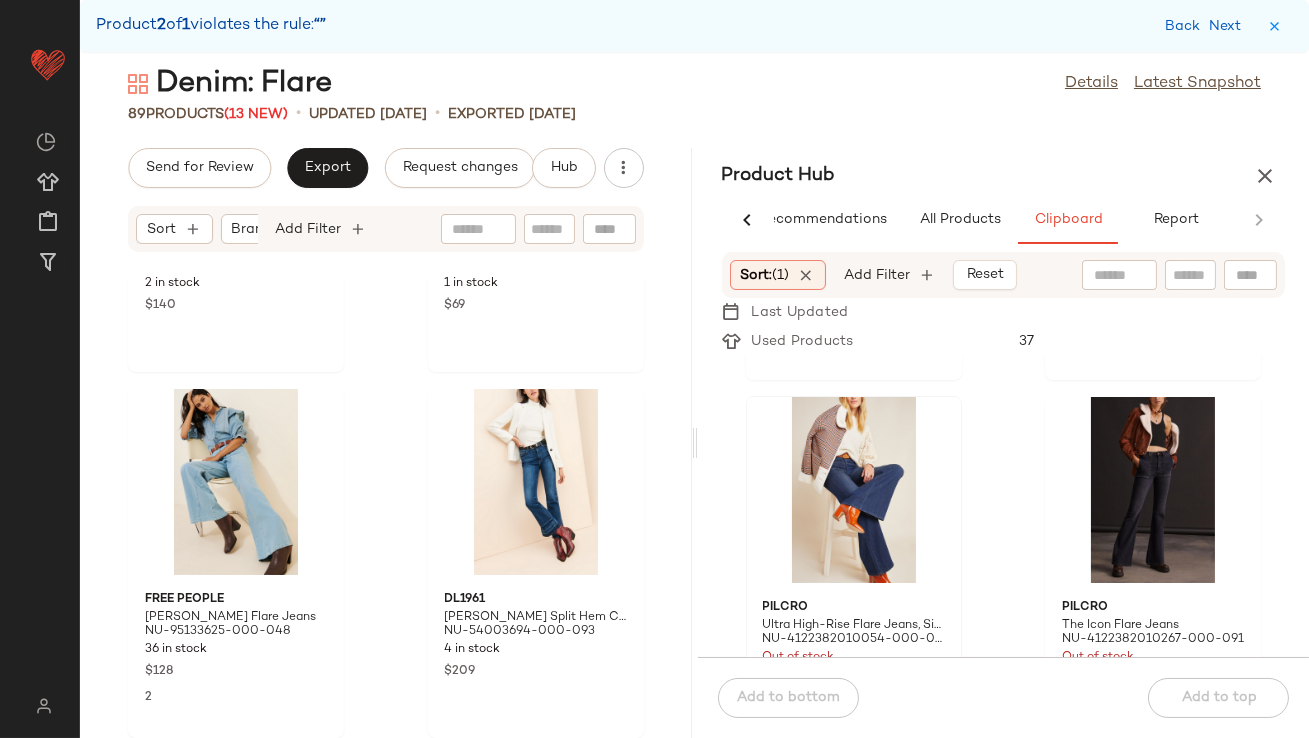 scroll, scrollTop: 0, scrollLeft: 0, axis: both 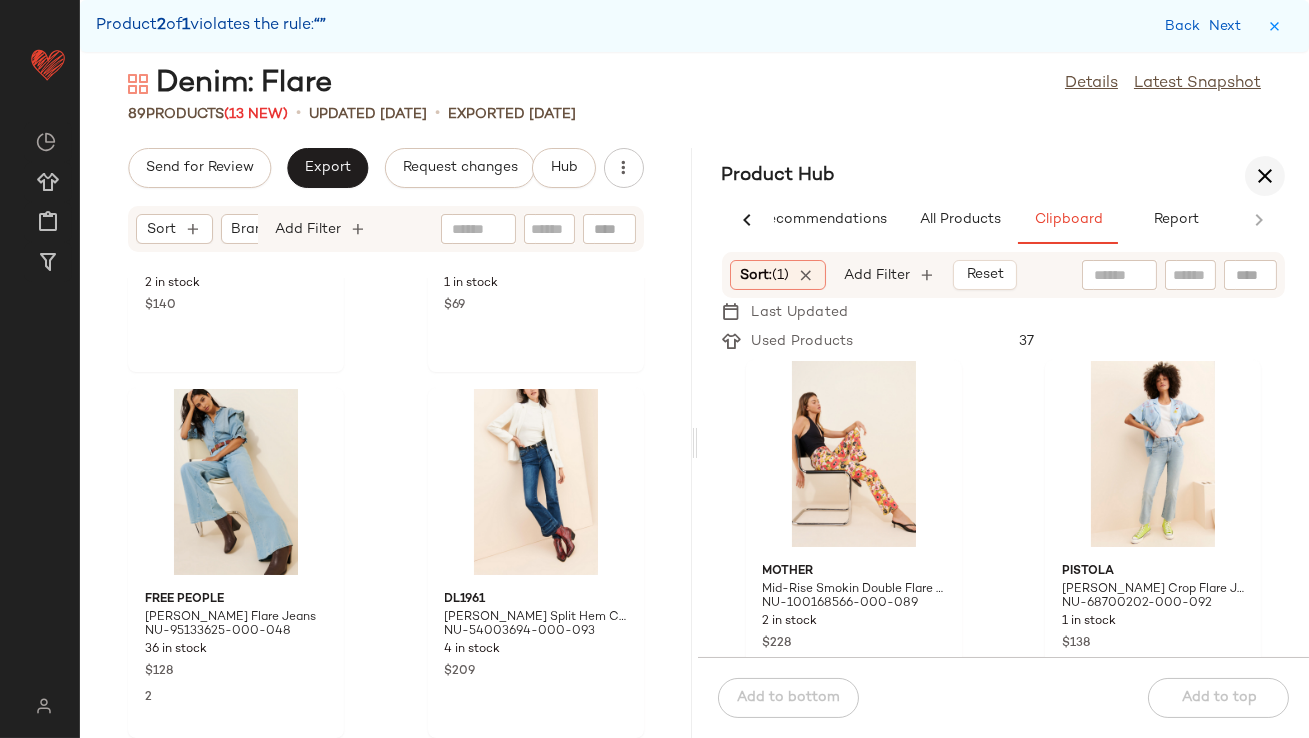 click at bounding box center [1265, 176] 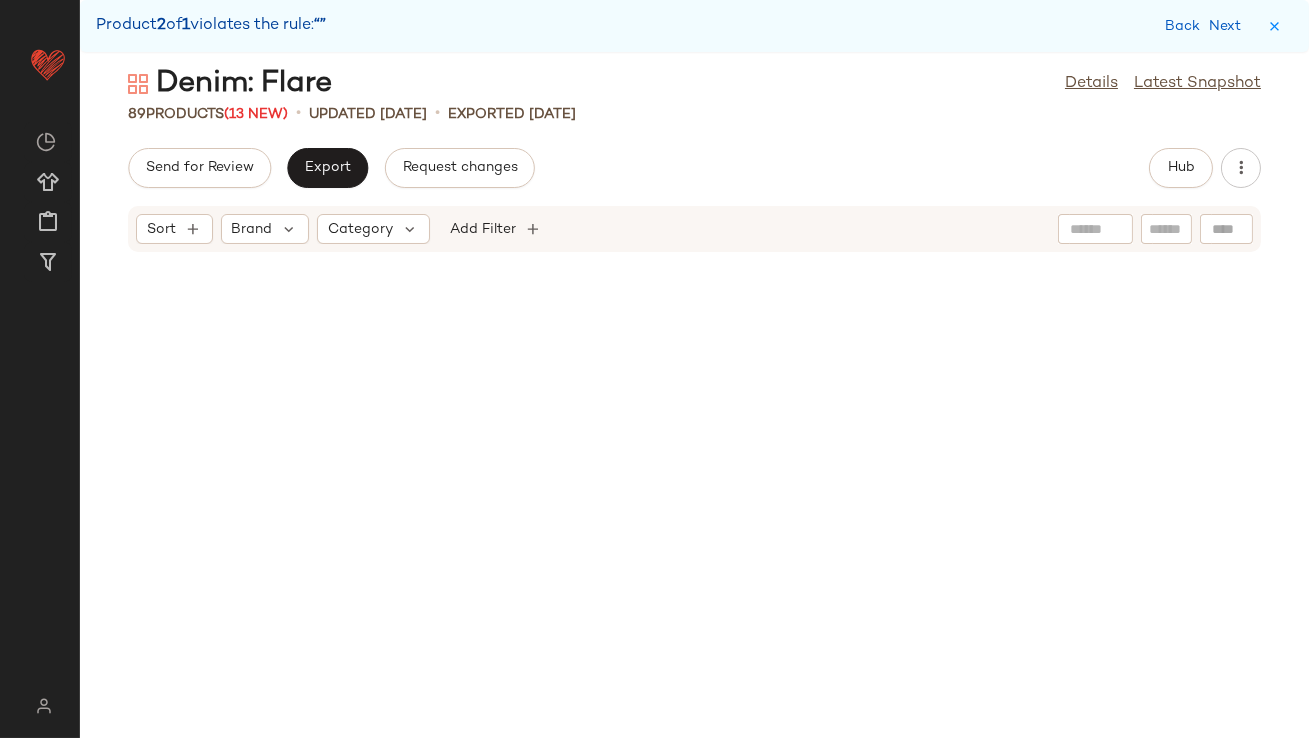 scroll, scrollTop: 0, scrollLeft: 0, axis: both 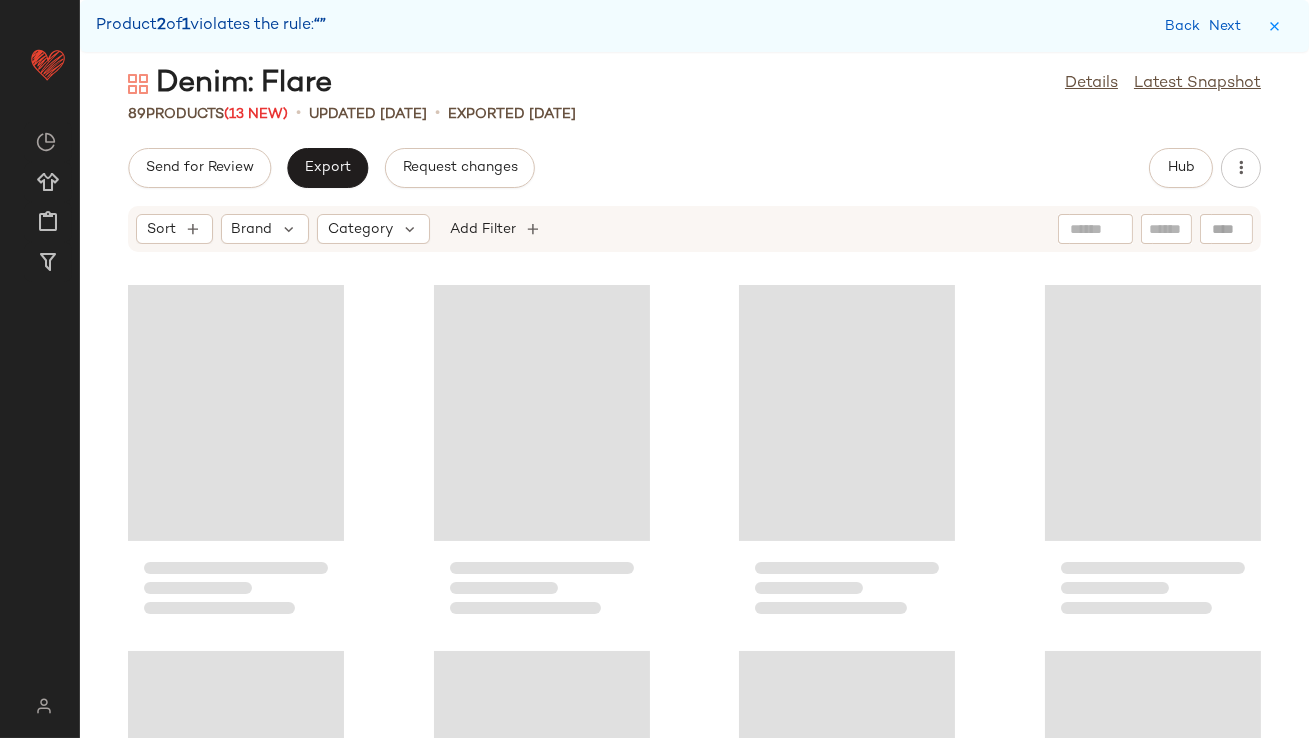 click on "Back Next" at bounding box center (1207, 26) 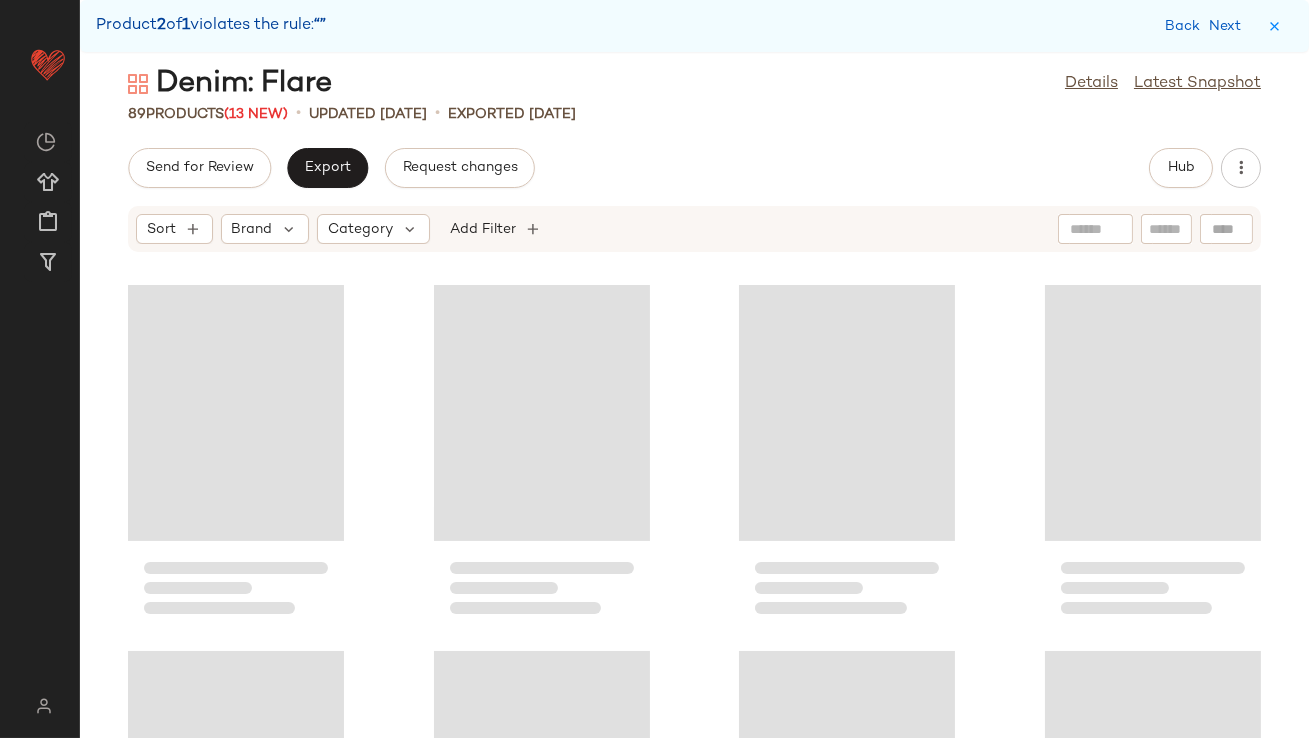 click on "Back Next" at bounding box center [1207, 26] 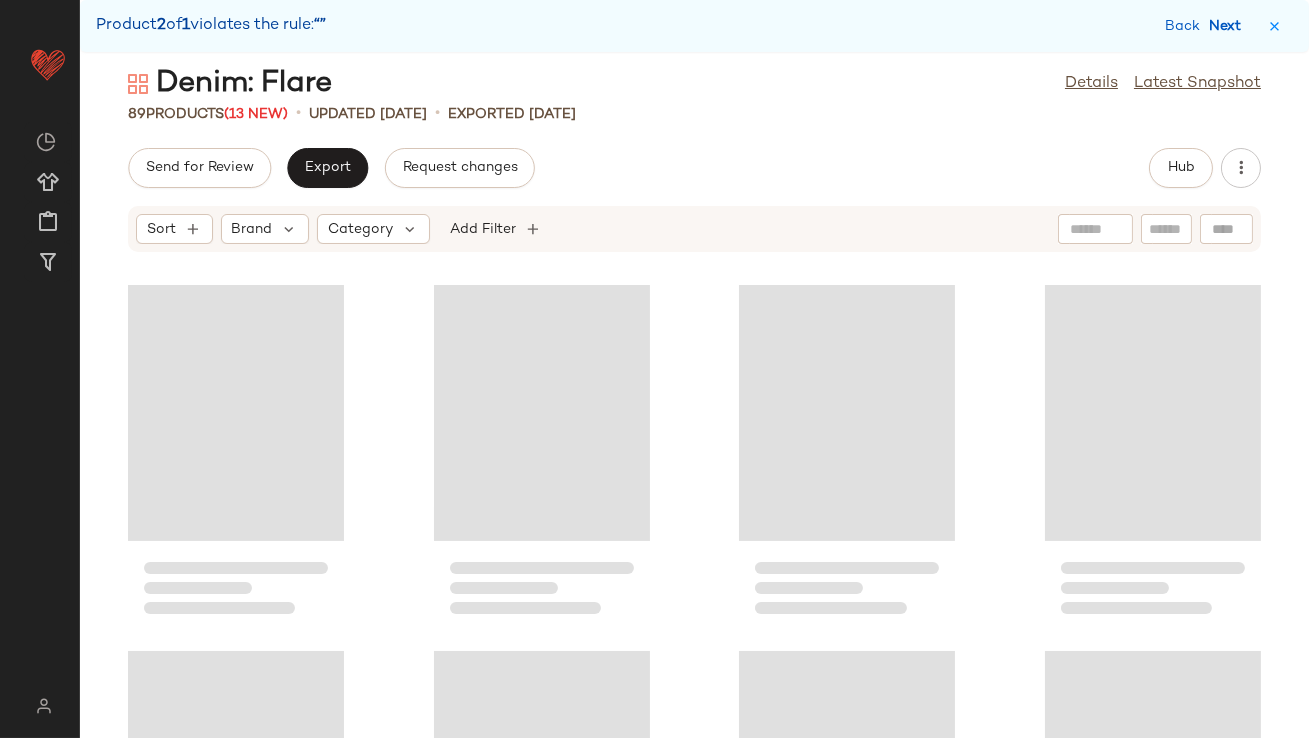 click on "Next" at bounding box center [1229, 26] 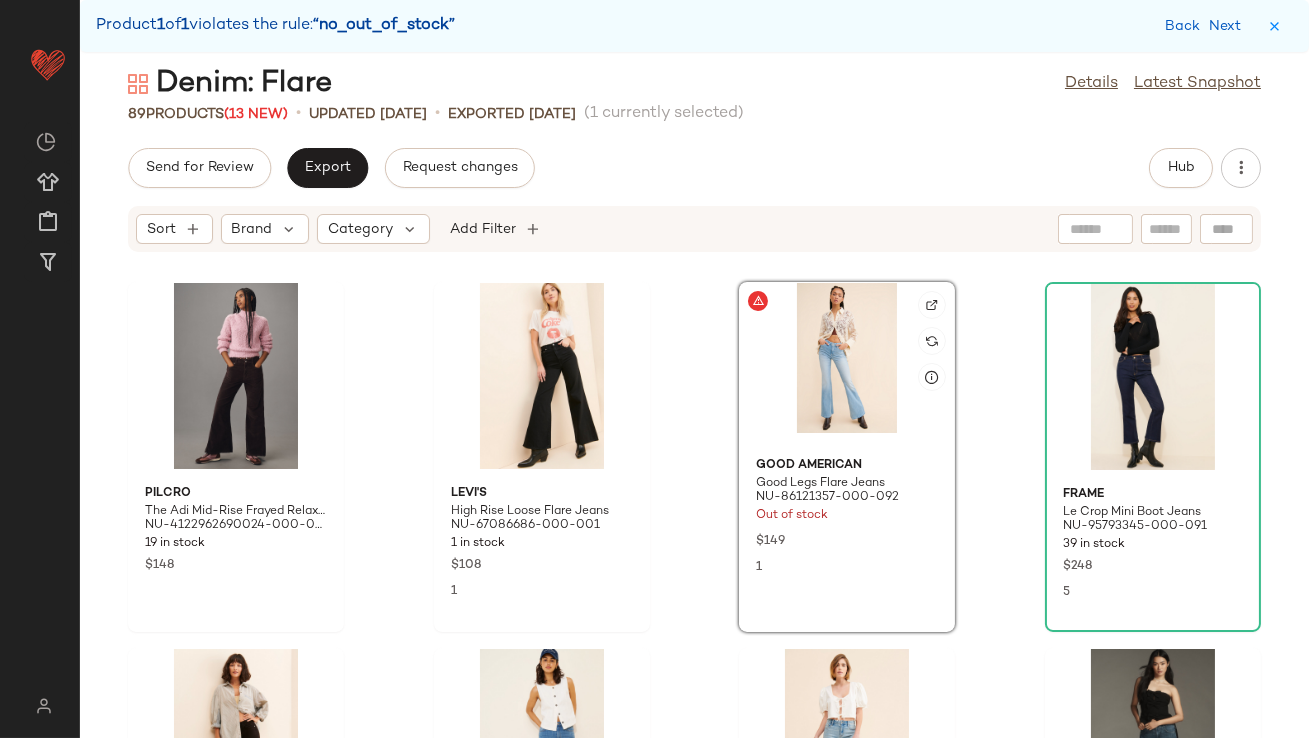 click 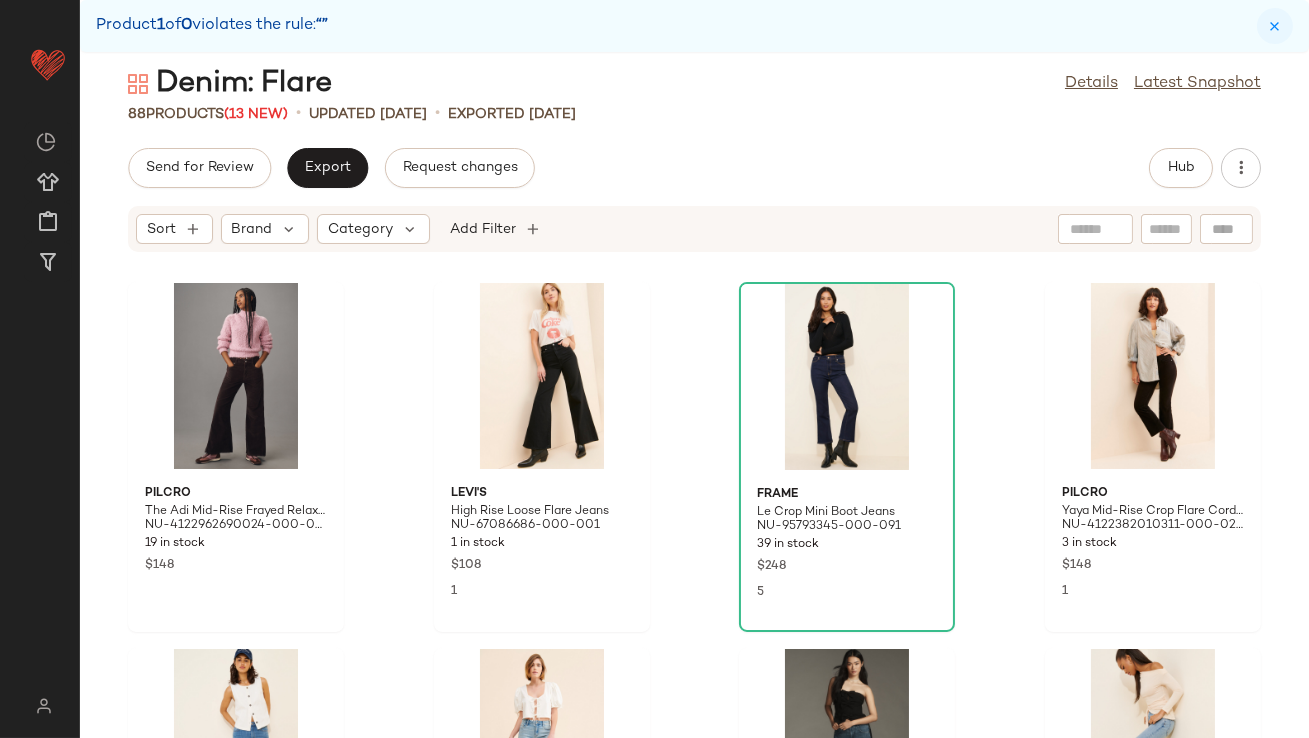 click at bounding box center [1275, 26] 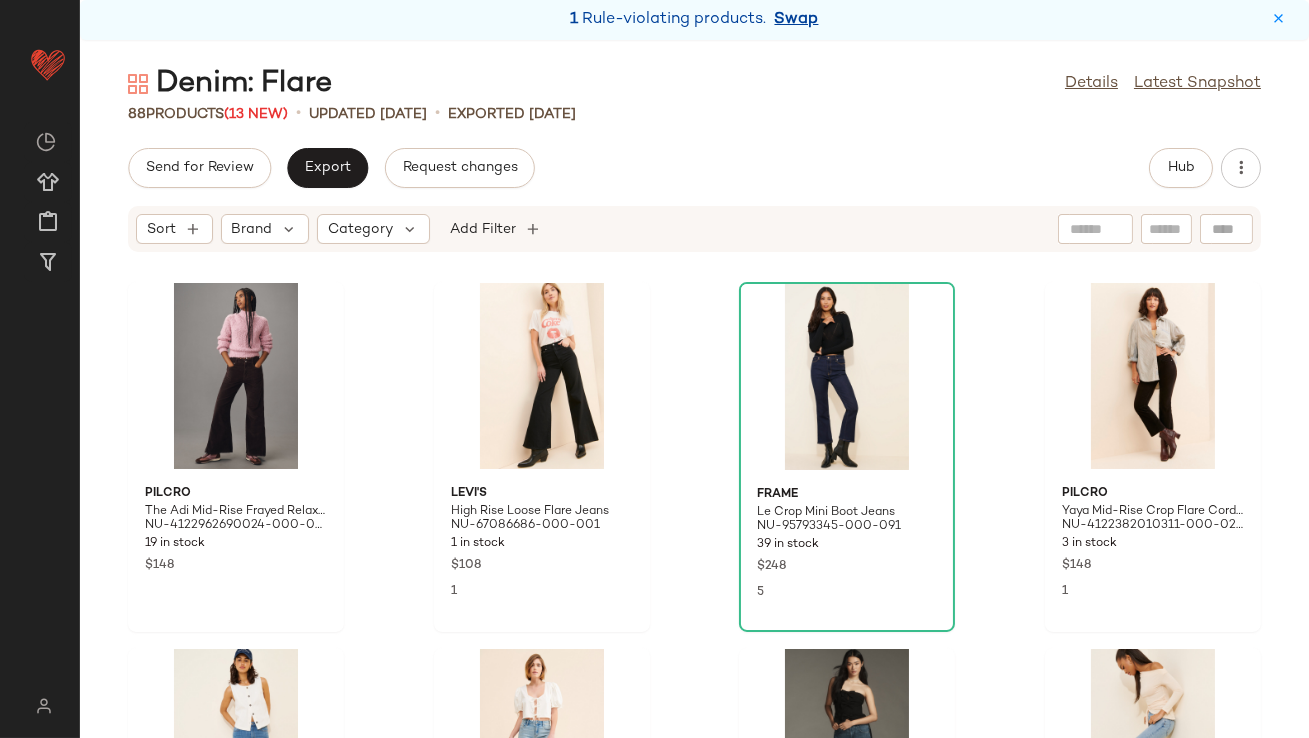 click on "Swap" at bounding box center [797, 20] 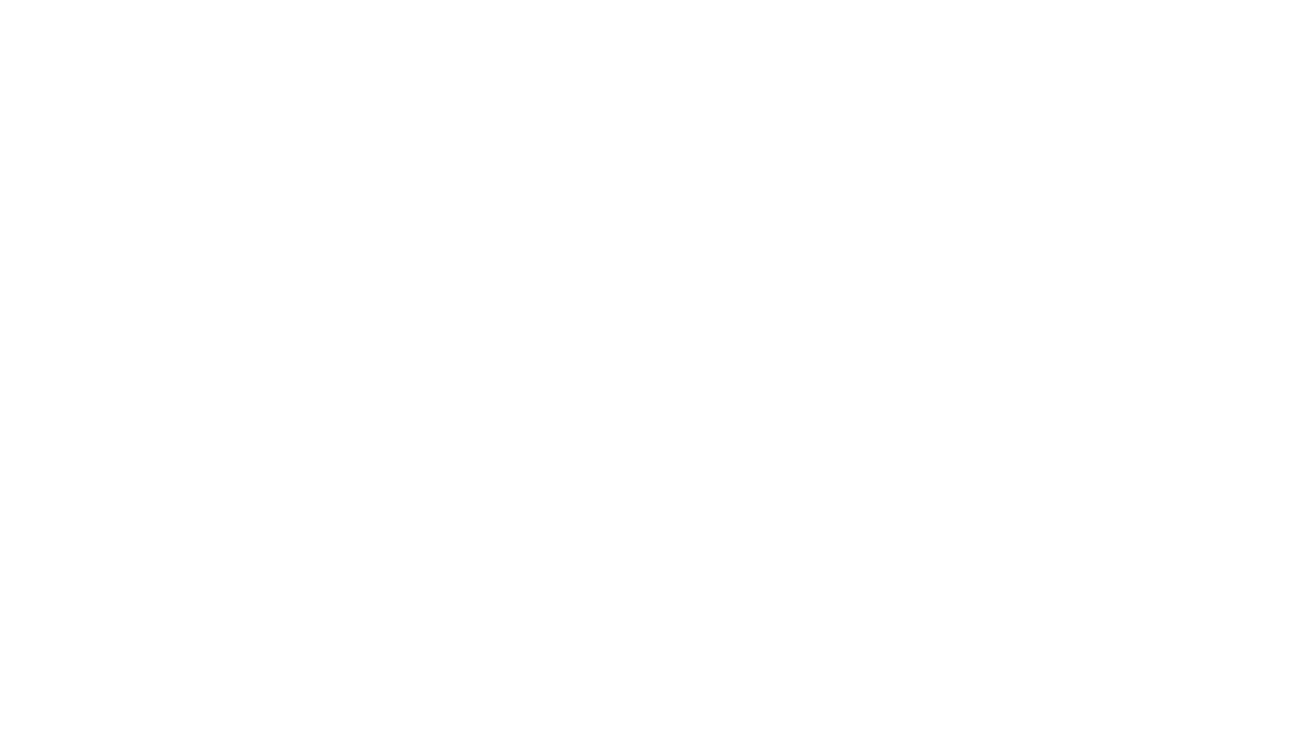 scroll, scrollTop: 0, scrollLeft: 0, axis: both 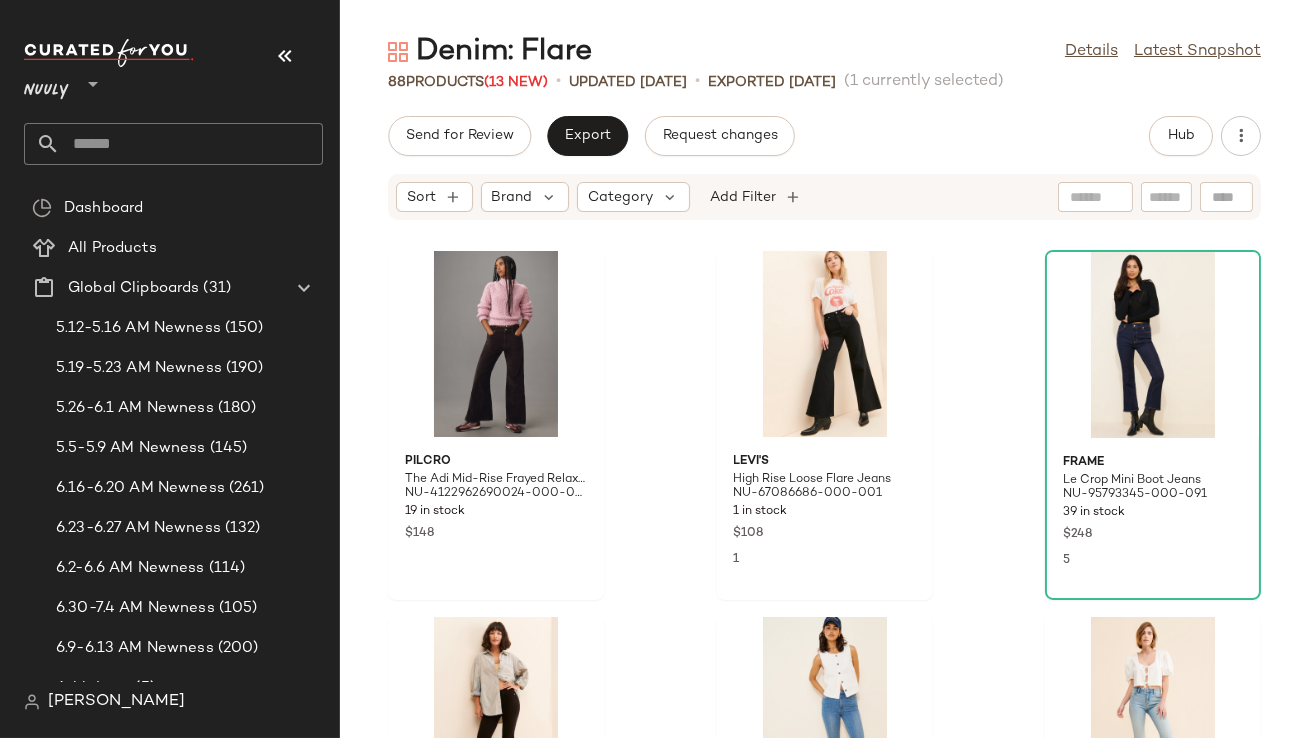 click at bounding box center (285, 56) 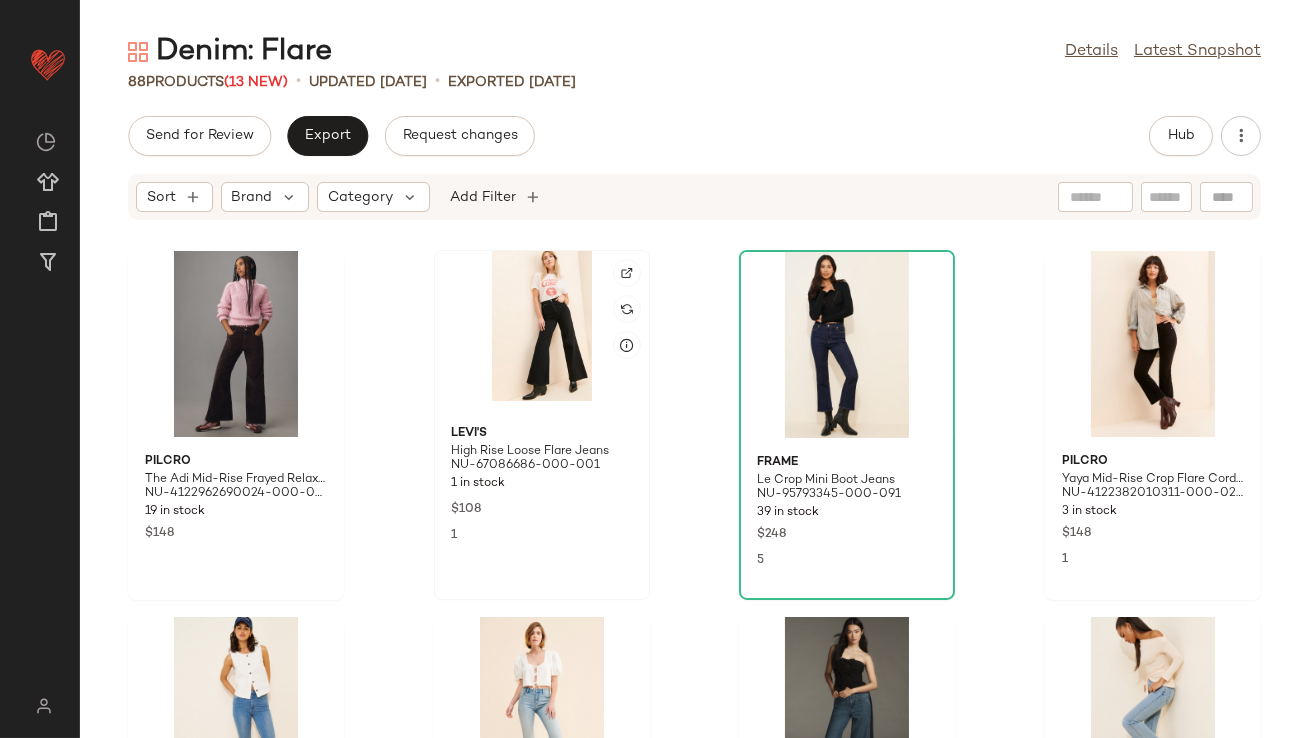 click 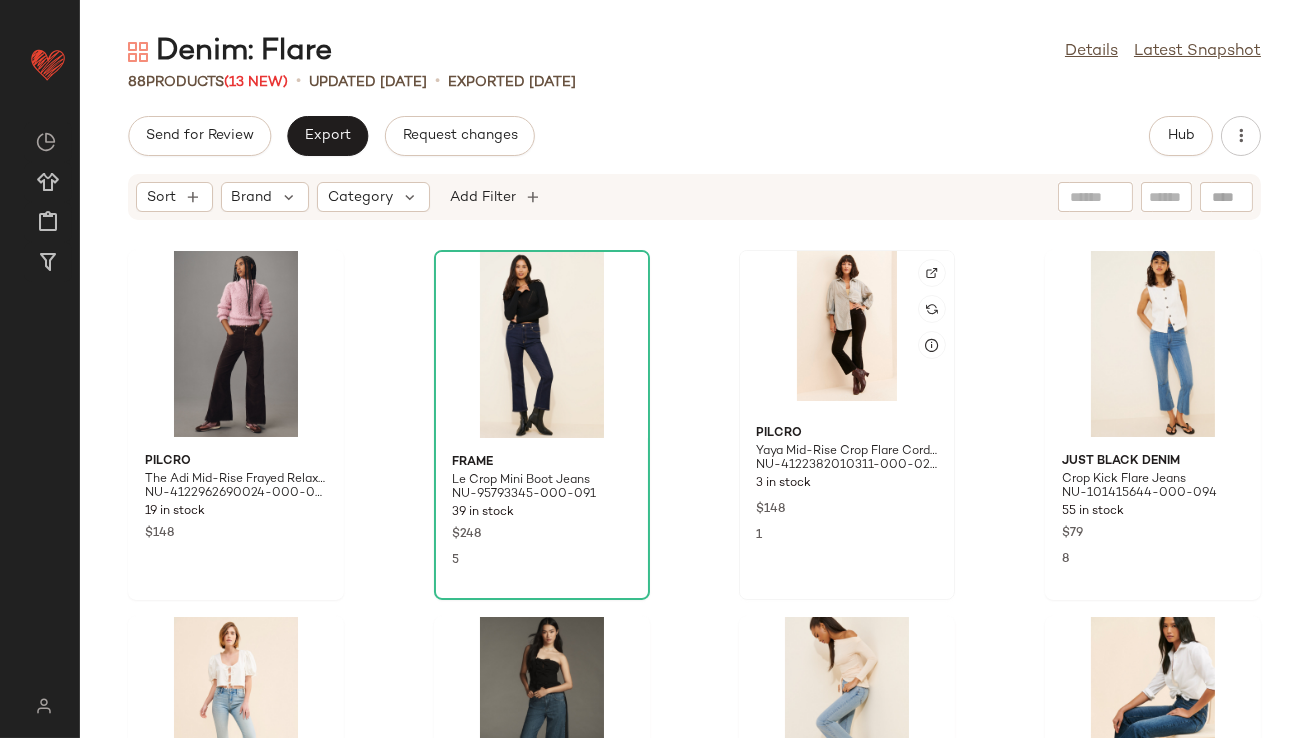 click 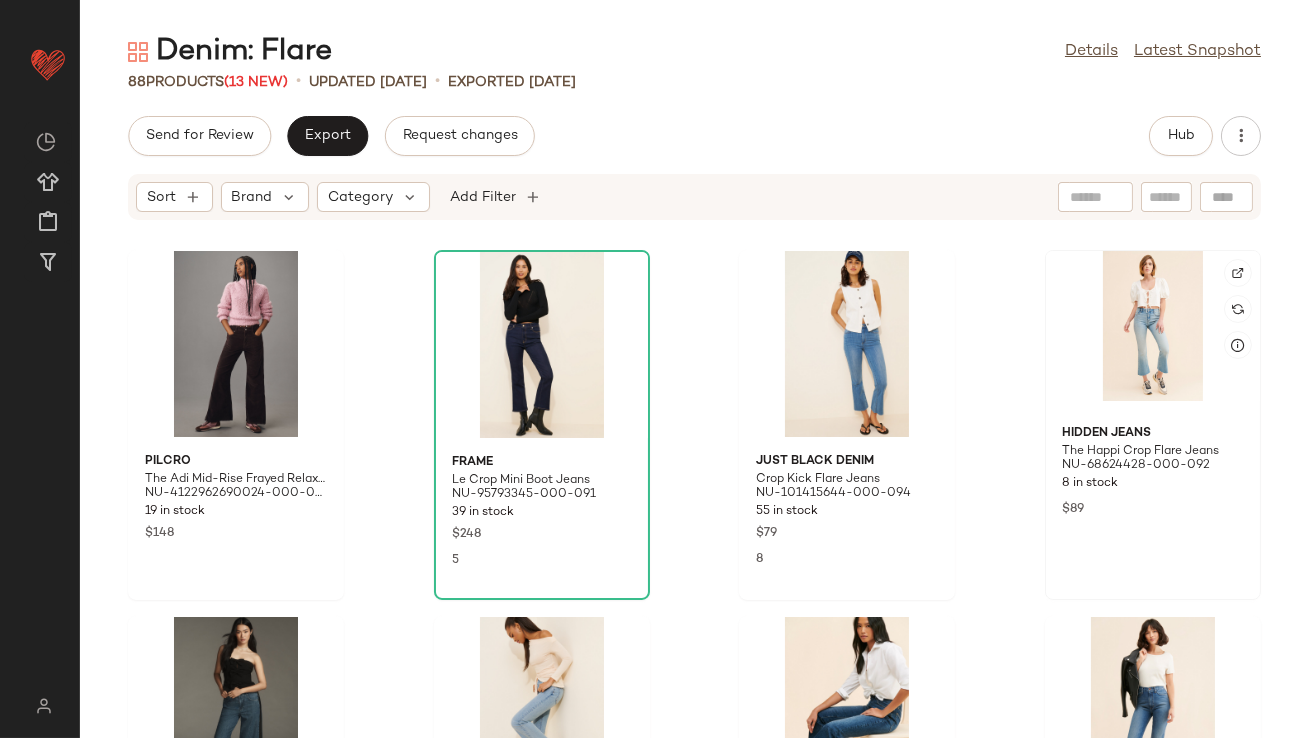 click 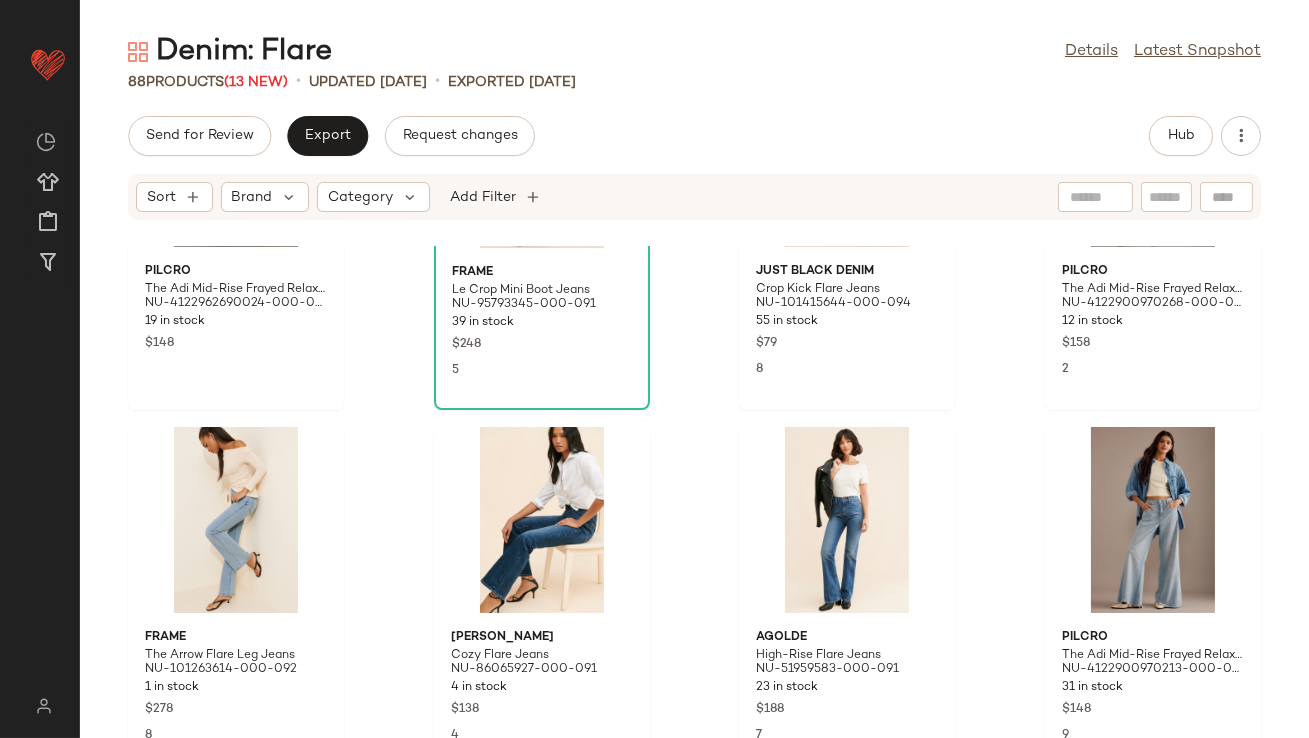 scroll, scrollTop: 238, scrollLeft: 0, axis: vertical 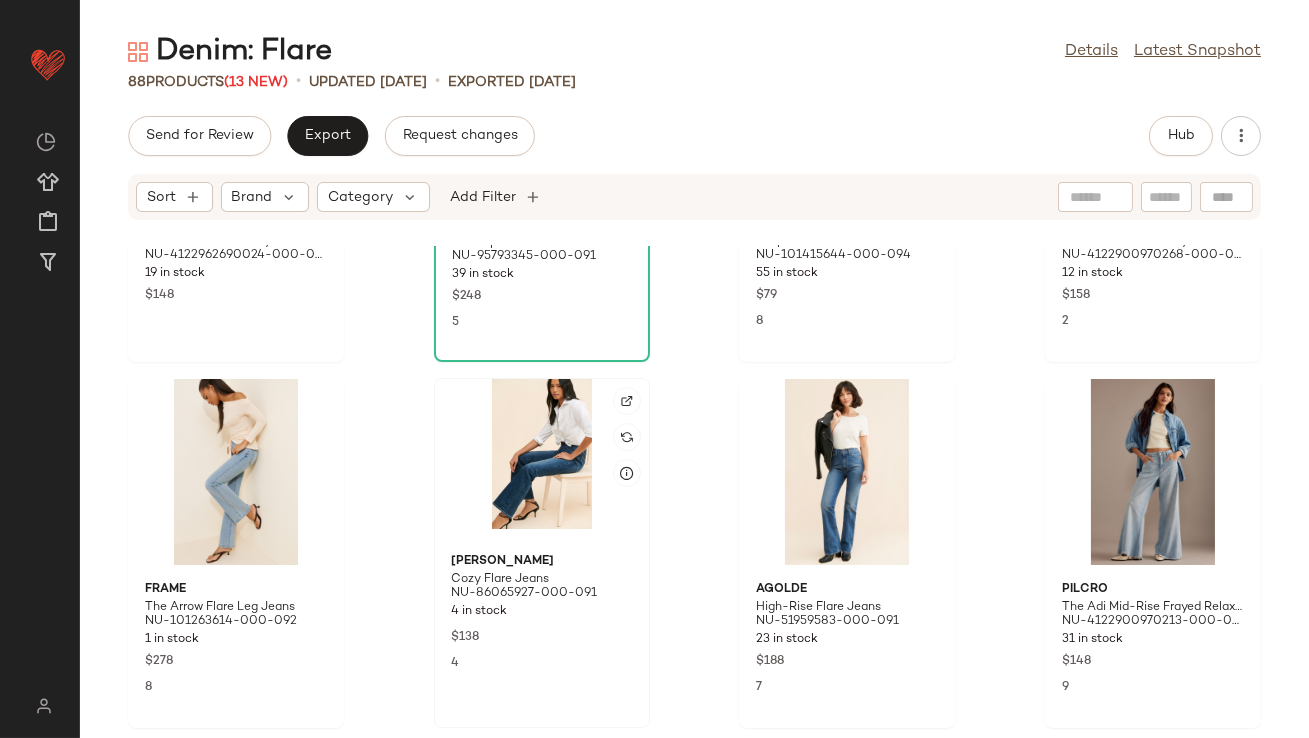 click 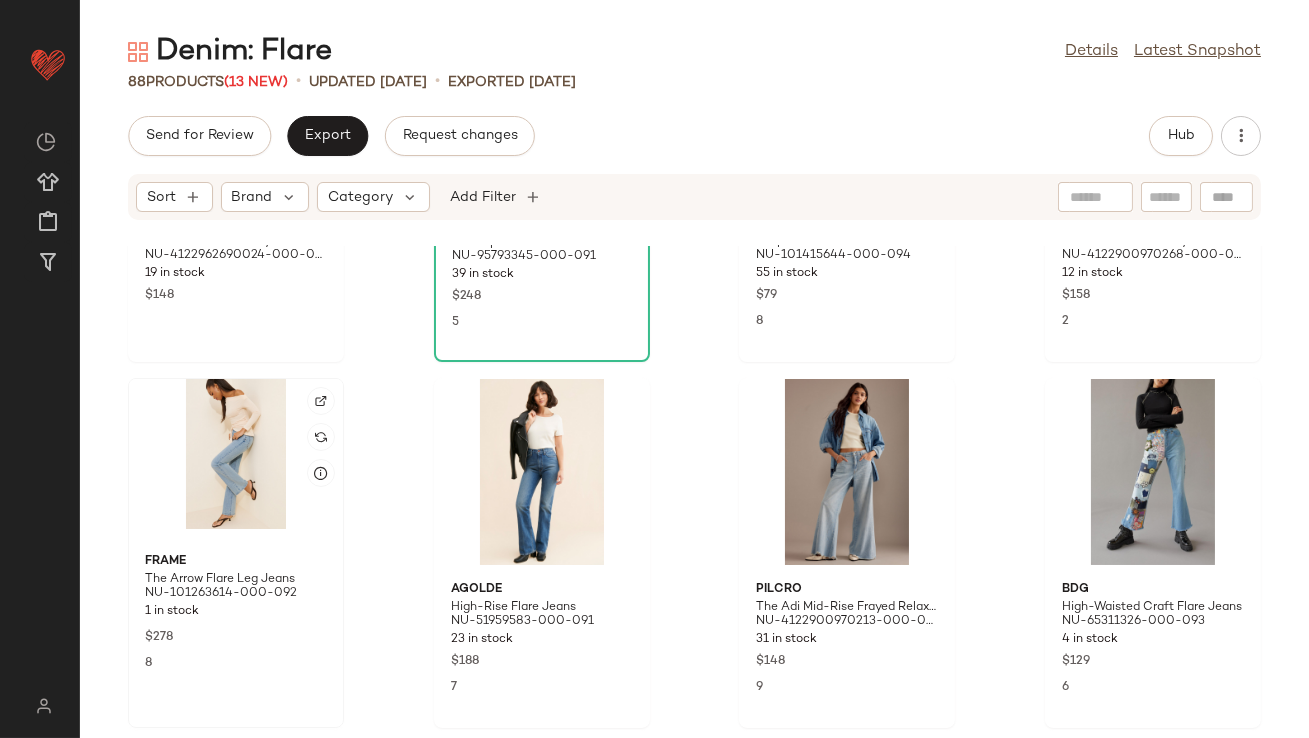click 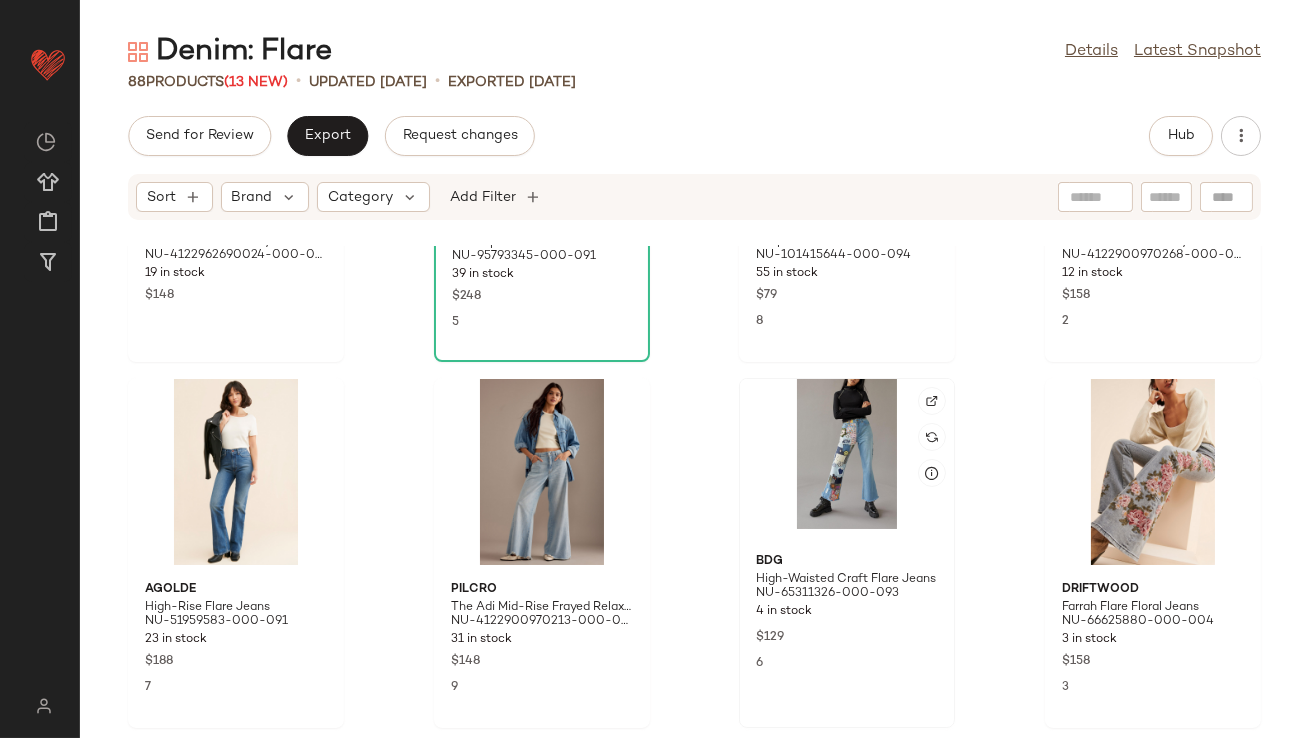 click 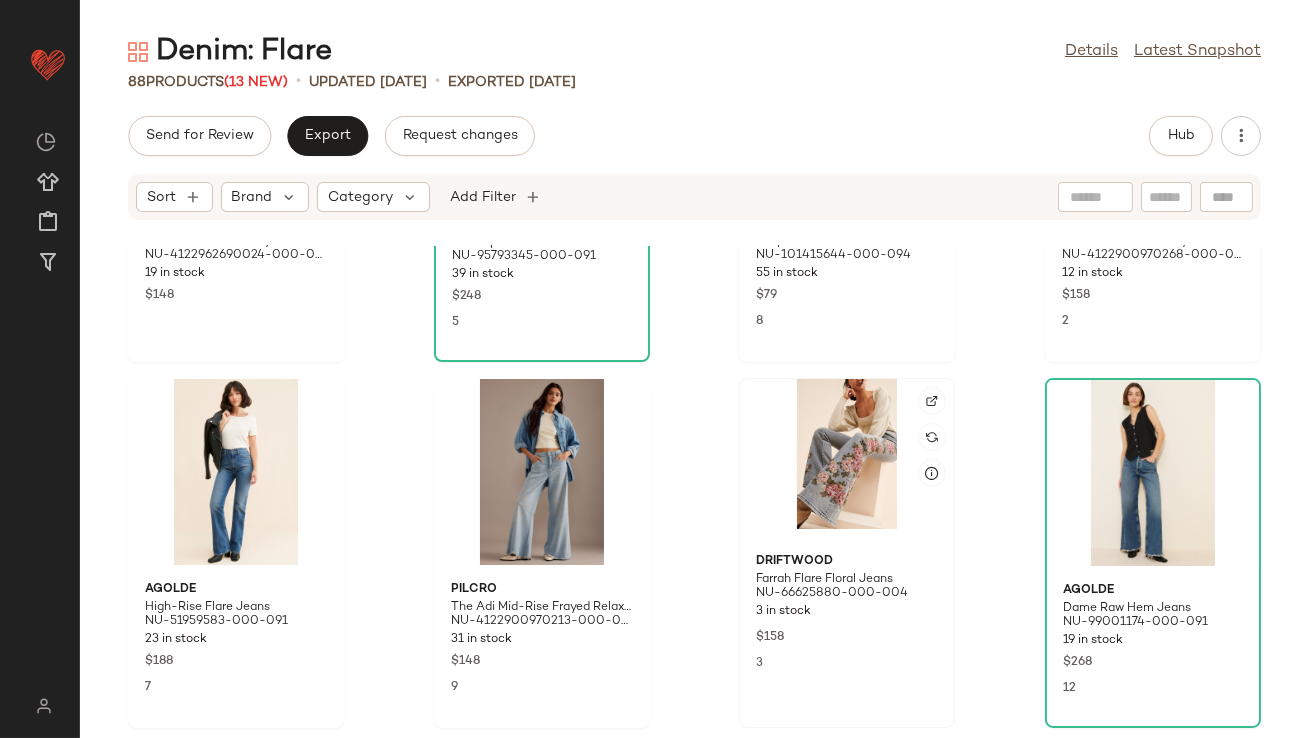 click 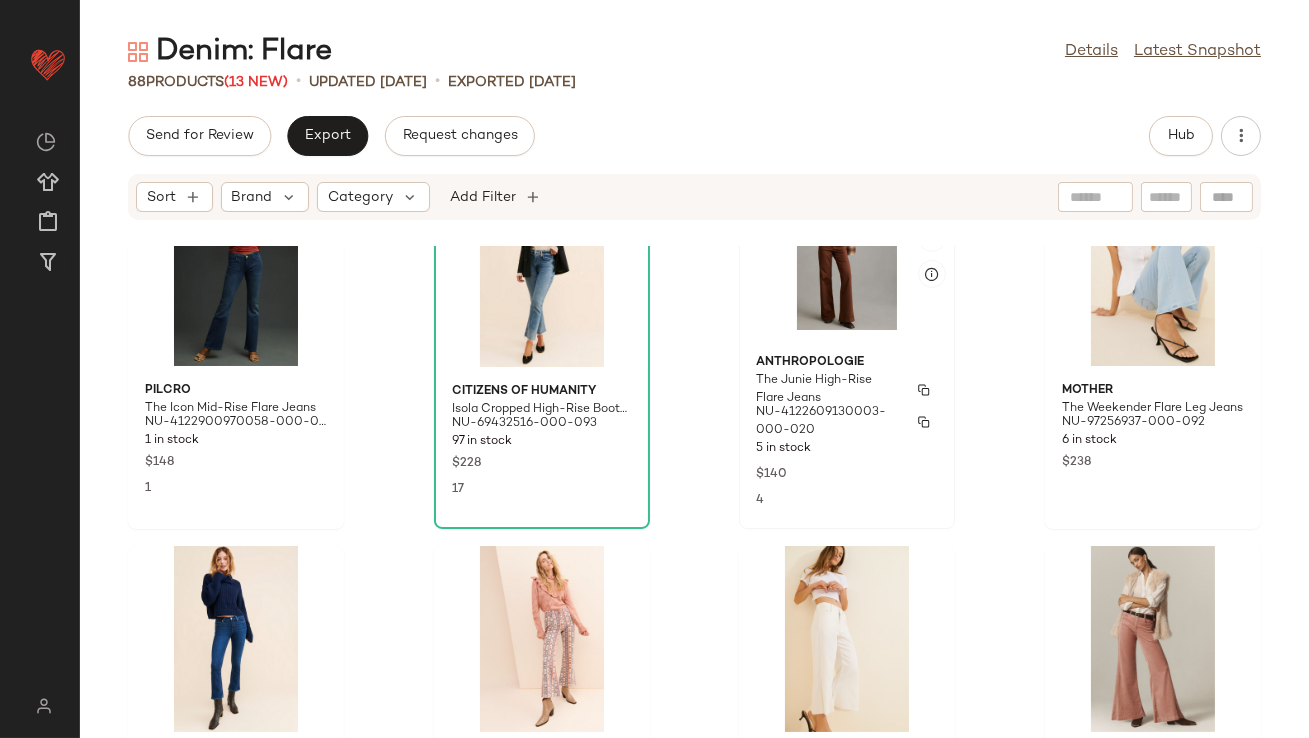 scroll, scrollTop: 823, scrollLeft: 0, axis: vertical 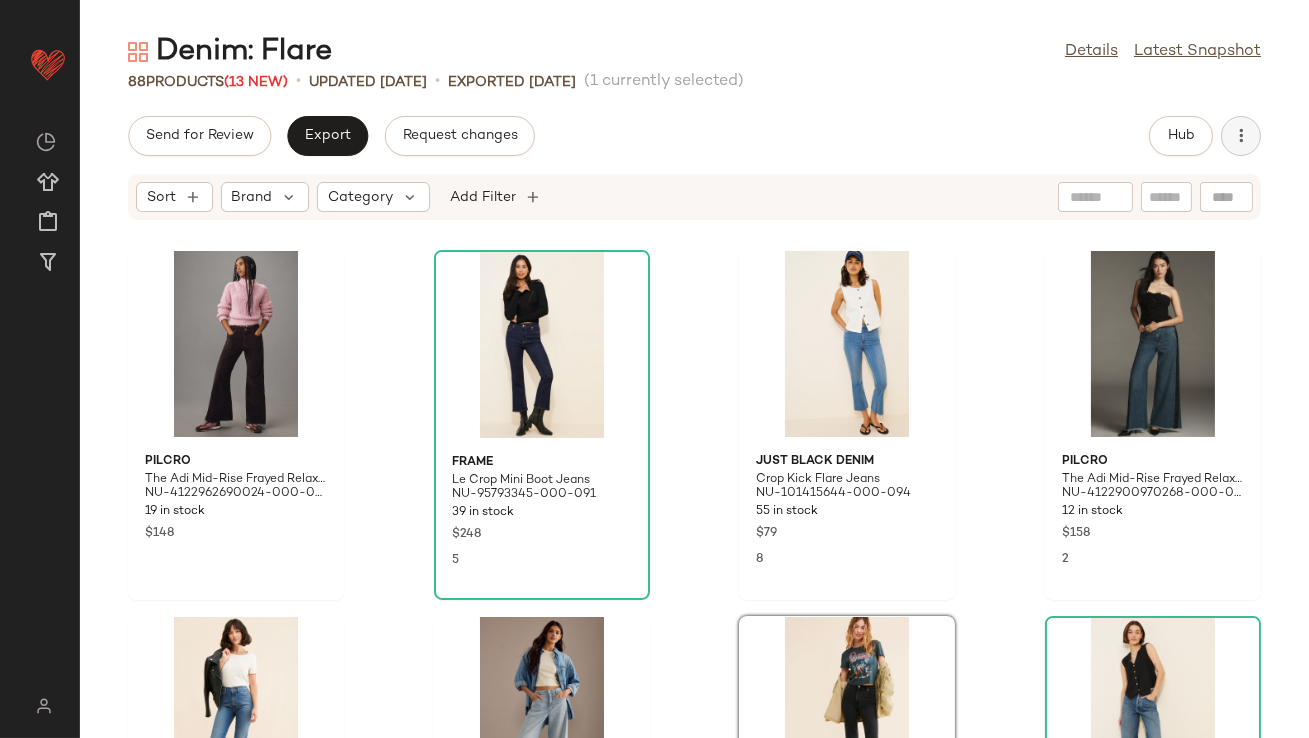 click 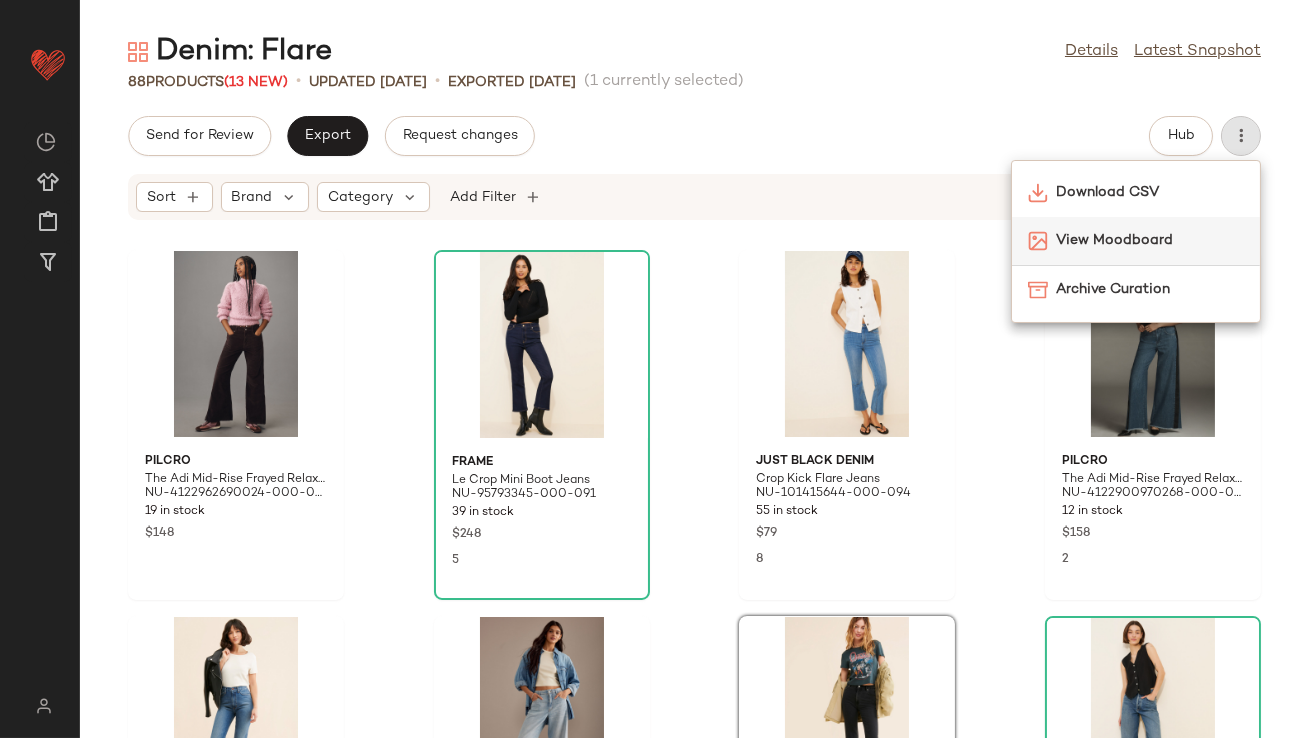 click on "View Moodboard" at bounding box center [1150, 240] 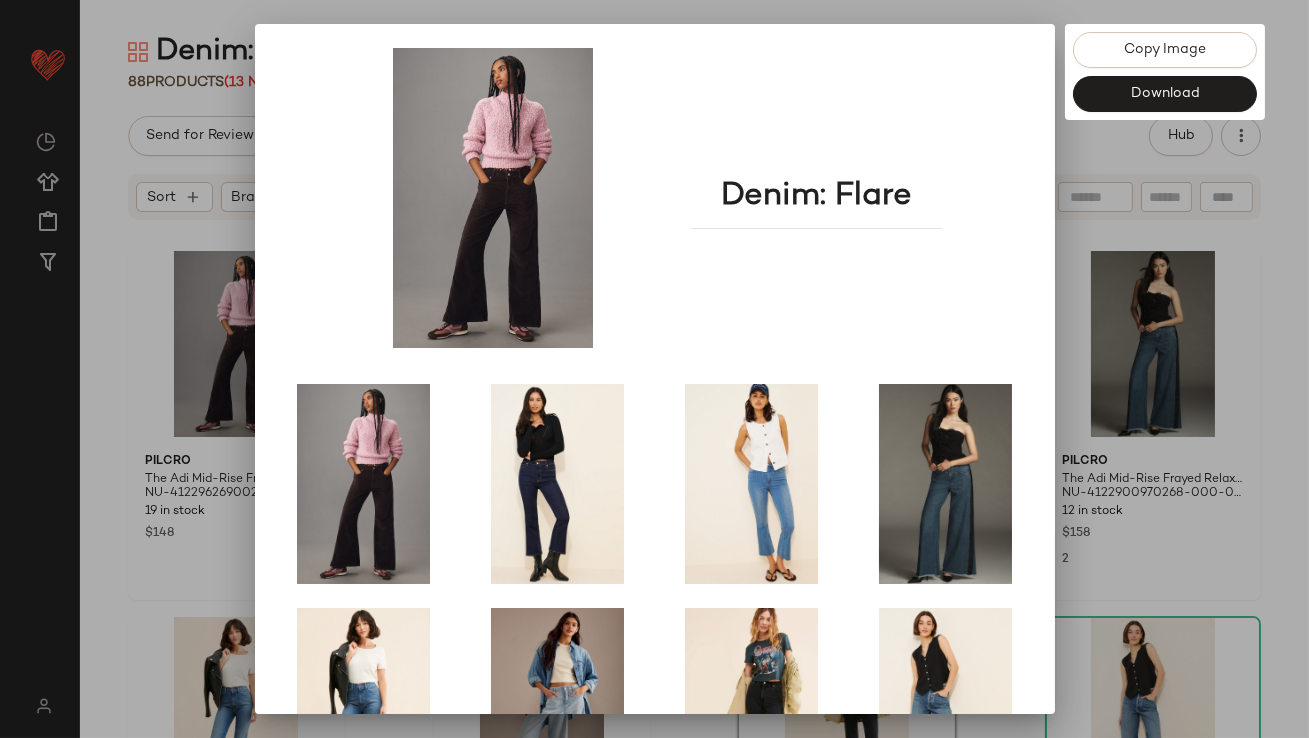 scroll, scrollTop: 341, scrollLeft: 0, axis: vertical 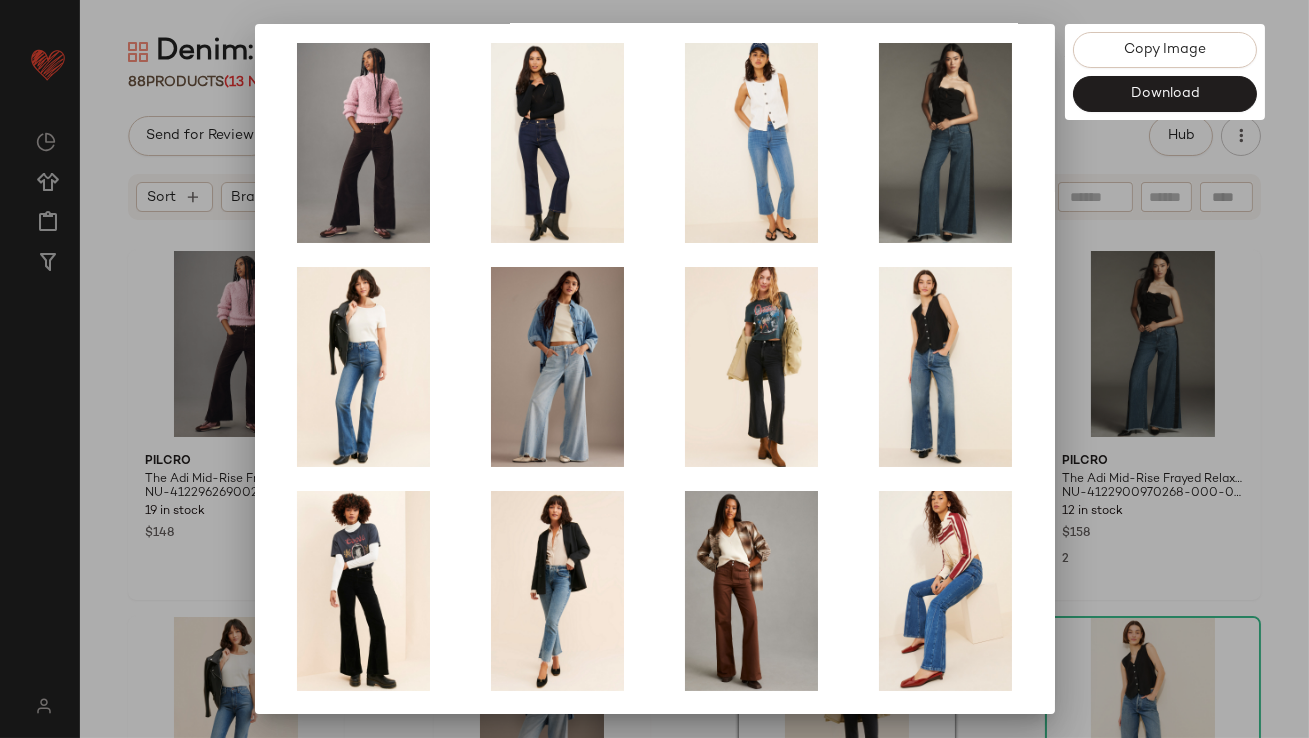 click at bounding box center (654, 369) 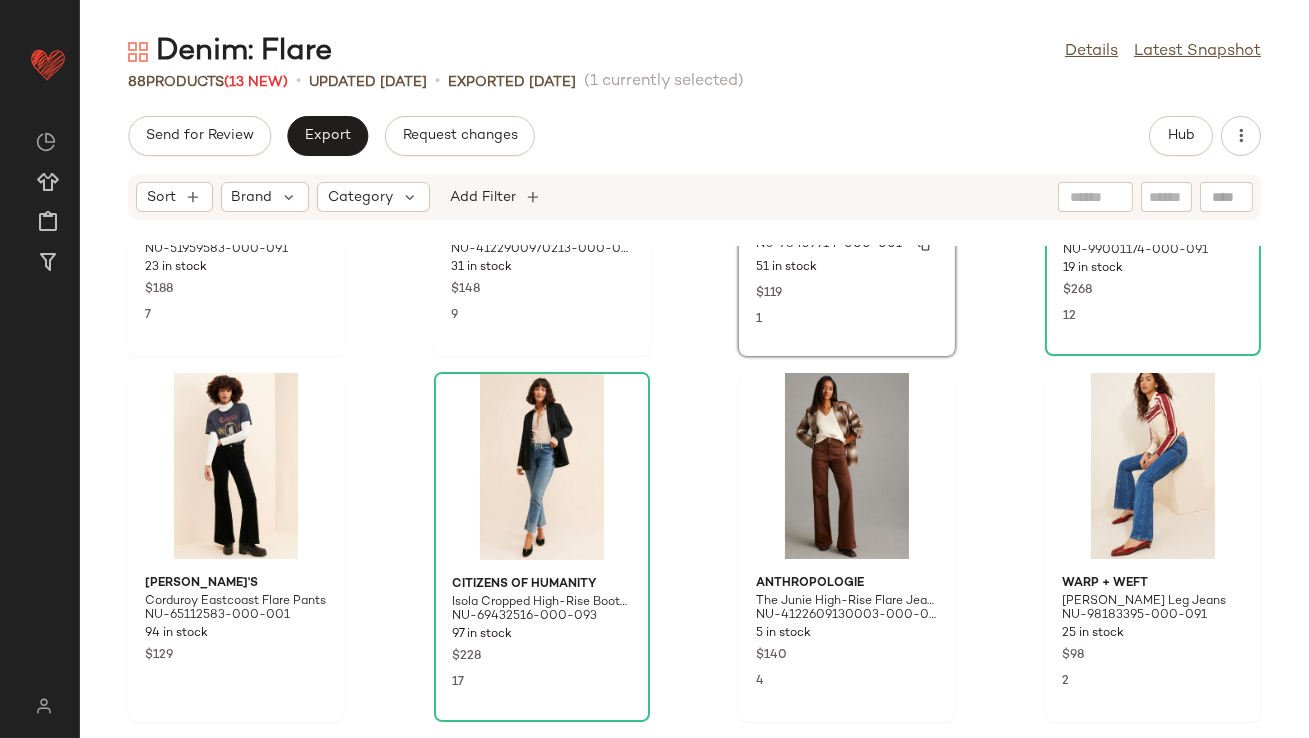 scroll, scrollTop: 738, scrollLeft: 0, axis: vertical 